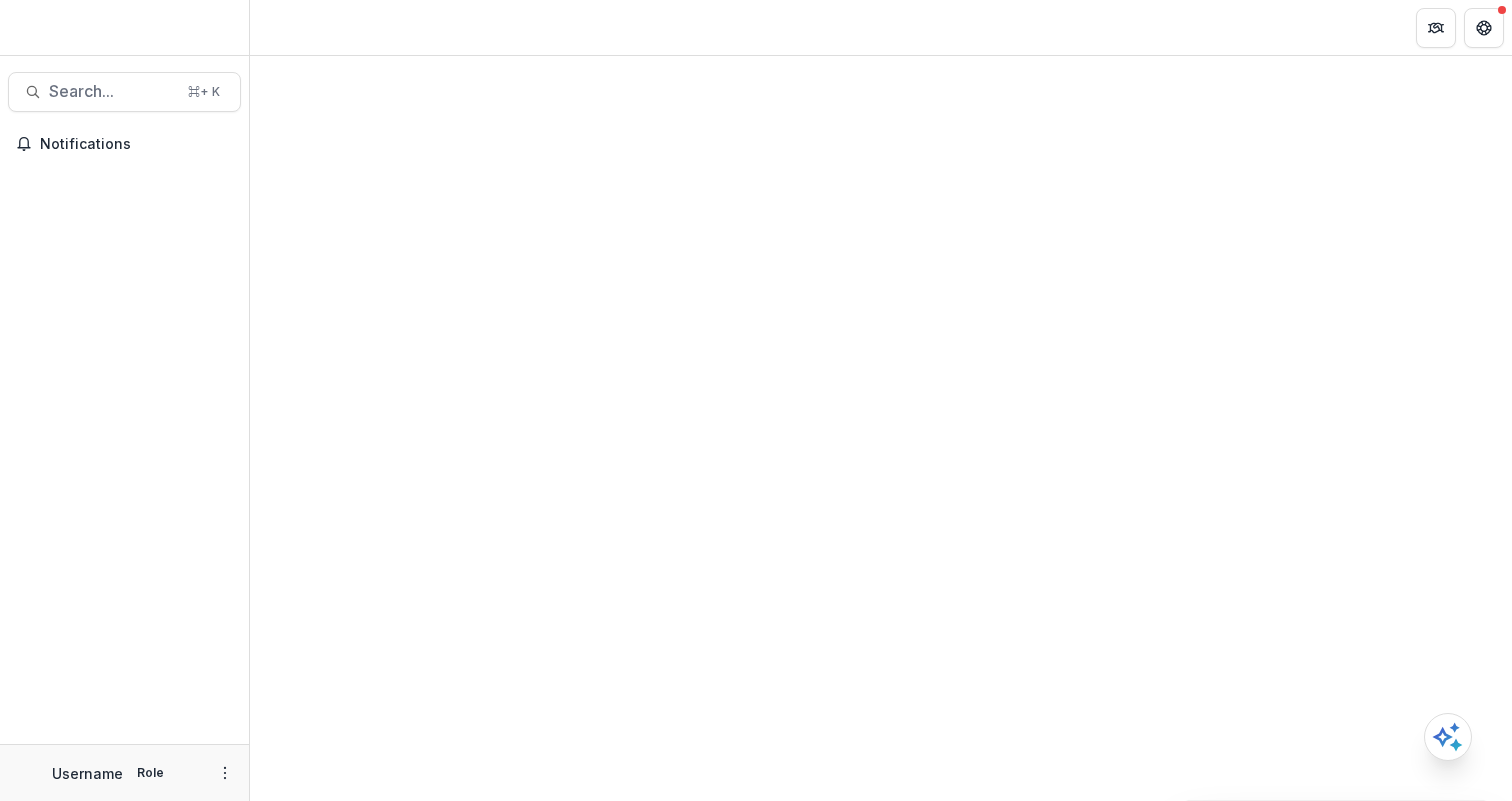 scroll, scrollTop: 0, scrollLeft: 0, axis: both 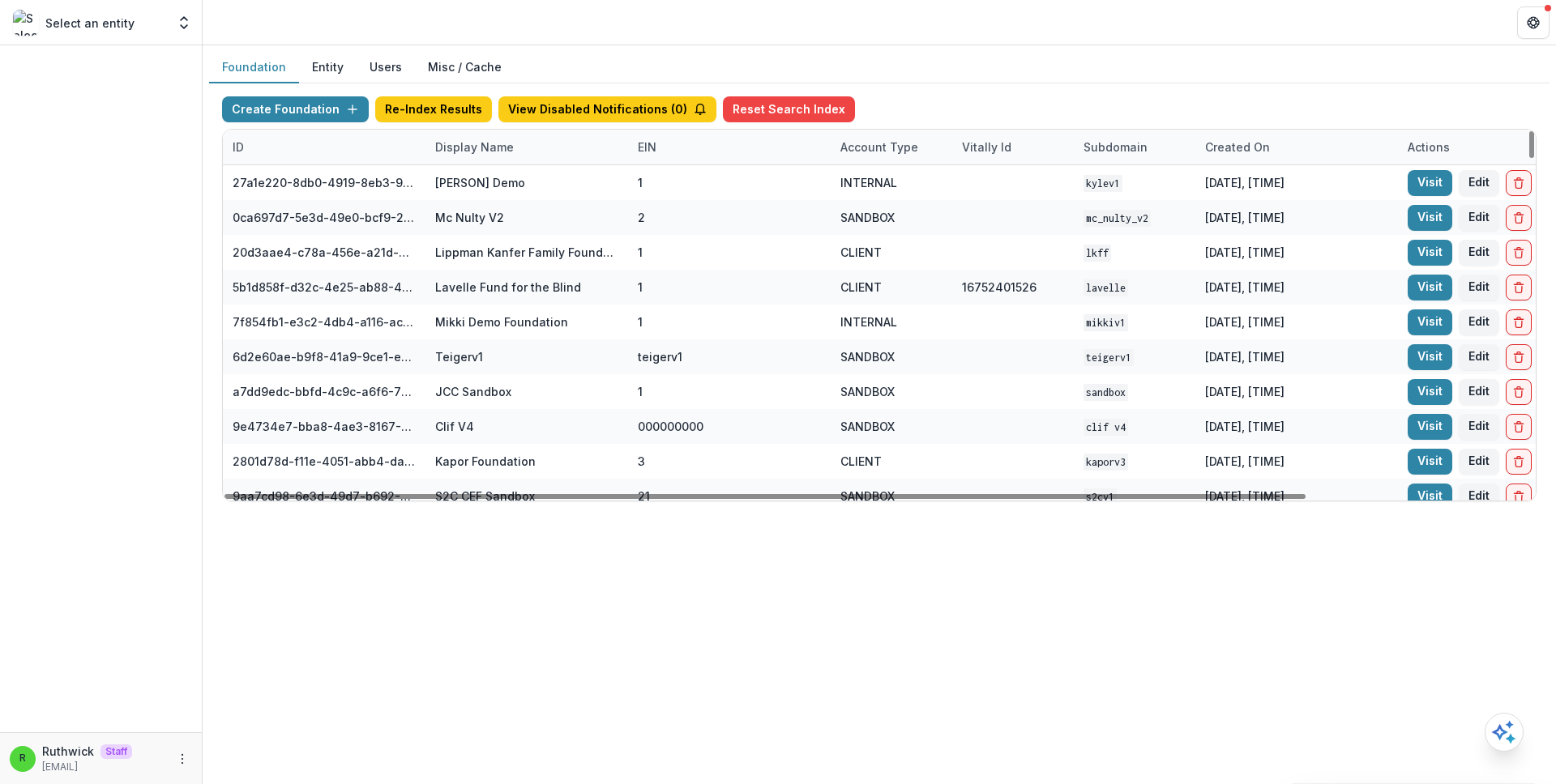 click on "Display Name" at bounding box center (474, 147) 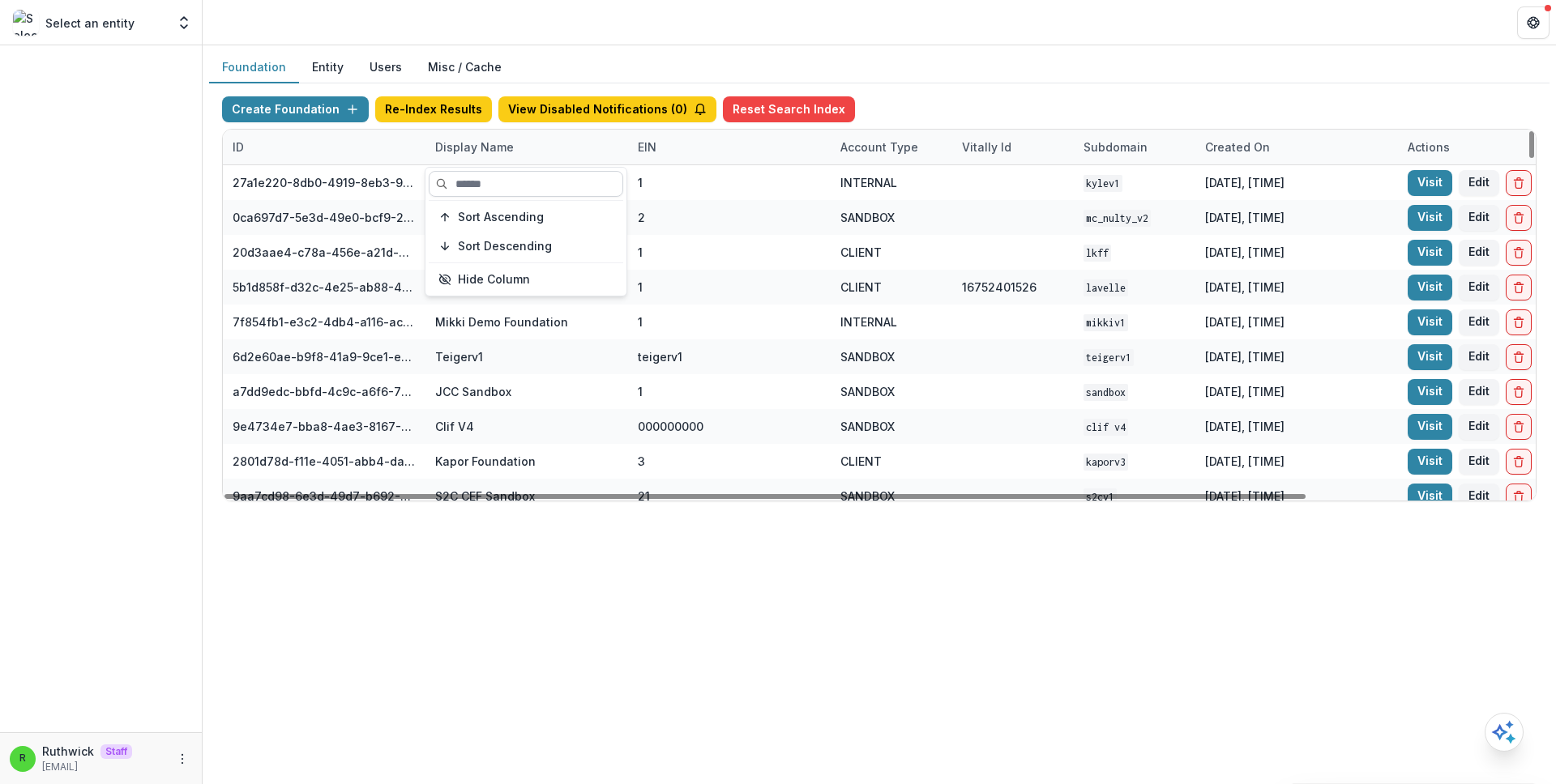 click at bounding box center (526, 184) 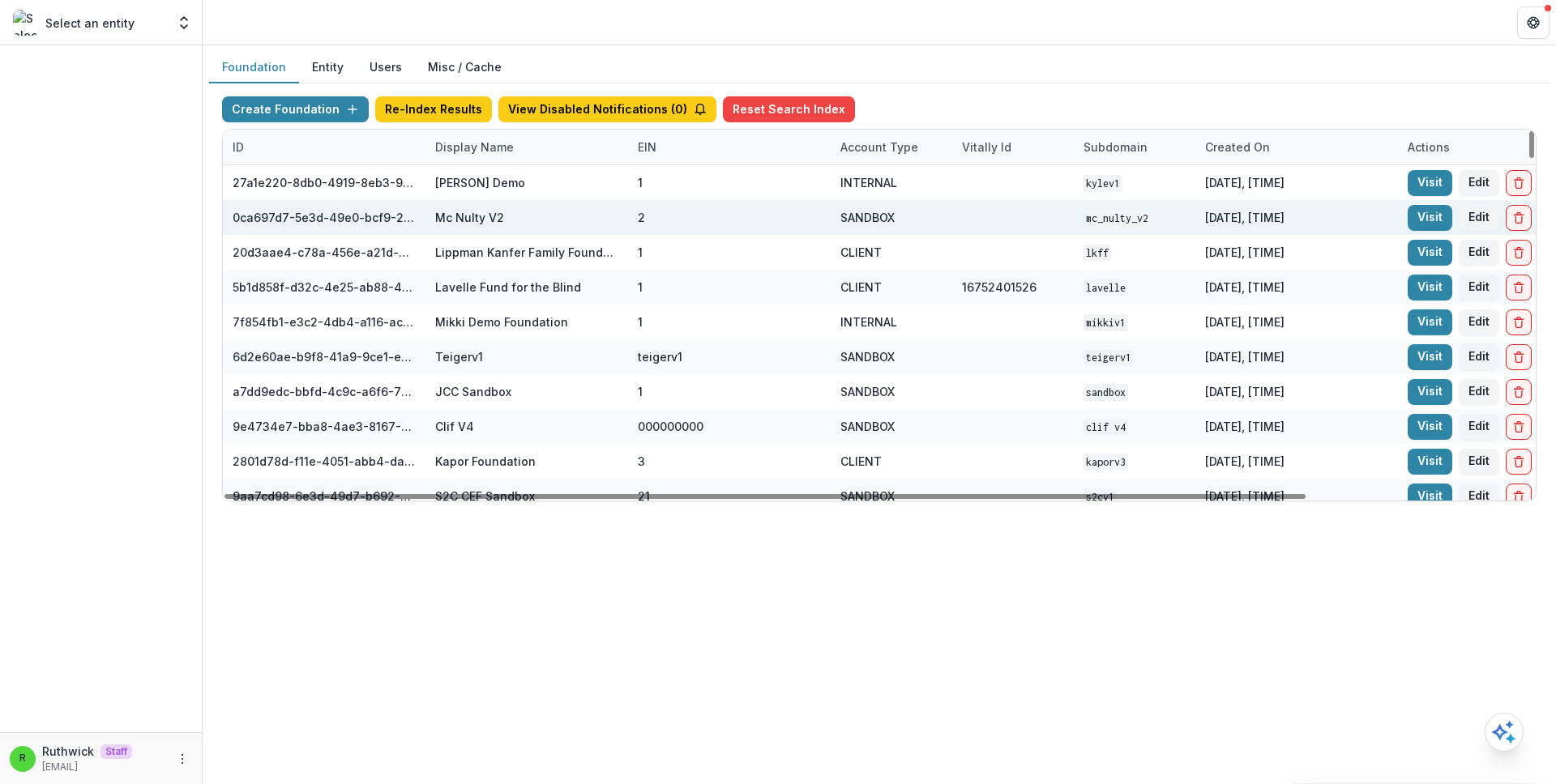 click on "SANDBOX" at bounding box center (891, 217) 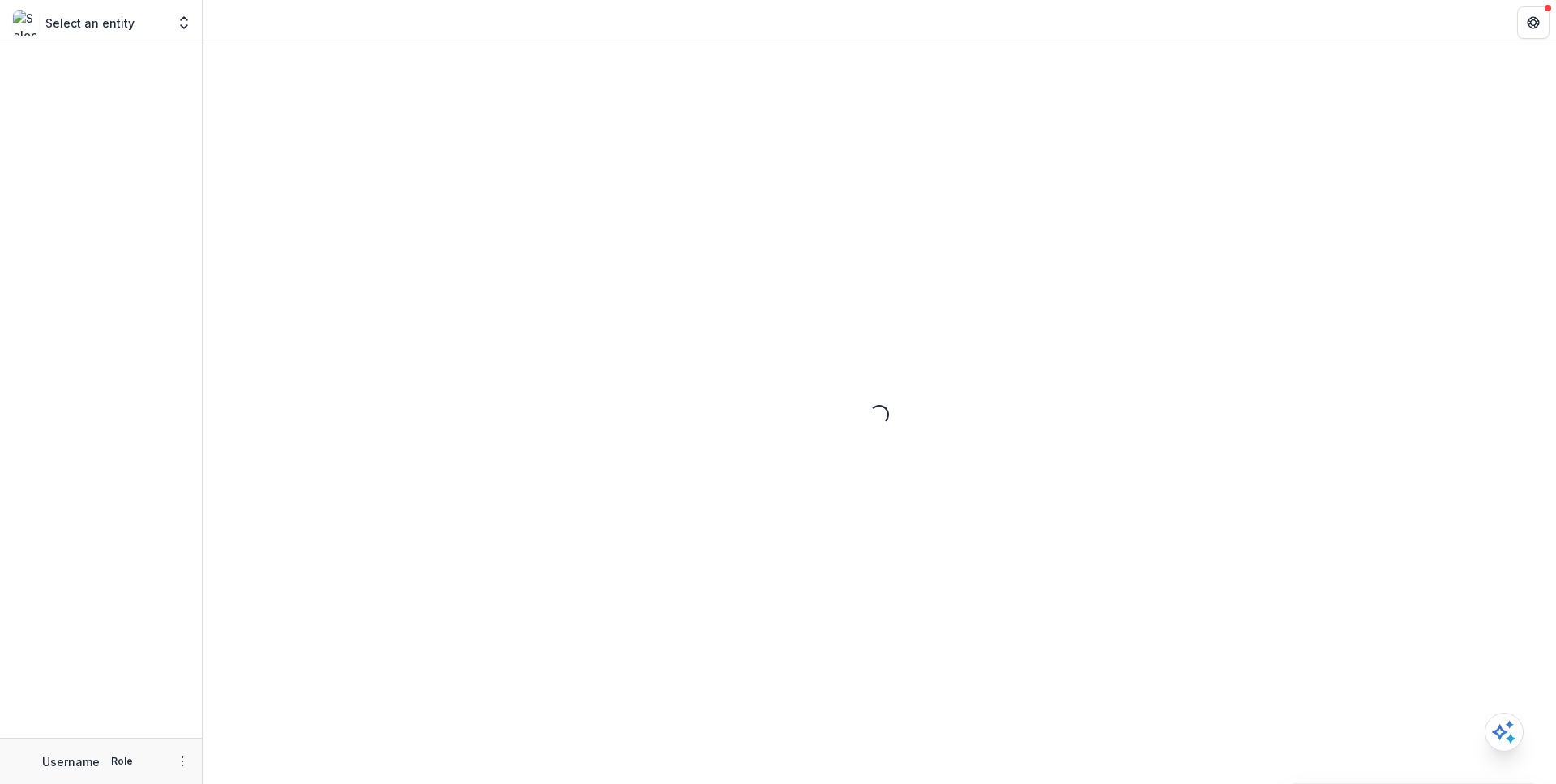 scroll, scrollTop: 0, scrollLeft: 0, axis: both 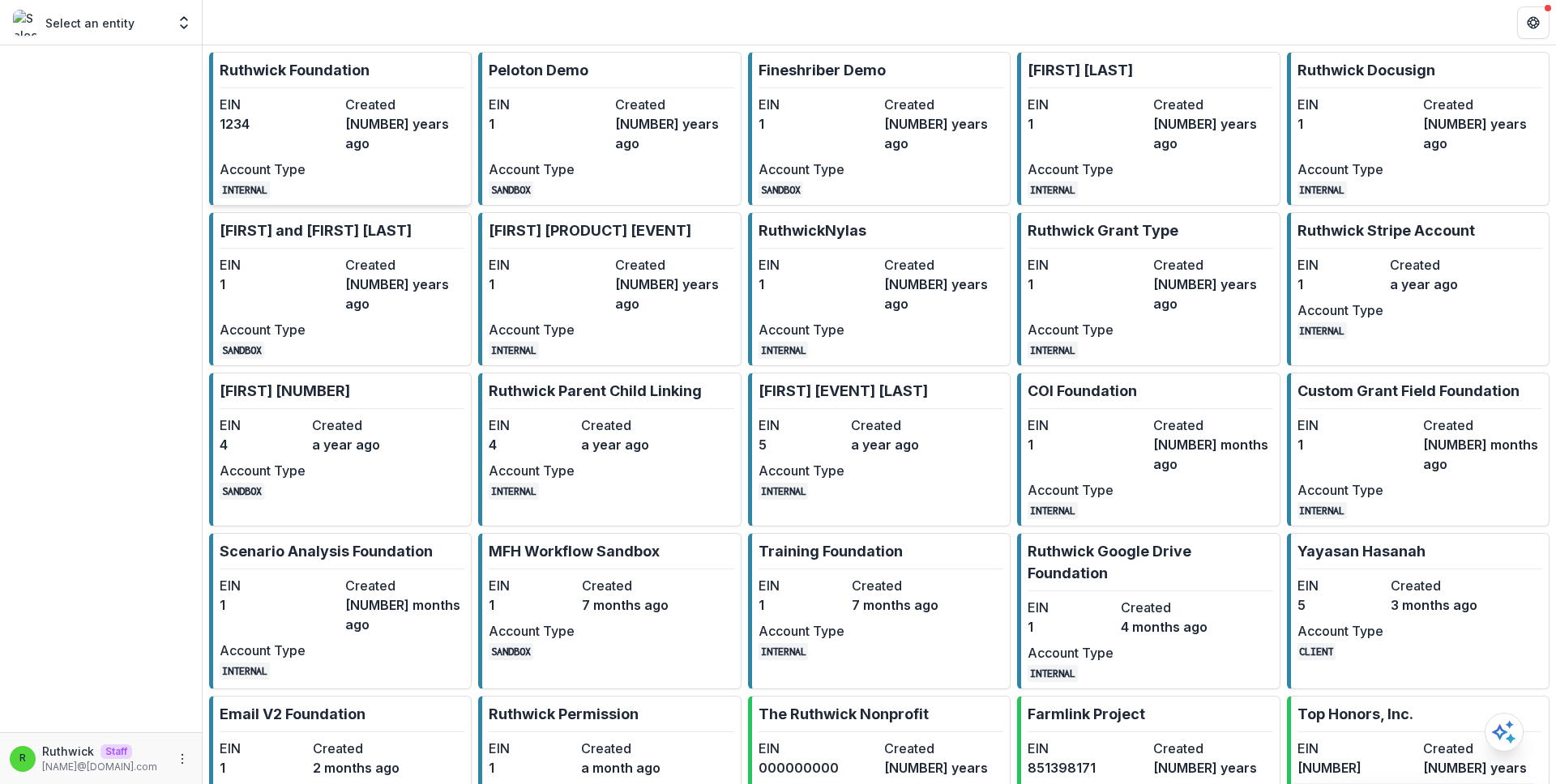click on "3 years ago" at bounding box center [404, 134] 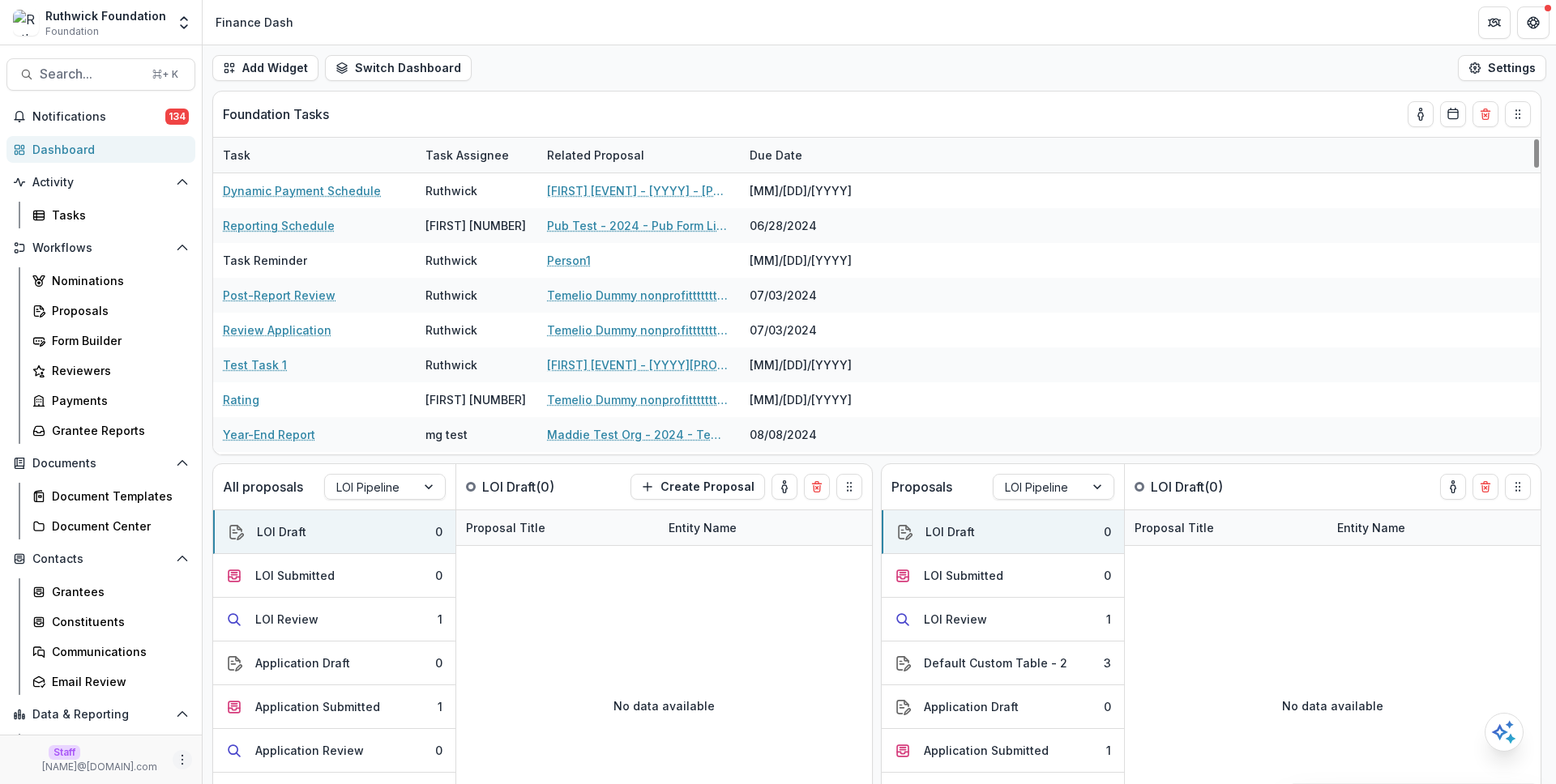 click 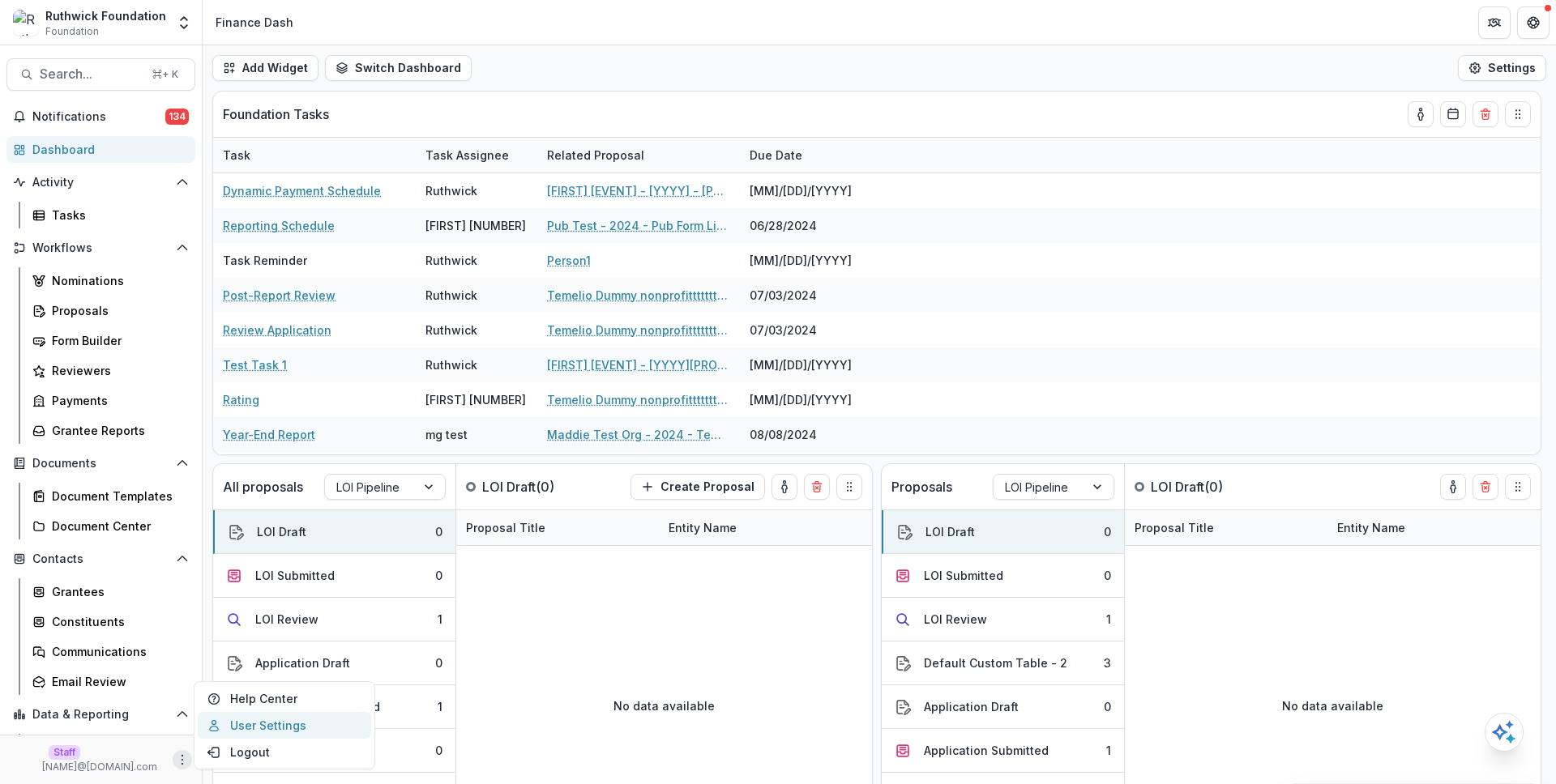 click on "User Settings" at bounding box center [284, 725] 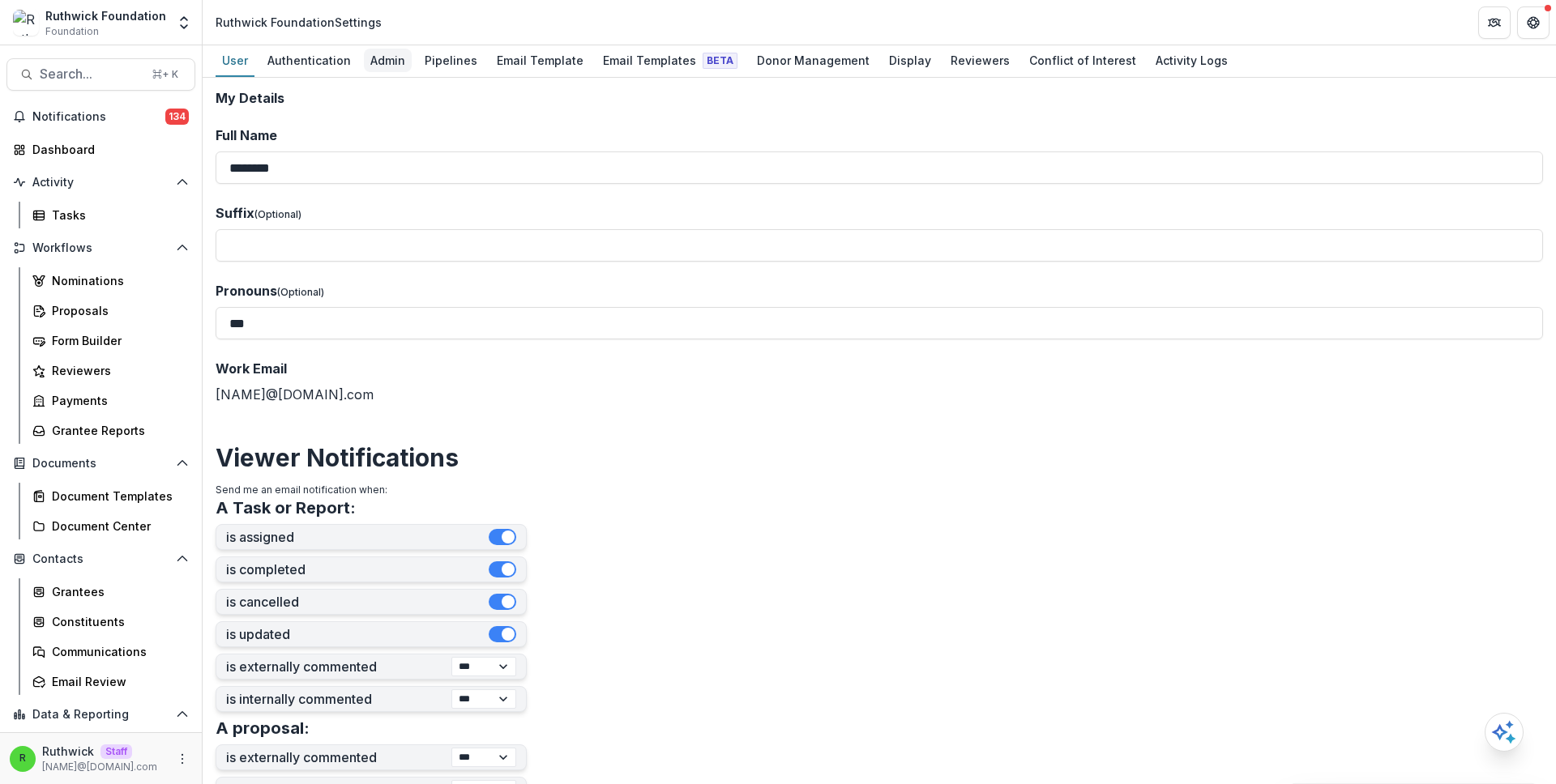click on "Admin" at bounding box center [387, 60] 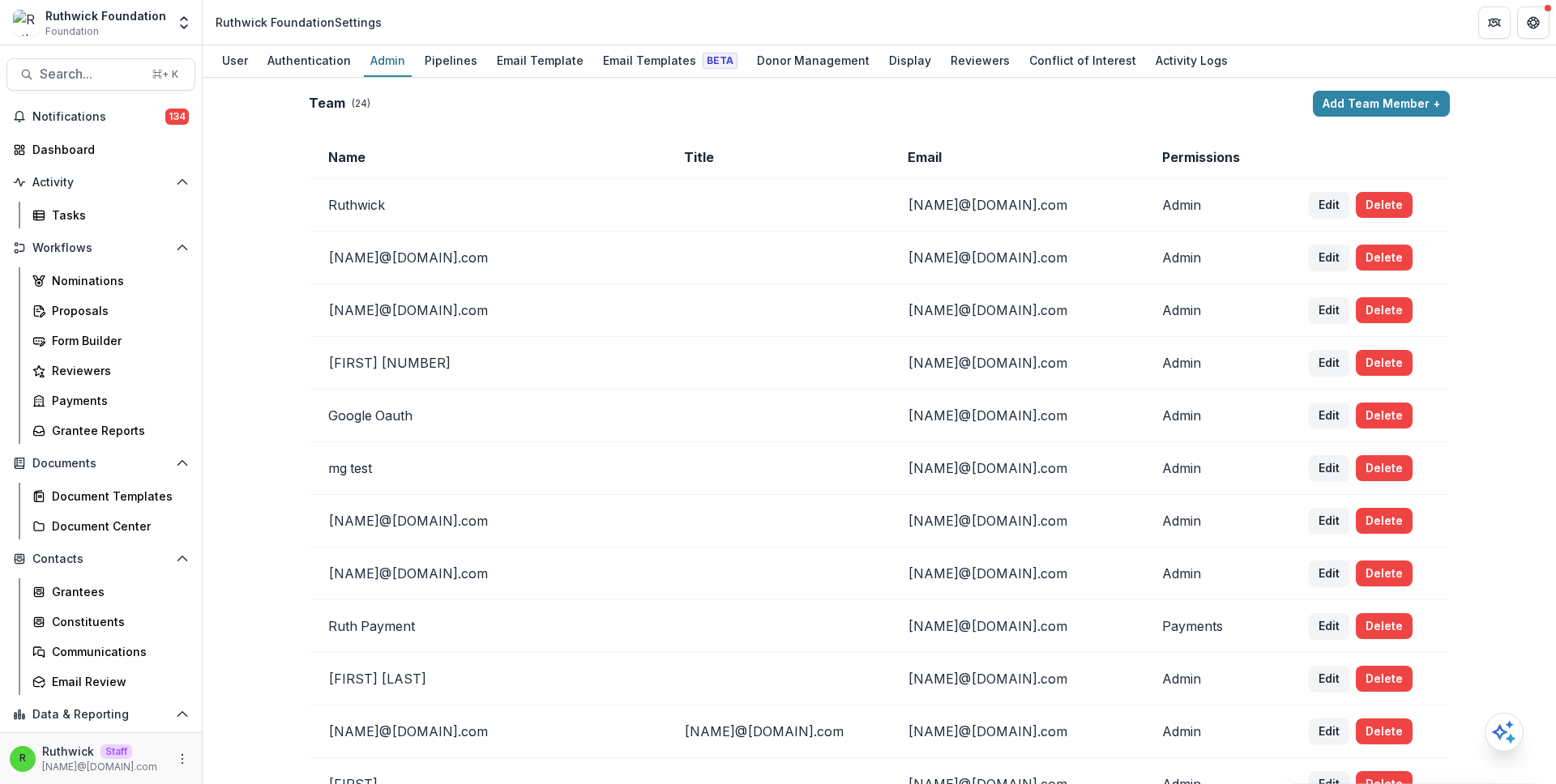 click on "Team ( 24 ) Add Team Member +" at bounding box center (879, 104) 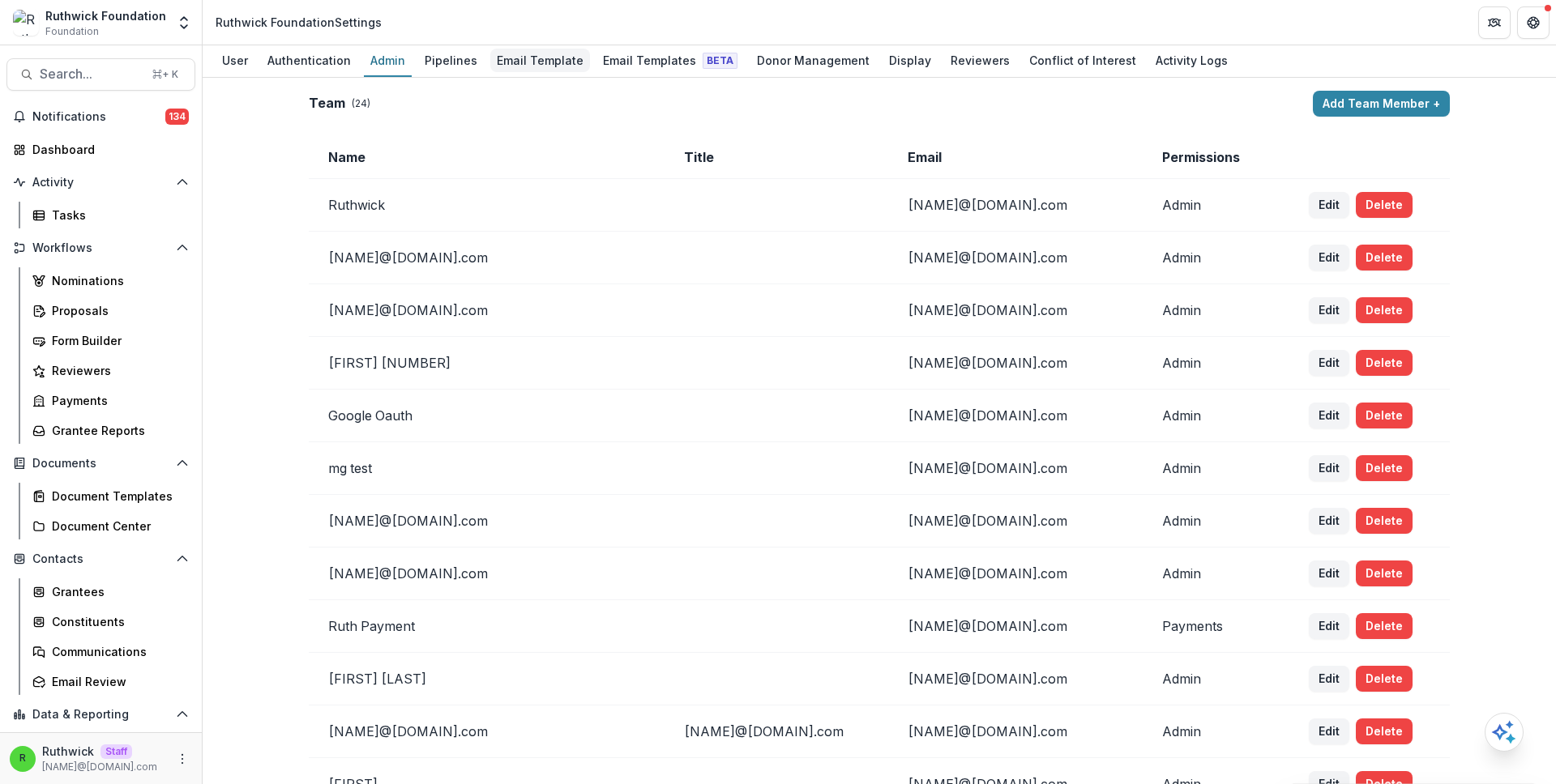 click on "Email Template" at bounding box center (540, 60) 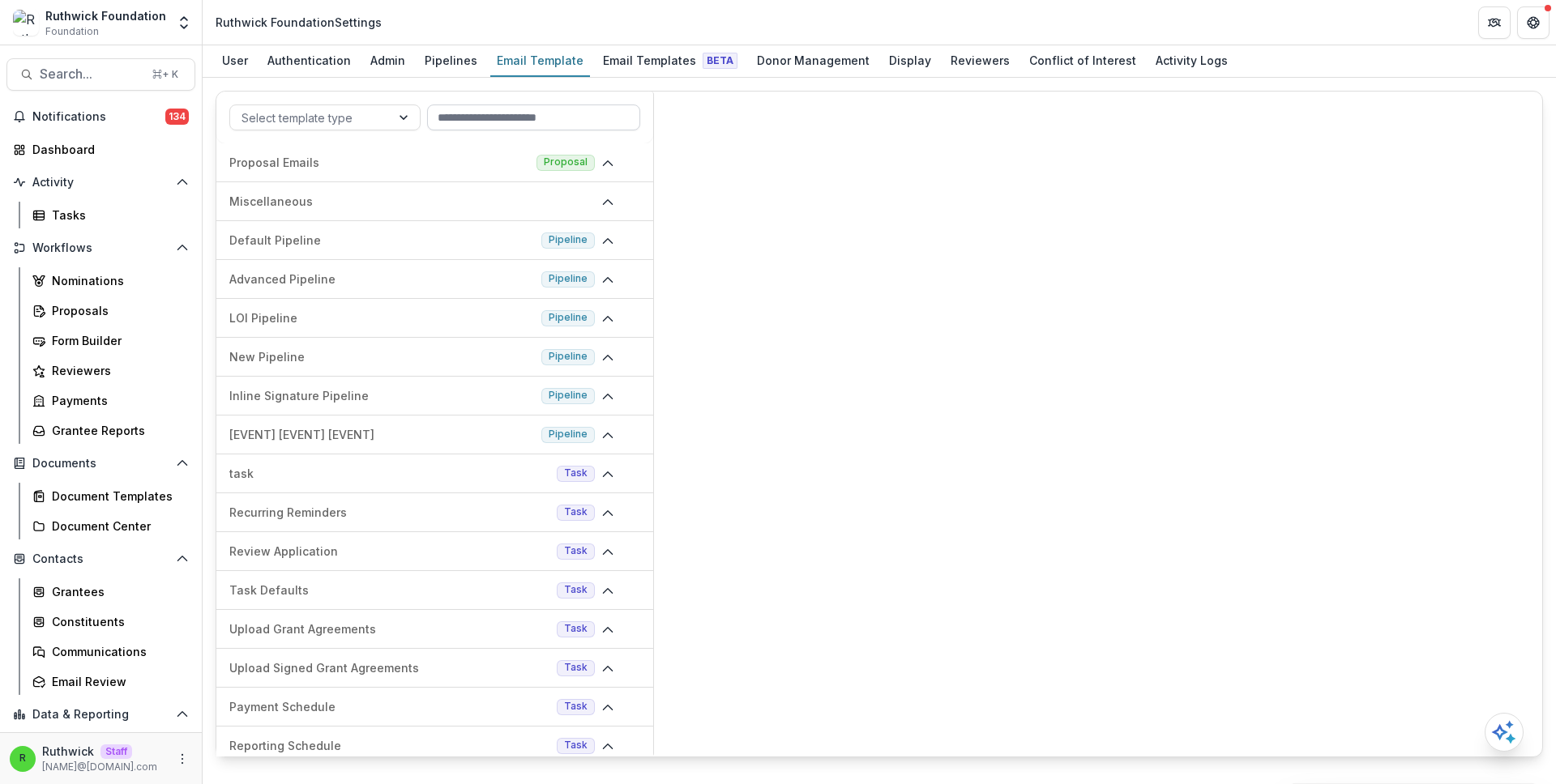 click at bounding box center (533, 117) 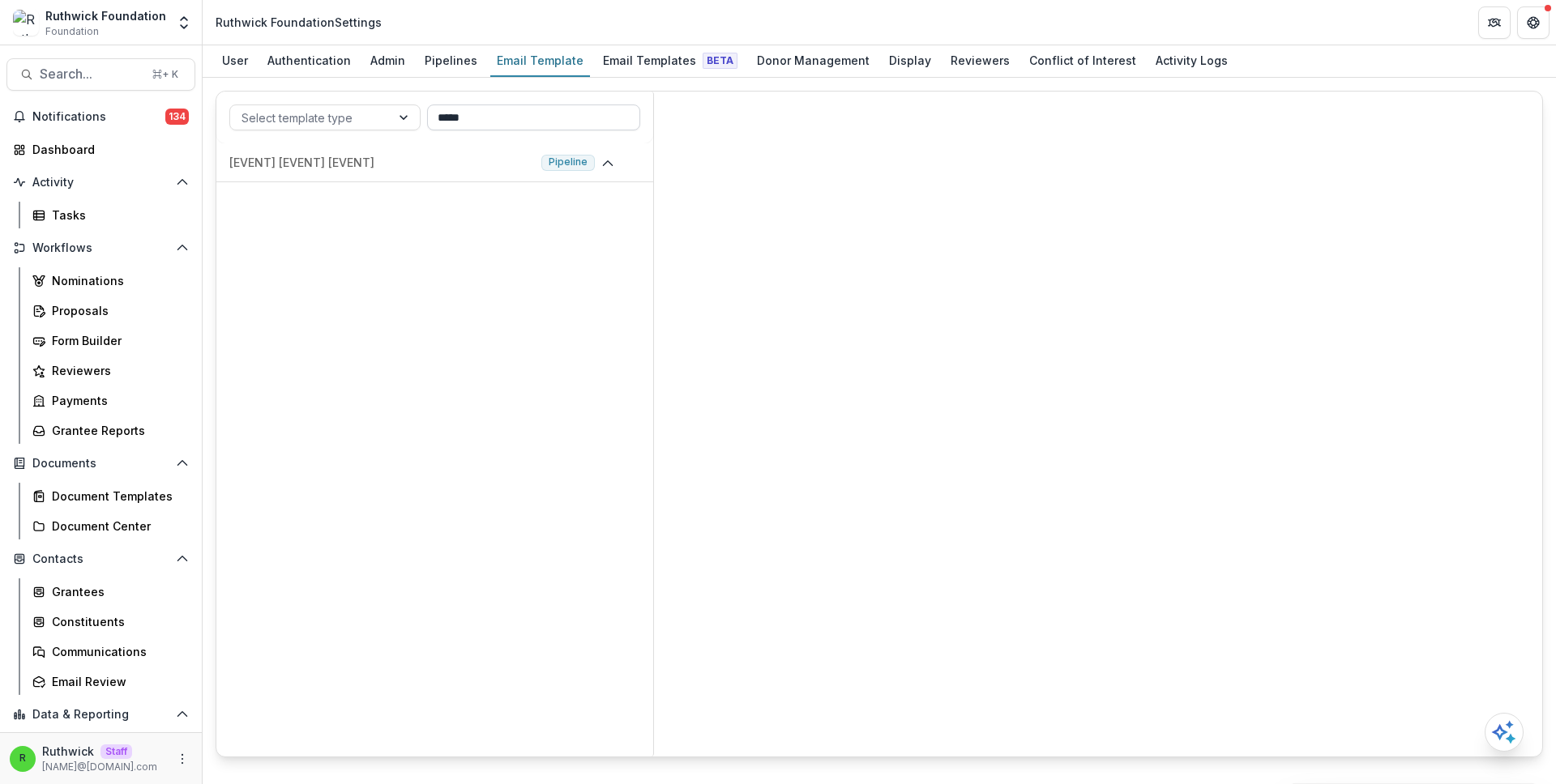 type on "******" 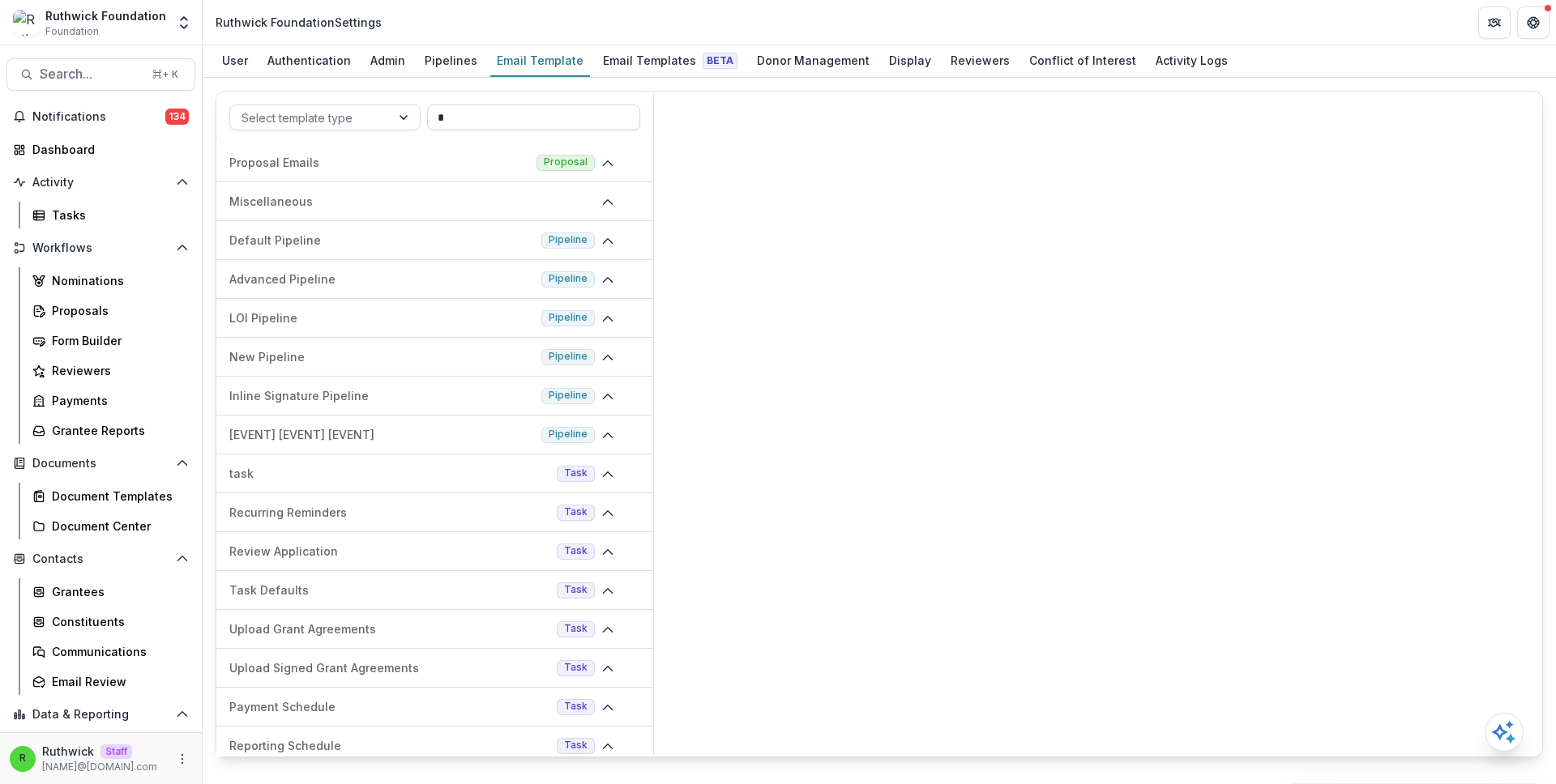 type on "**" 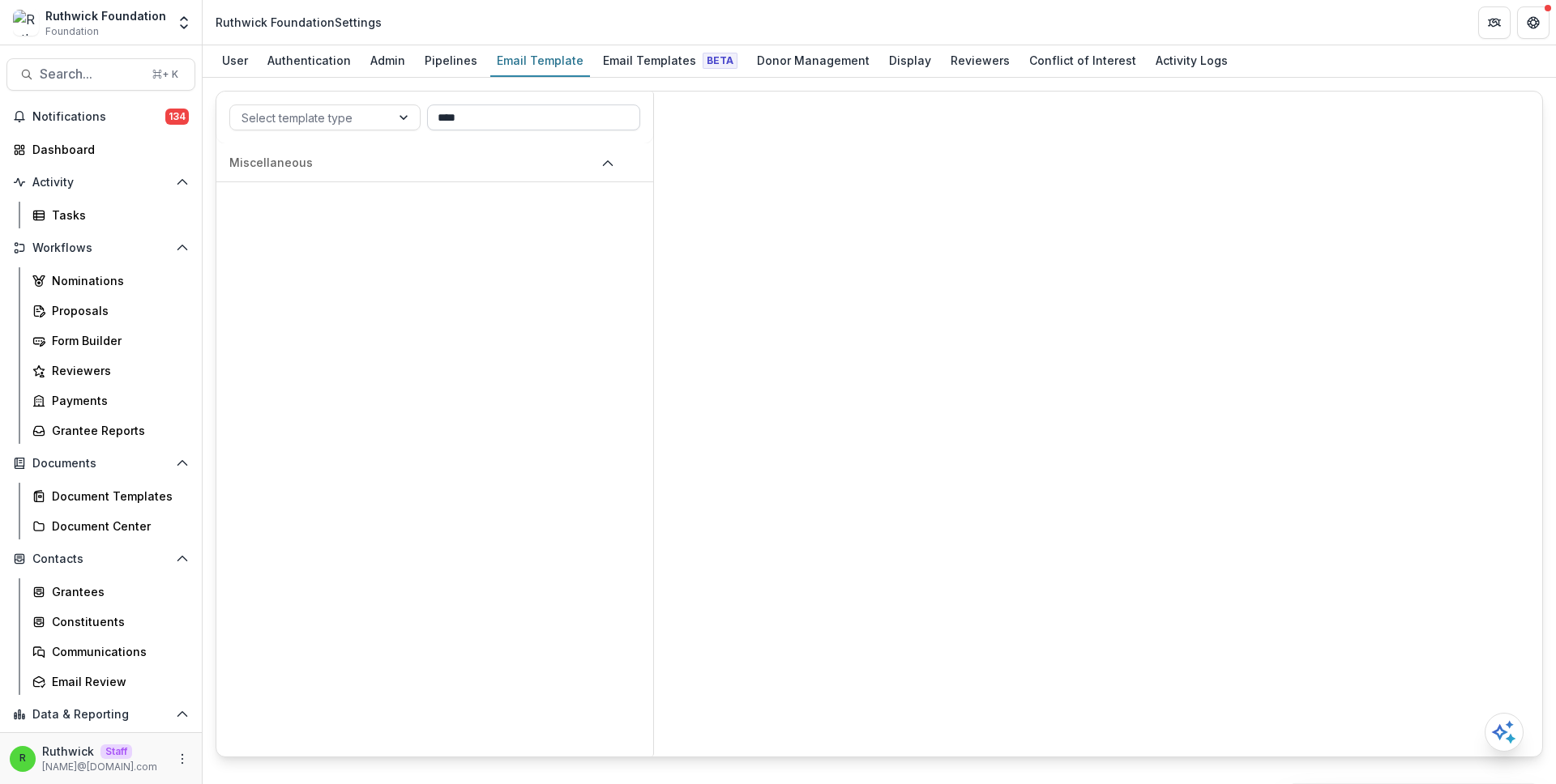 type on "*****" 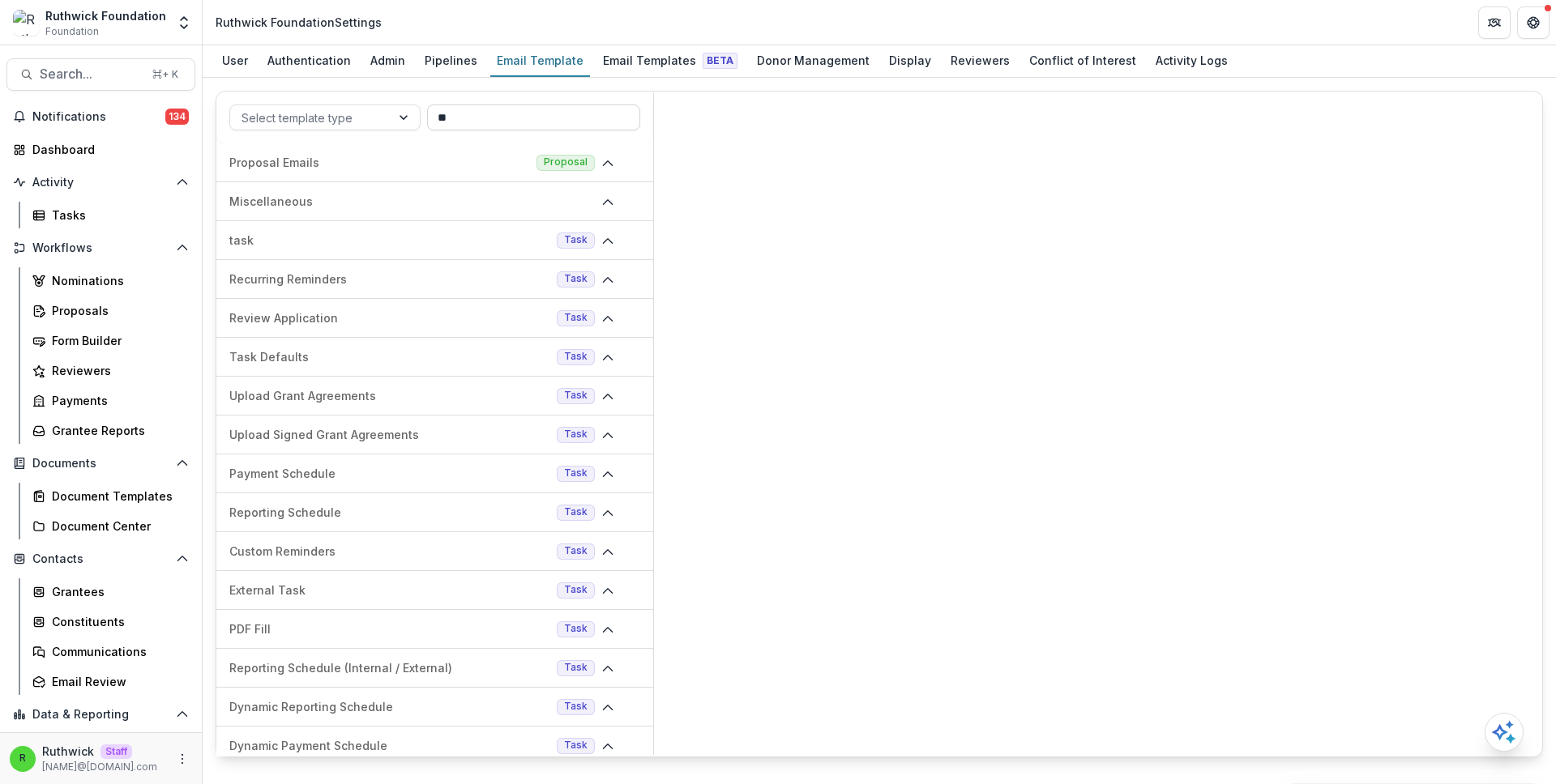 type on "***" 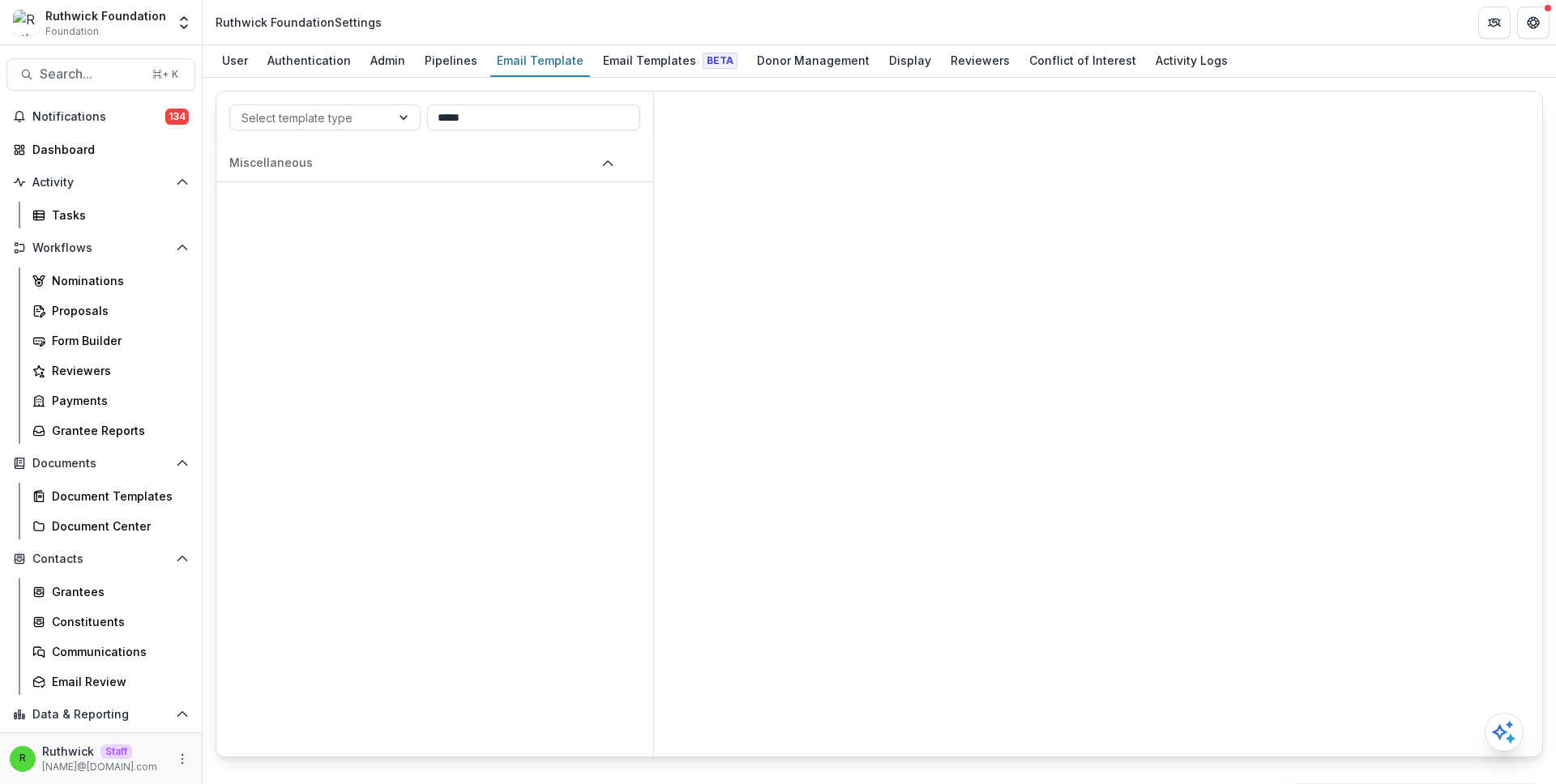 type on "*****" 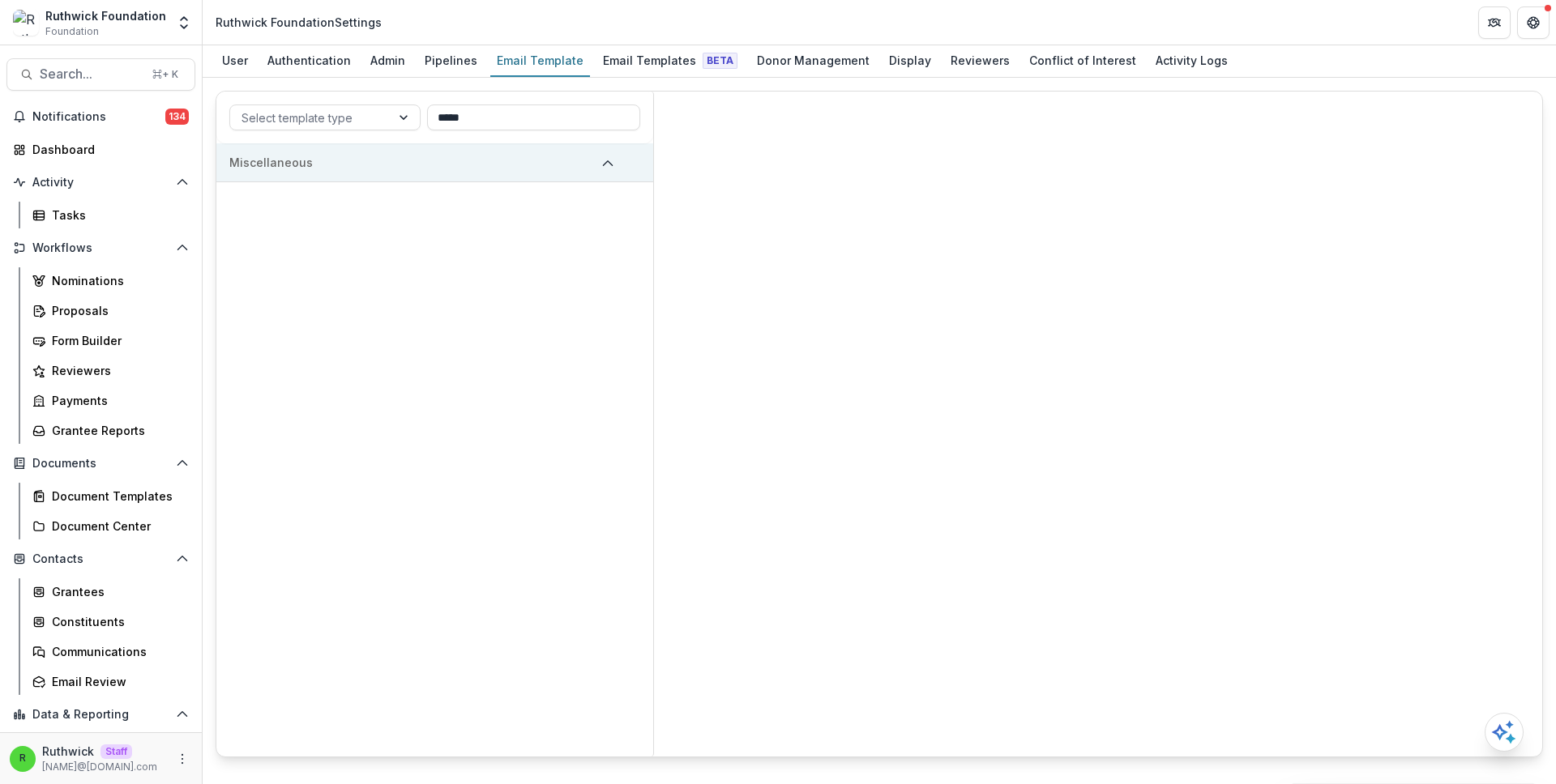 click on "Miscellaneous" at bounding box center (412, 162) 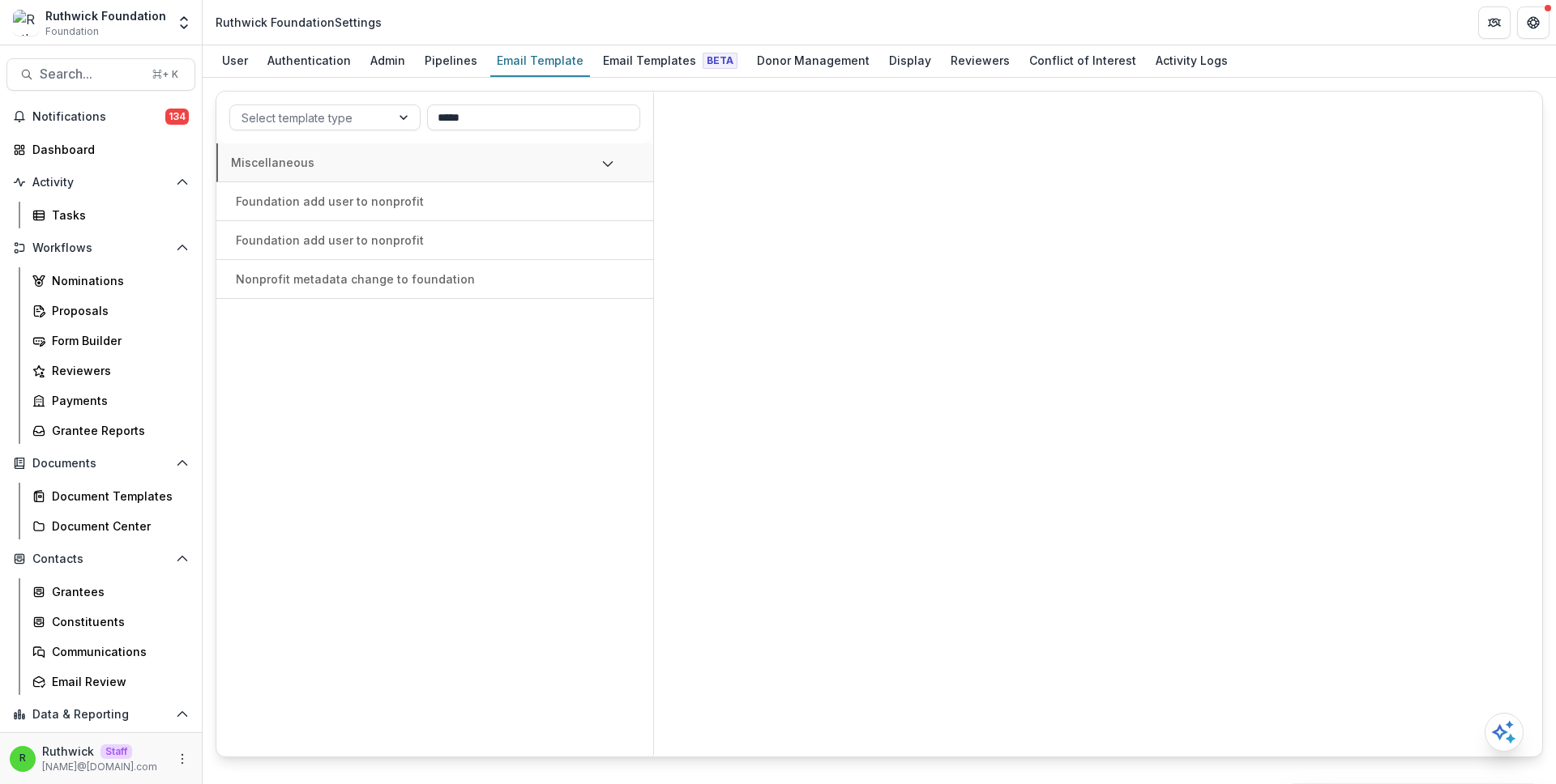 click on "Foundation add user to nonprofit" at bounding box center [434, 201] 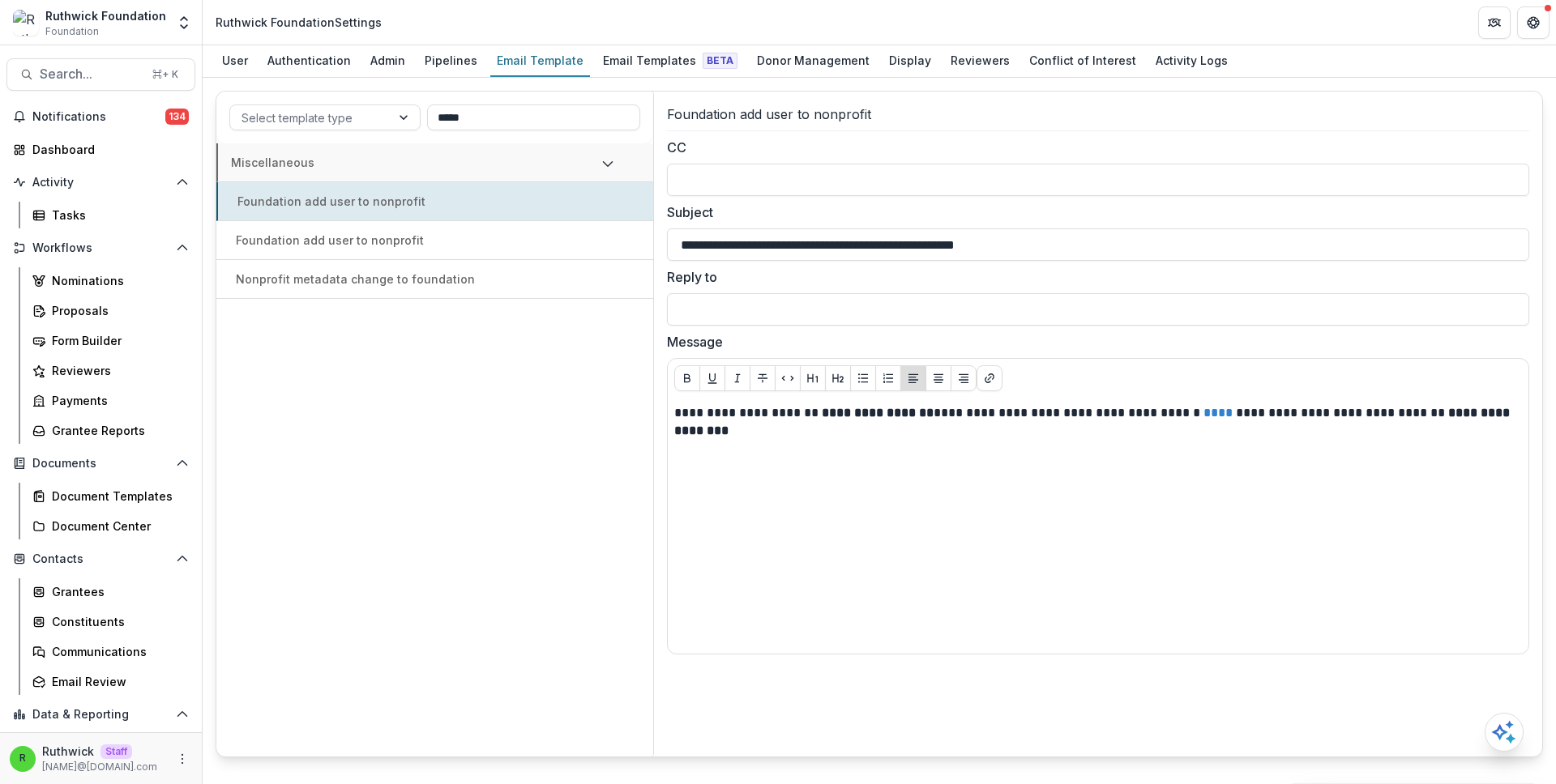 click on "Foundation add user to nonprofit" at bounding box center [434, 240] 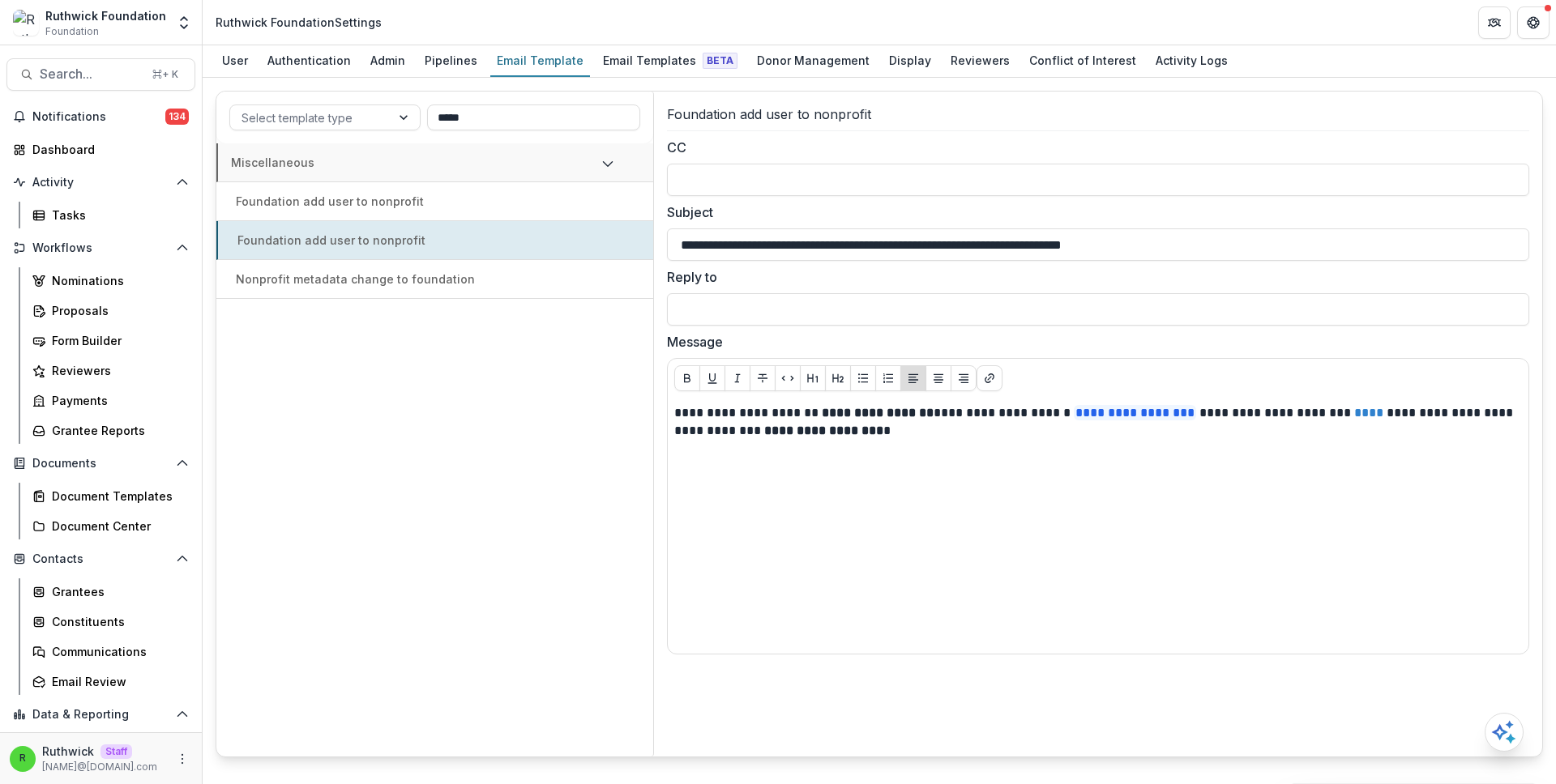 click on "Foundation add user to nonprofit" at bounding box center [434, 201] 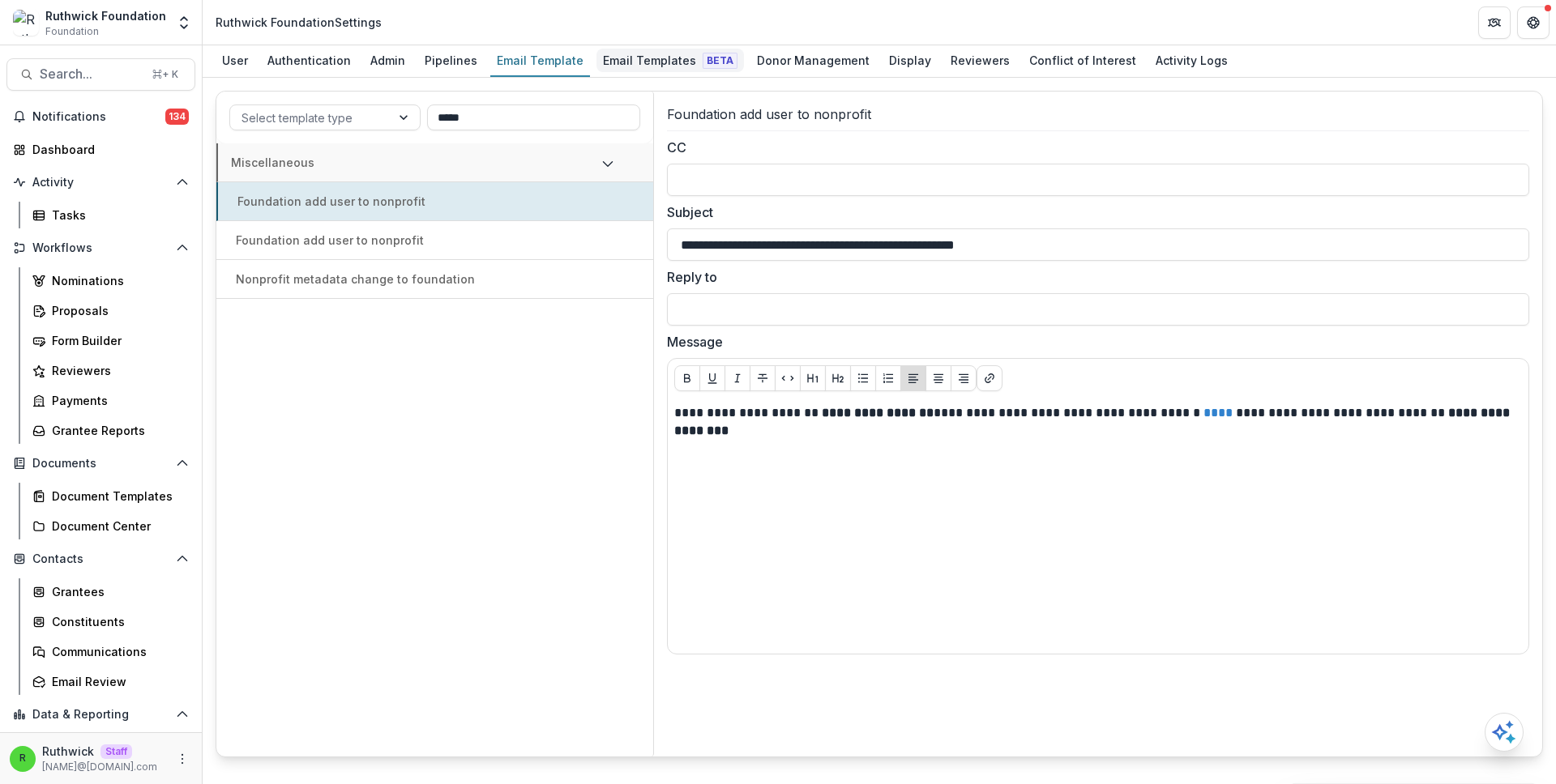 click on "Email Templates   Beta" at bounding box center (670, 60) 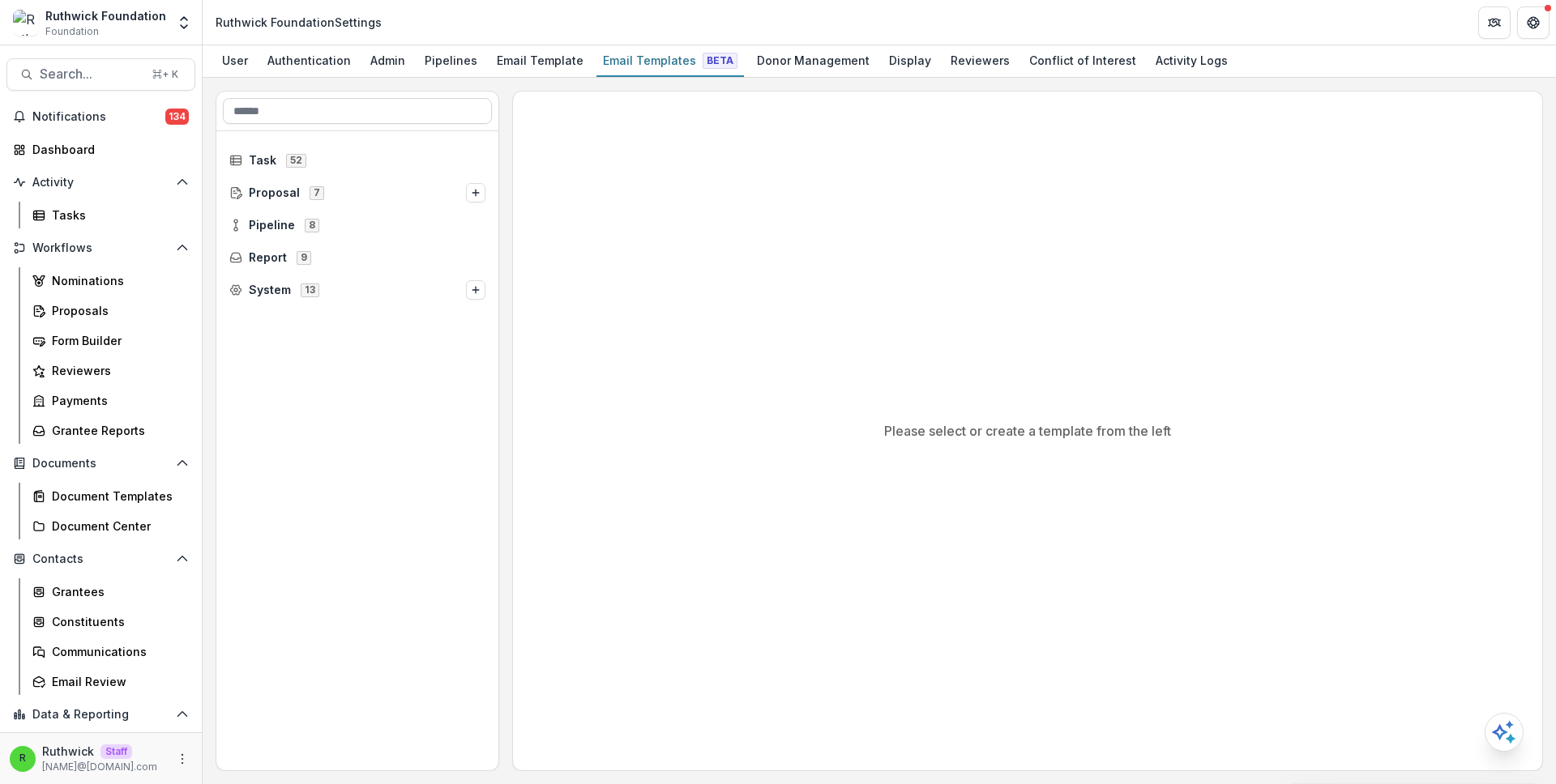 click at bounding box center [357, 111] 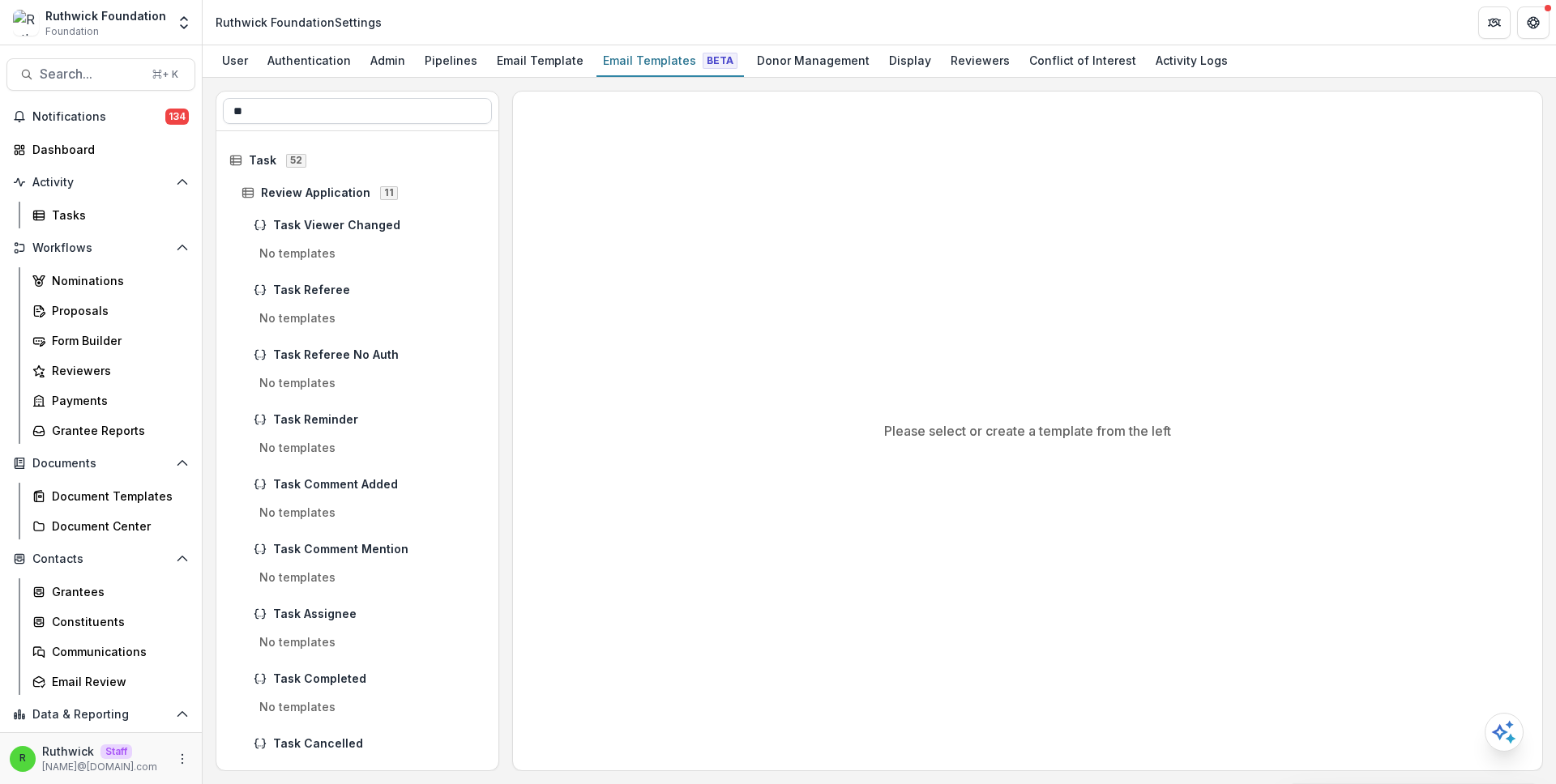type on "***" 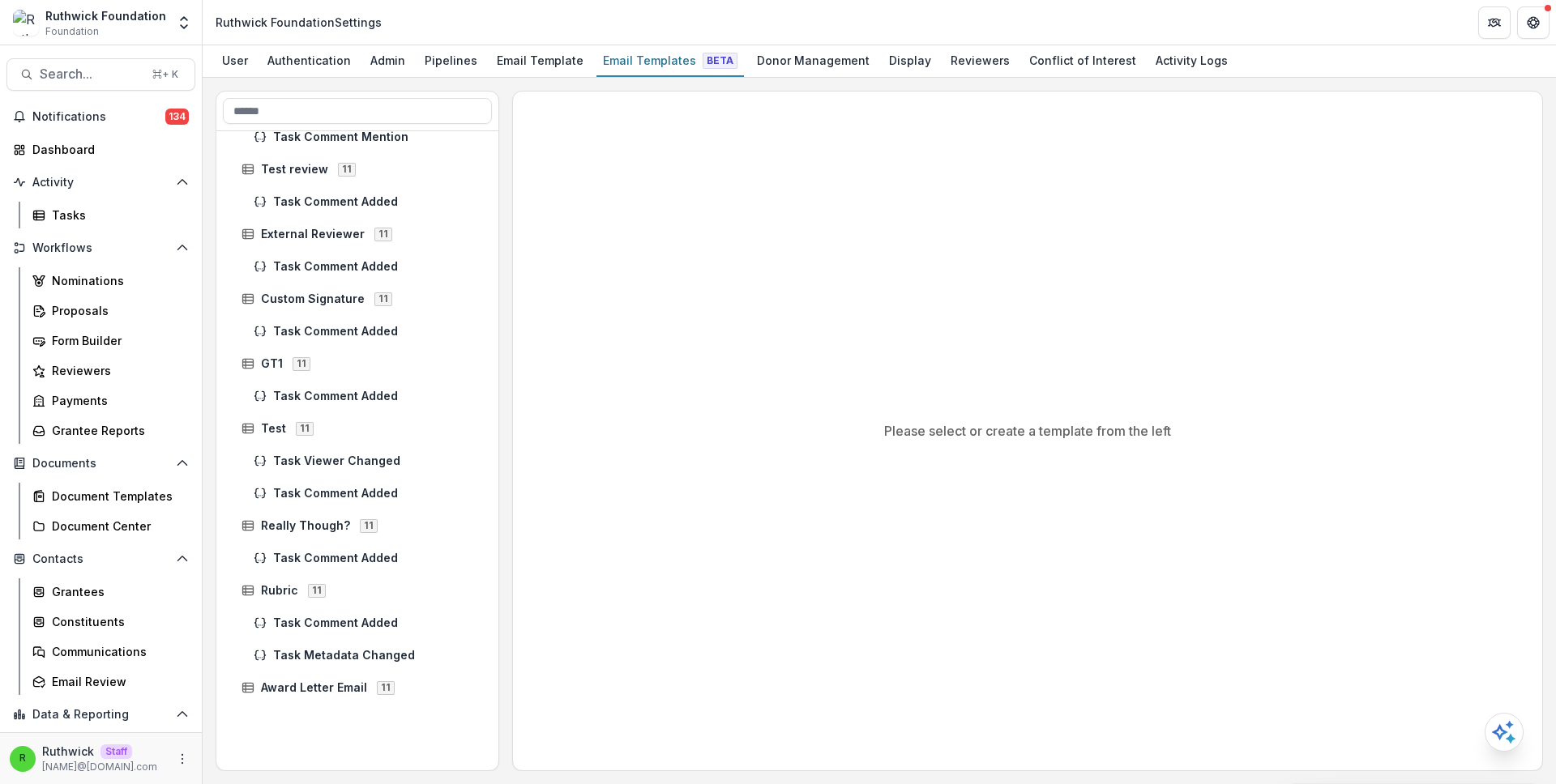 scroll, scrollTop: 0, scrollLeft: 0, axis: both 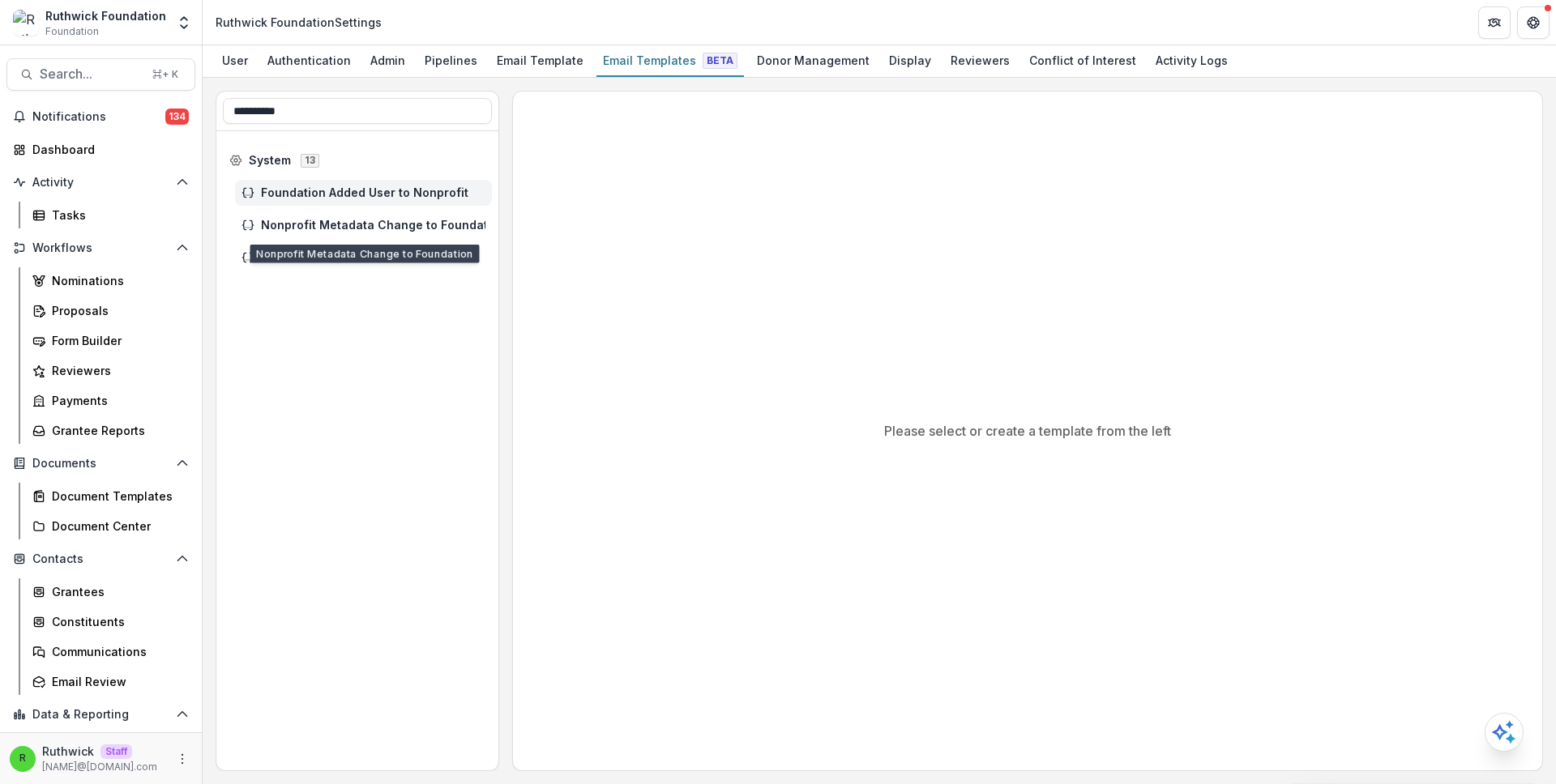 type on "**********" 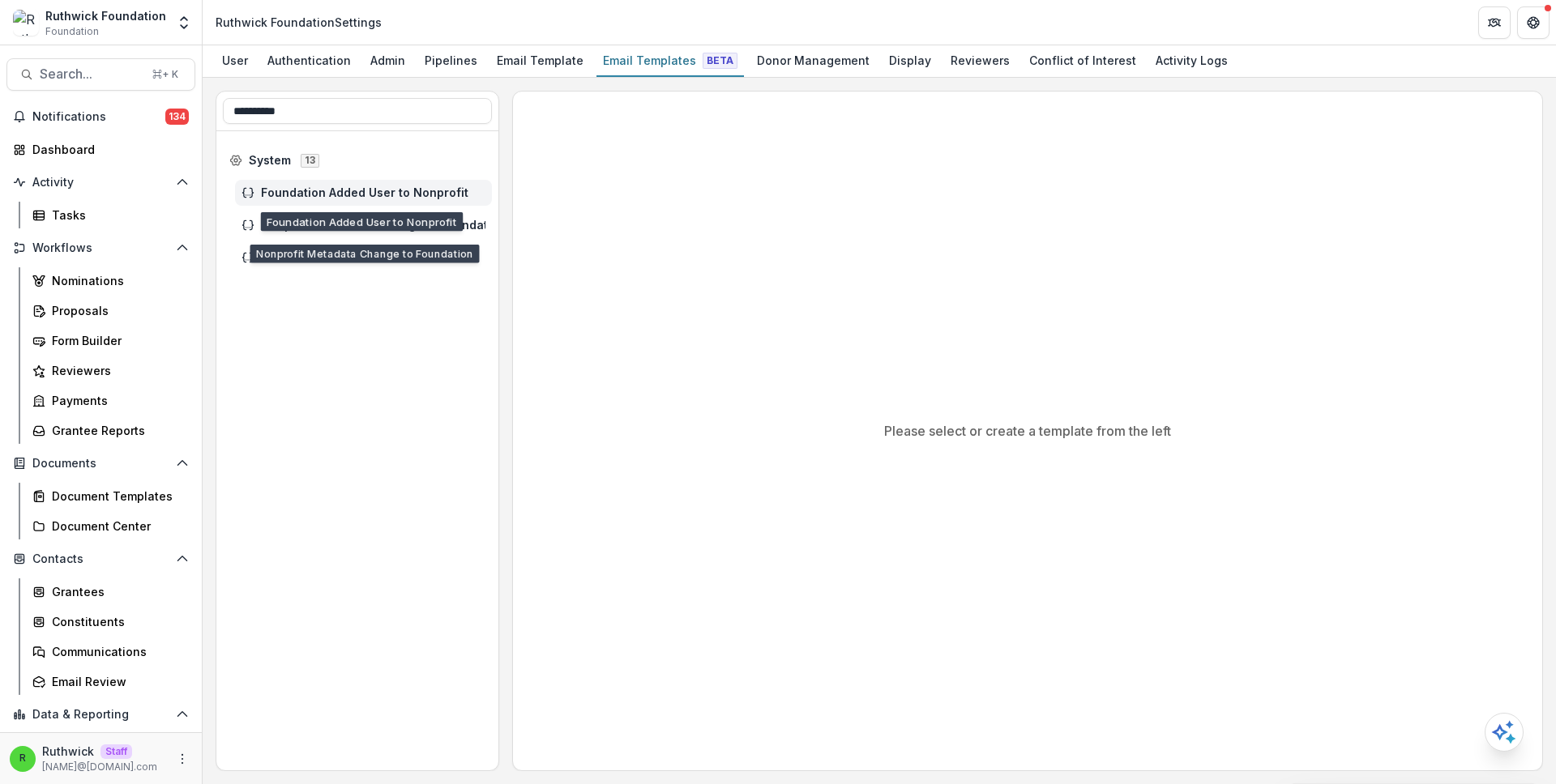 click on "Foundation Added User to Nonprofit" at bounding box center [373, 193] 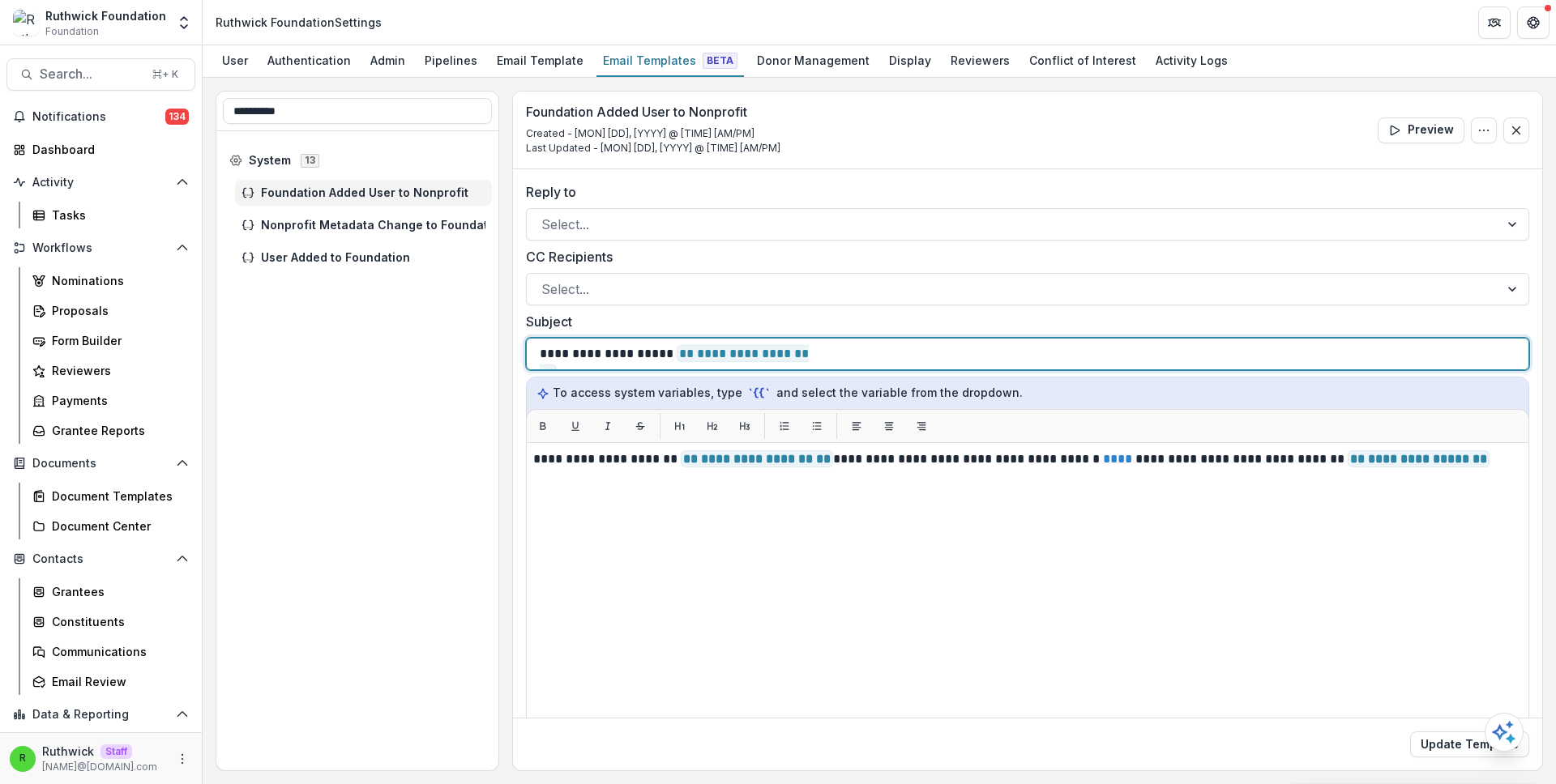 click on "**********" at bounding box center [1028, 354] 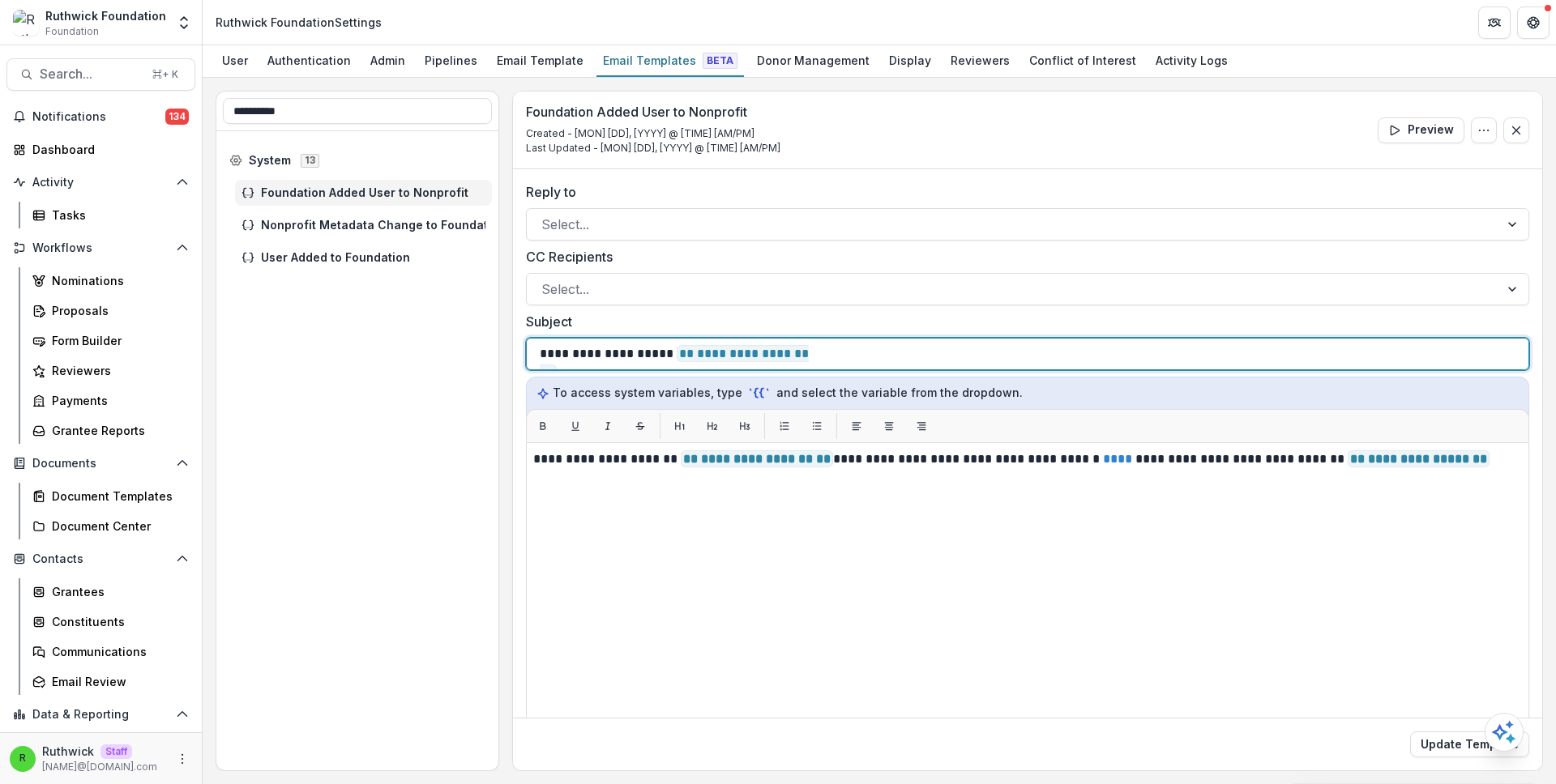 type 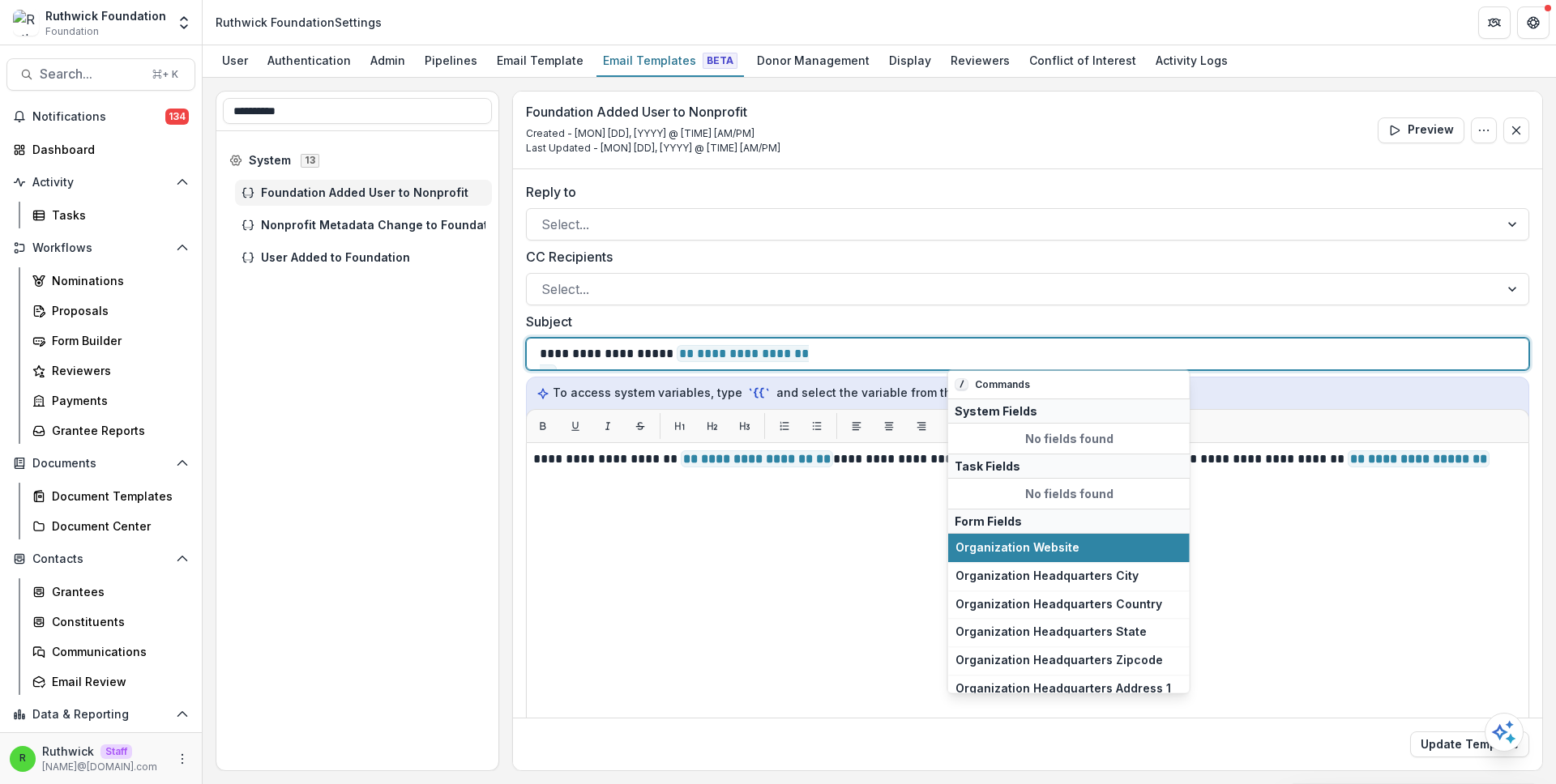 scroll, scrollTop: 287, scrollLeft: 0, axis: vertical 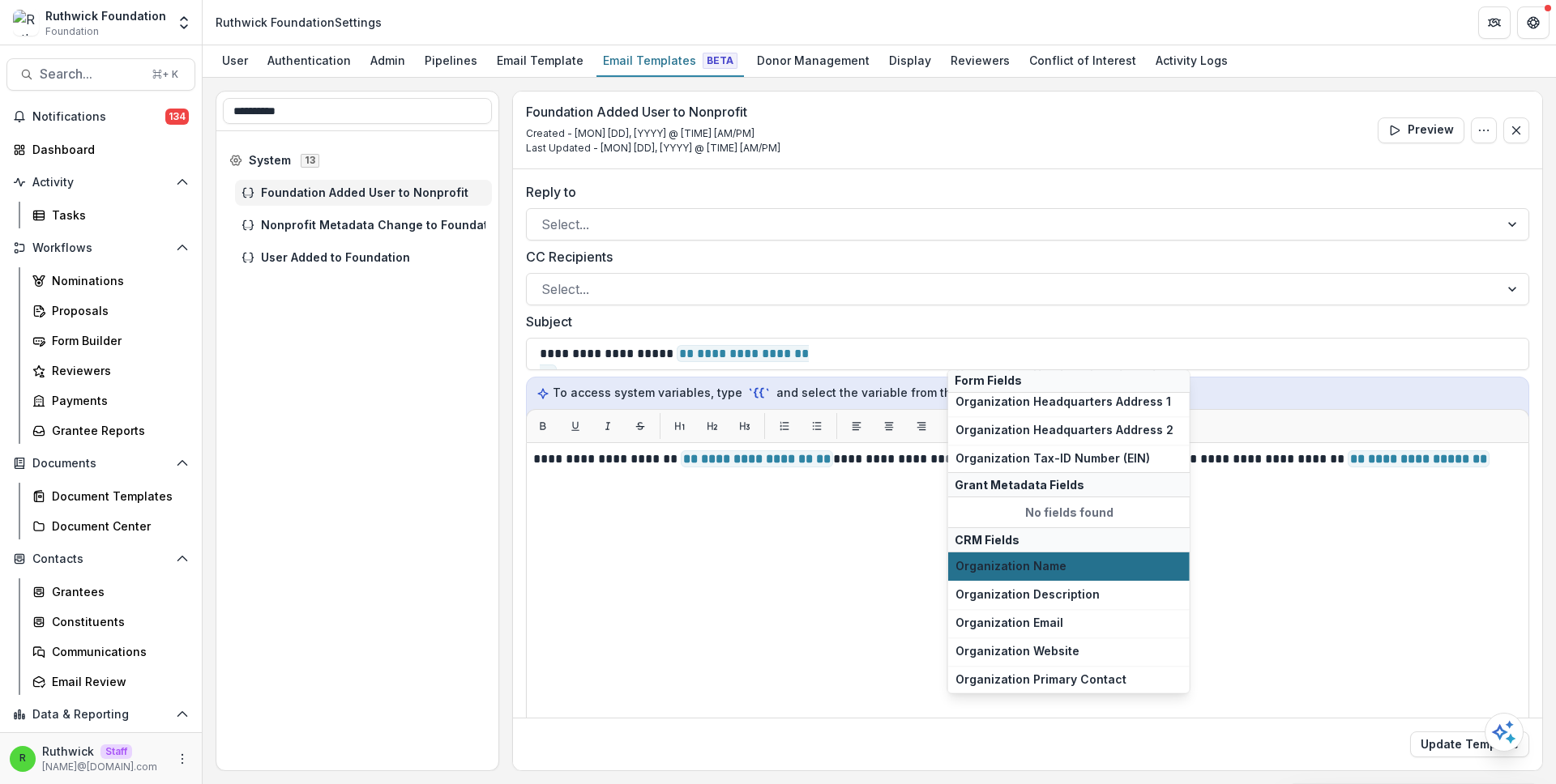 click on "Organization Name" at bounding box center [1069, 566] 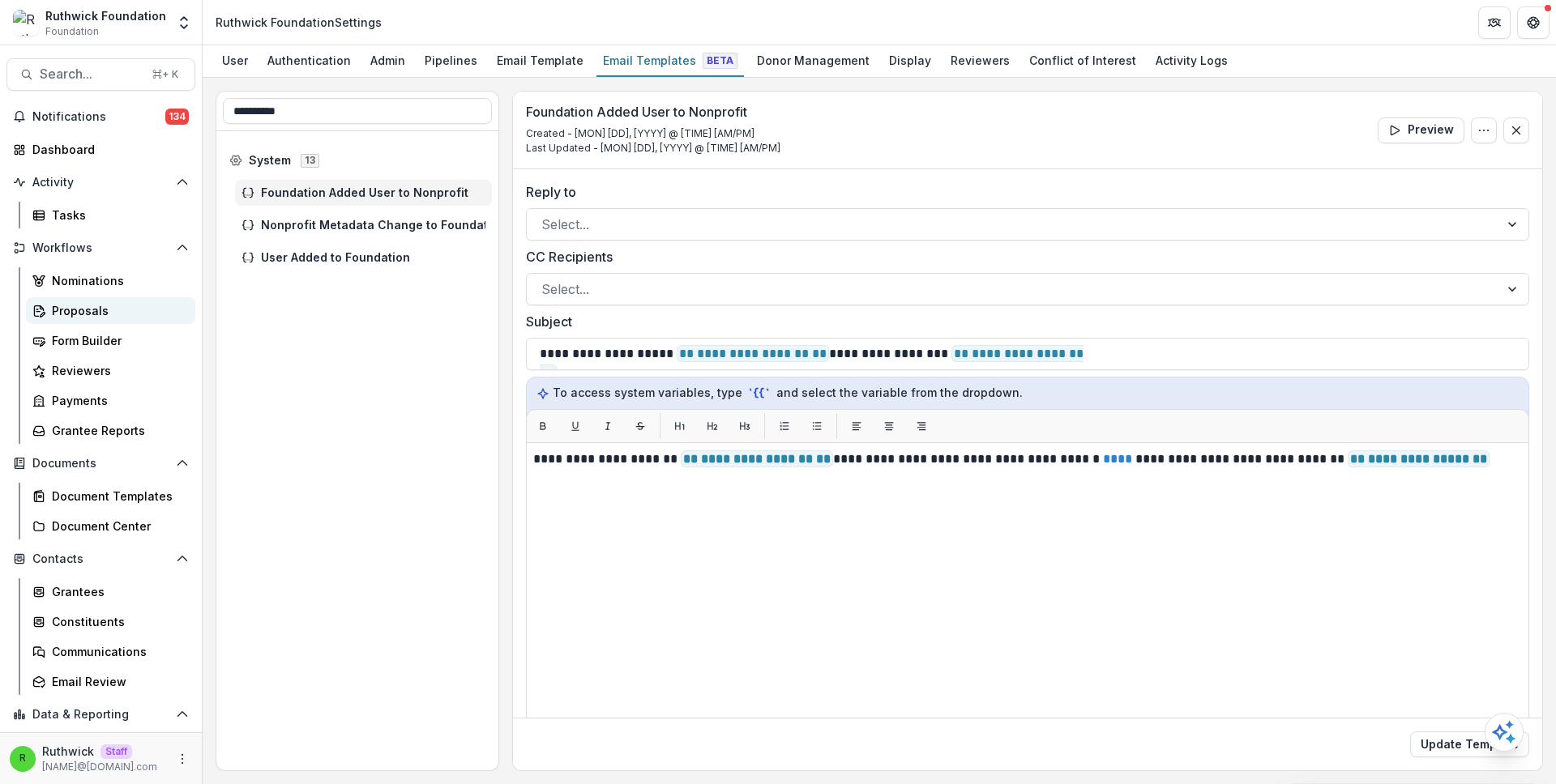 click on "Proposals" at bounding box center [117, 310] 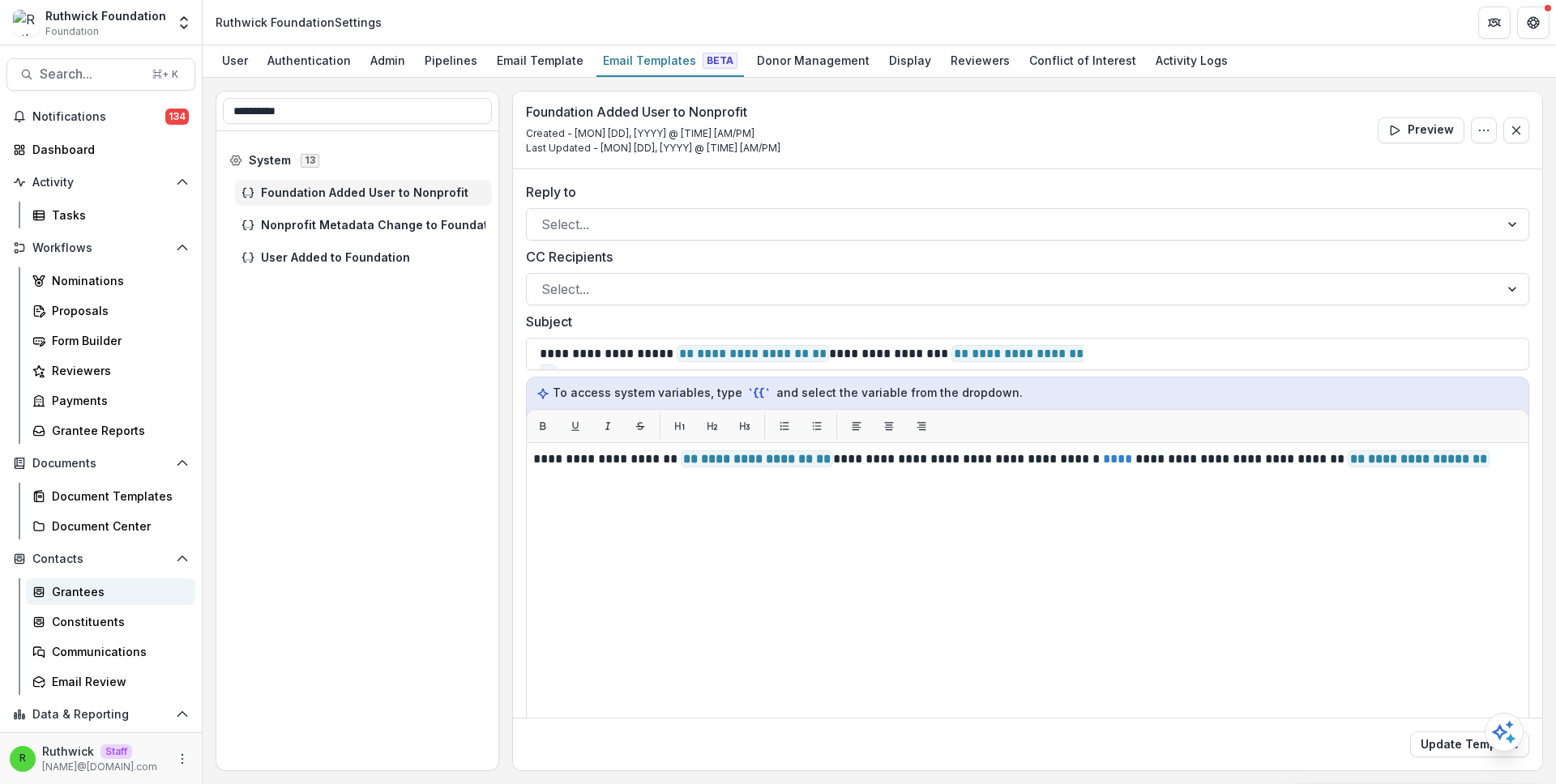 click on "Grantees" at bounding box center [110, 591] 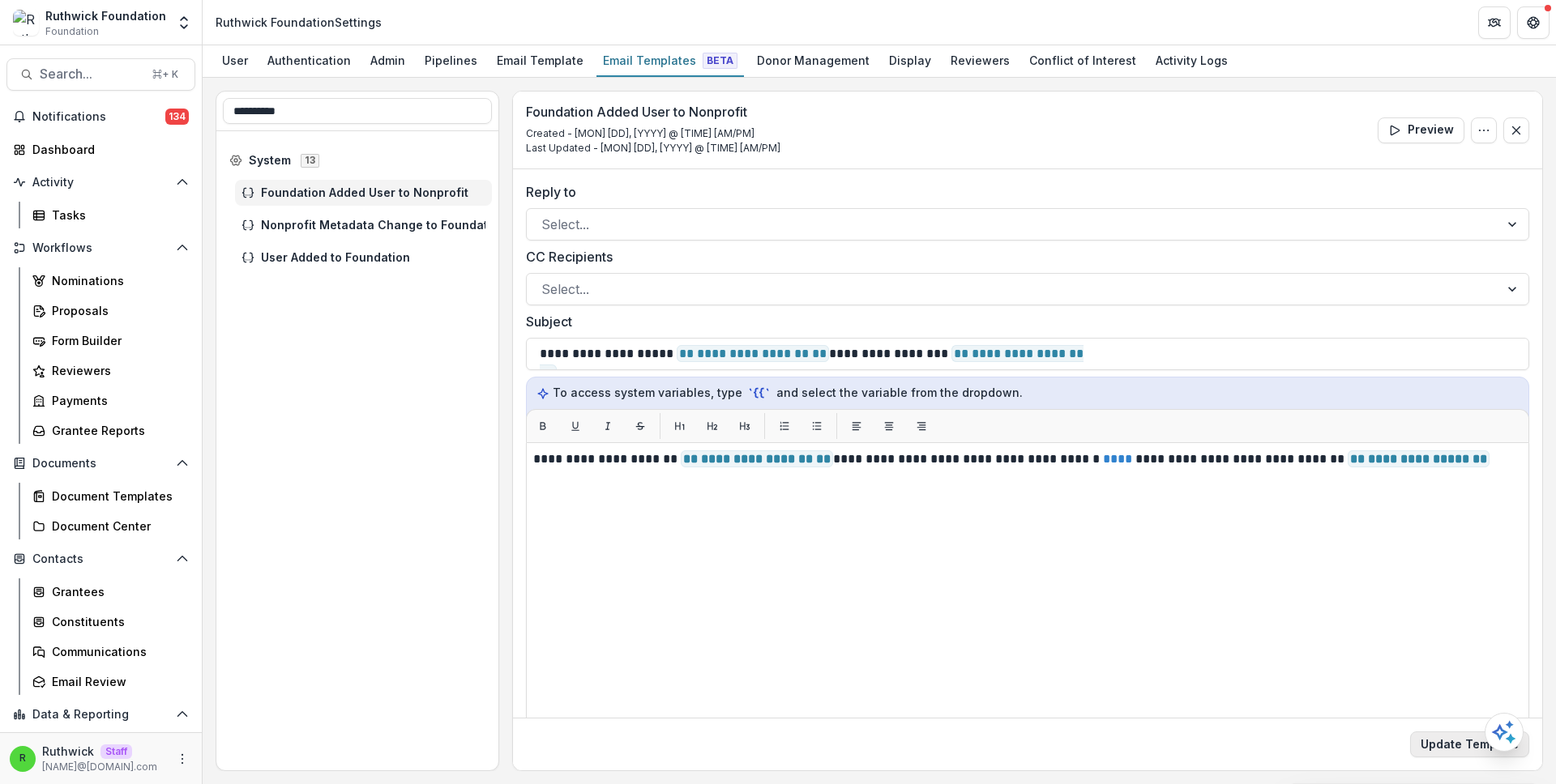 click on "Update Template" at bounding box center [1469, 744] 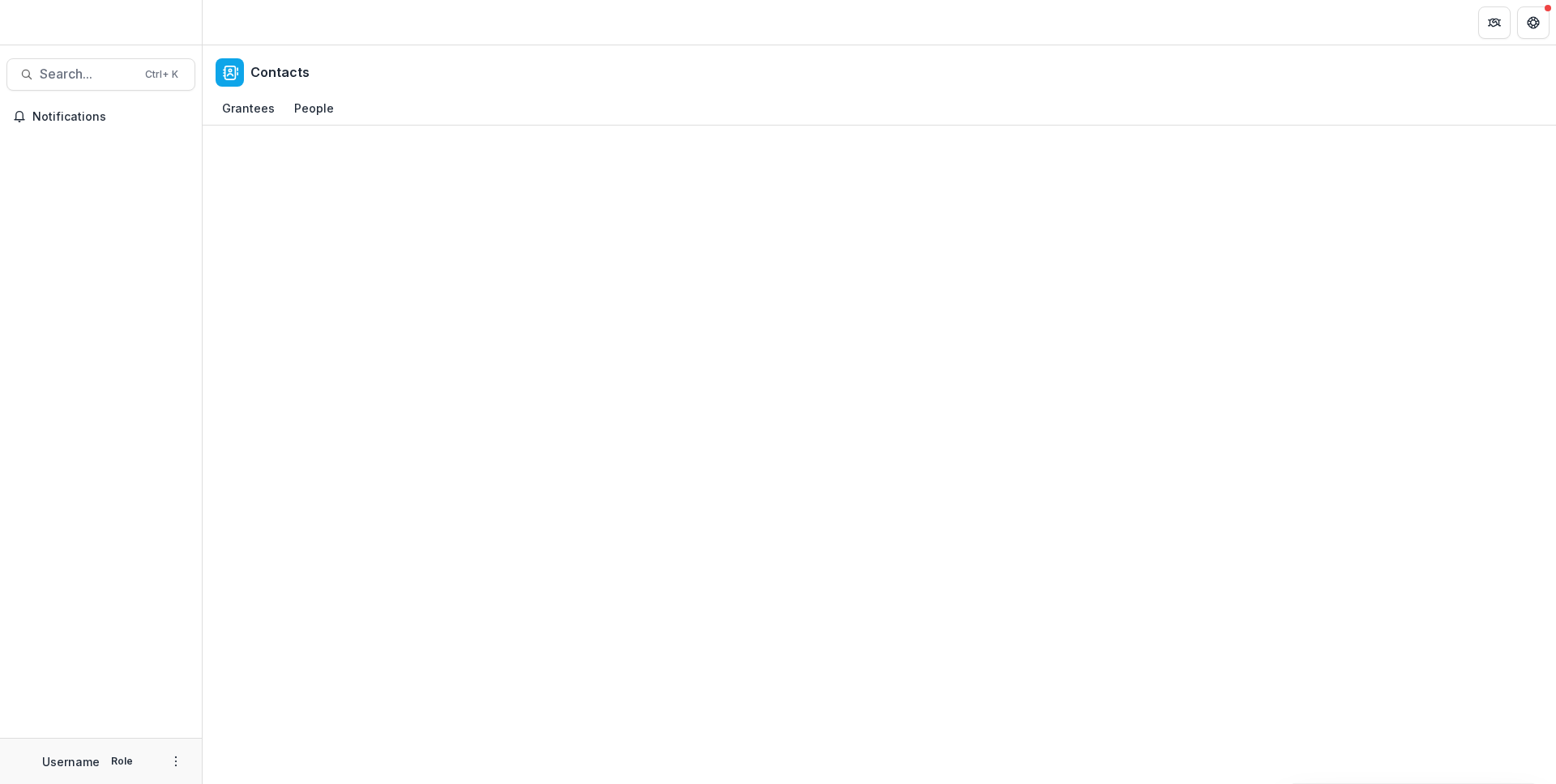 scroll, scrollTop: 0, scrollLeft: 0, axis: both 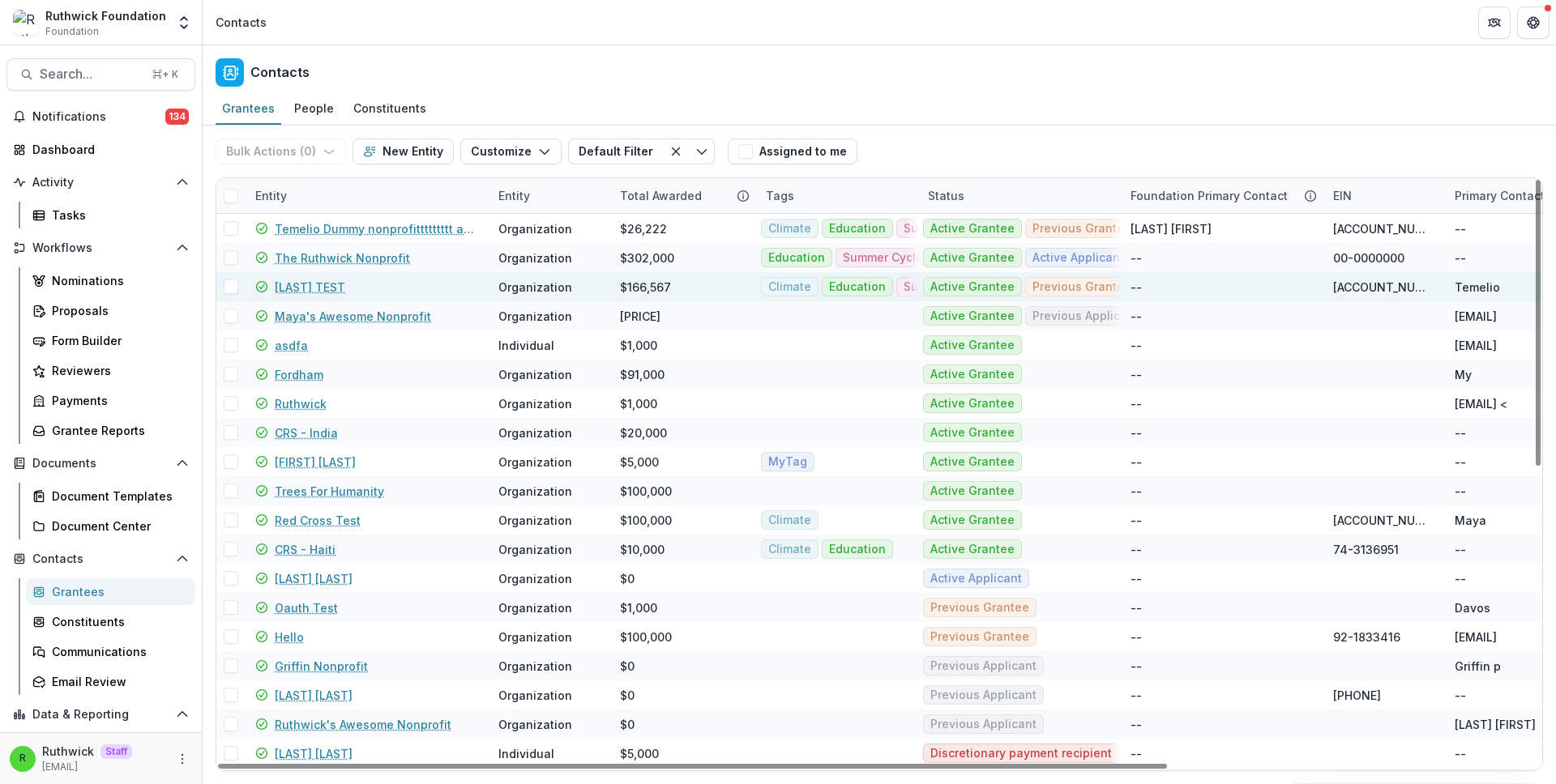 click on "Ruthwick TEST" at bounding box center [310, 287] 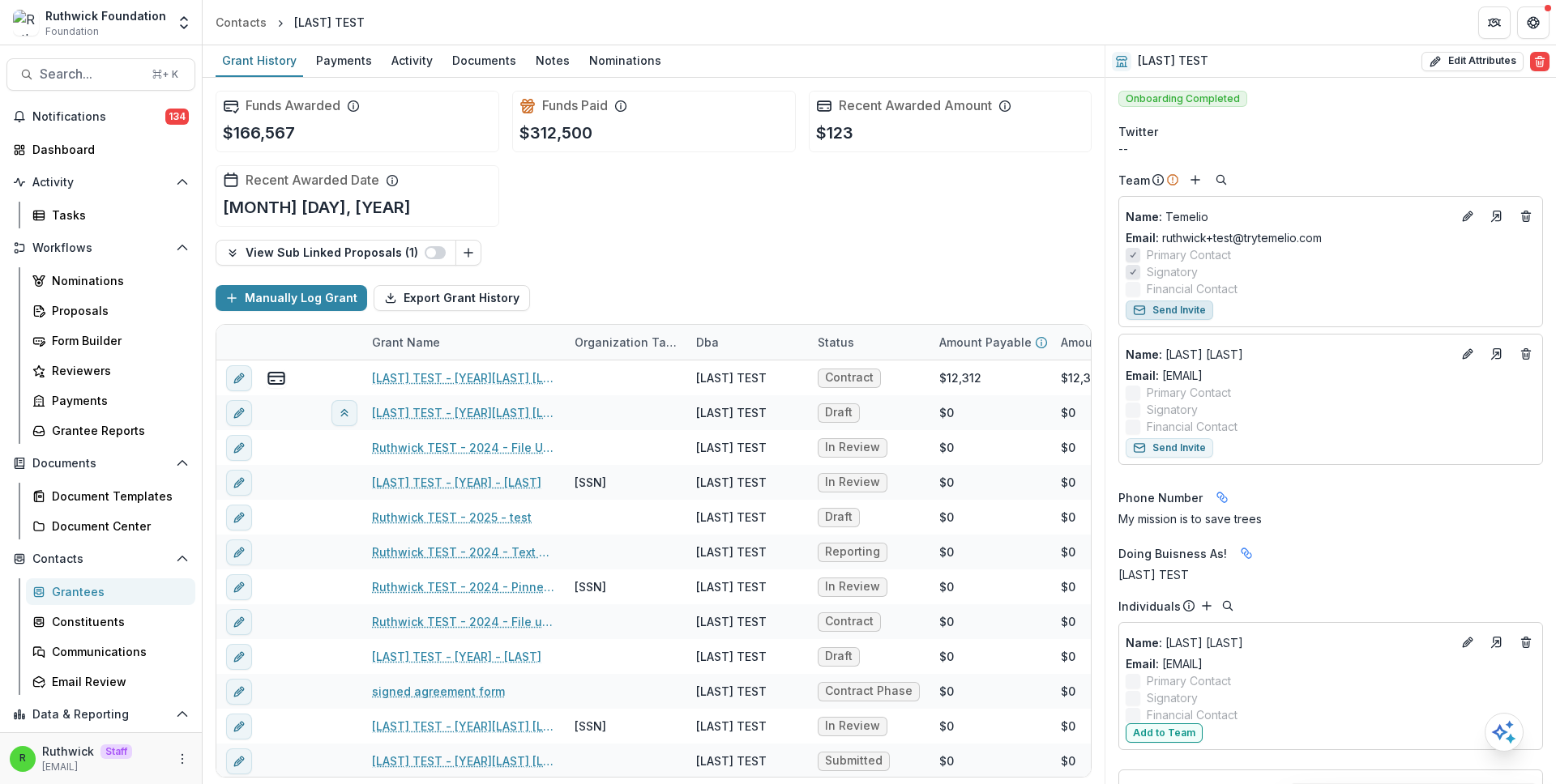 click on "Send Invite" at bounding box center (1169, 310) 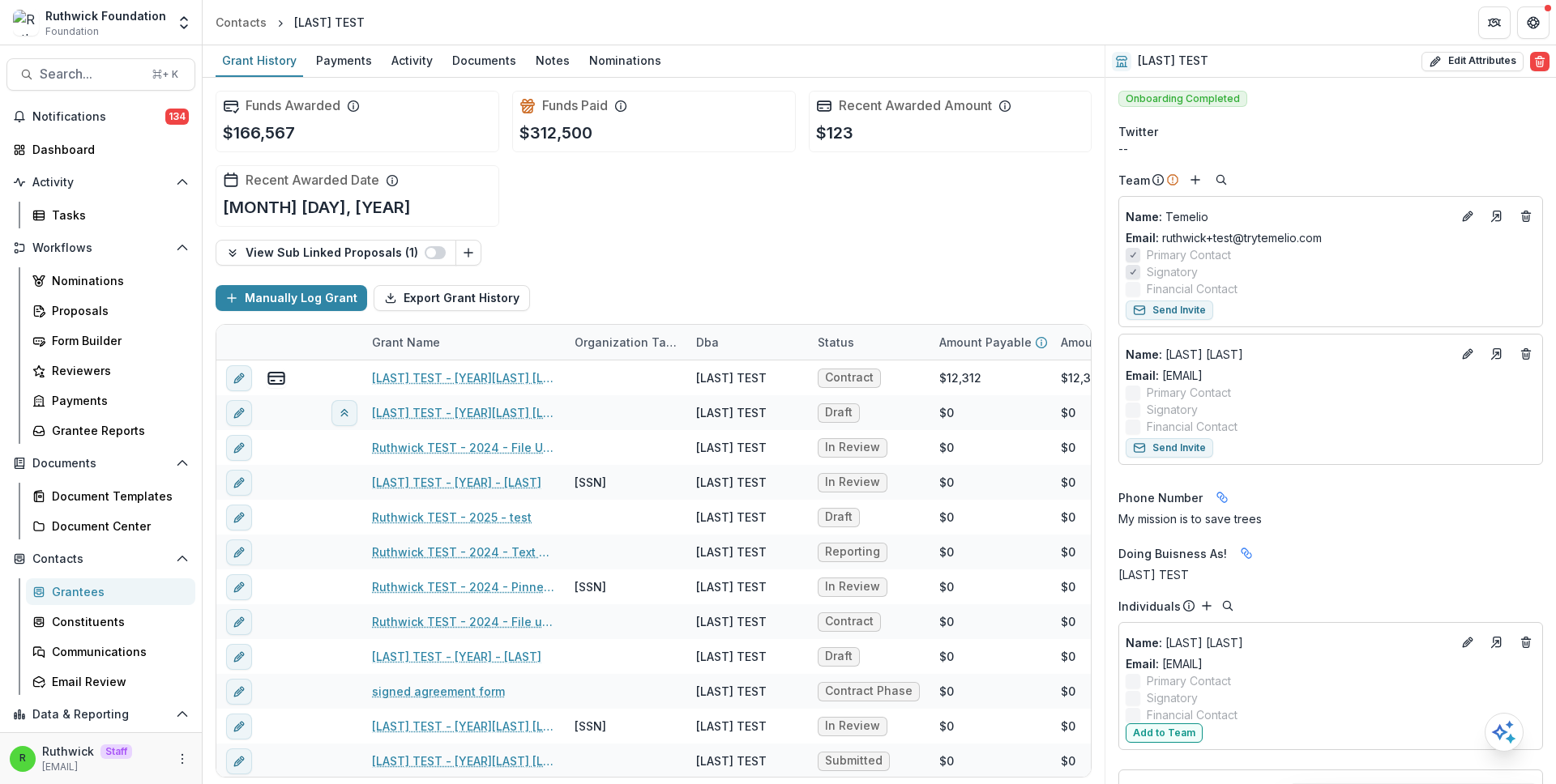 type 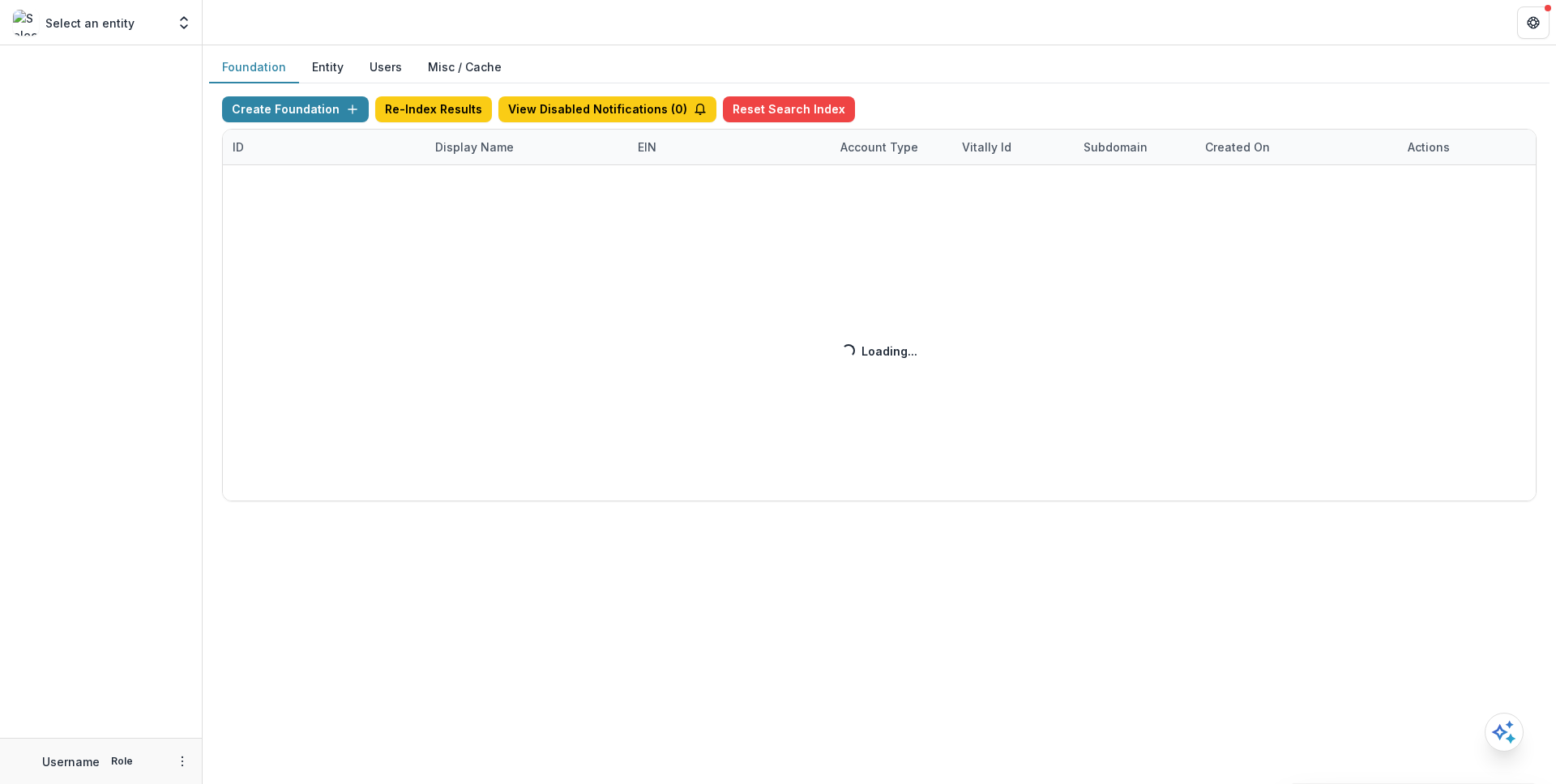 scroll, scrollTop: 0, scrollLeft: 0, axis: both 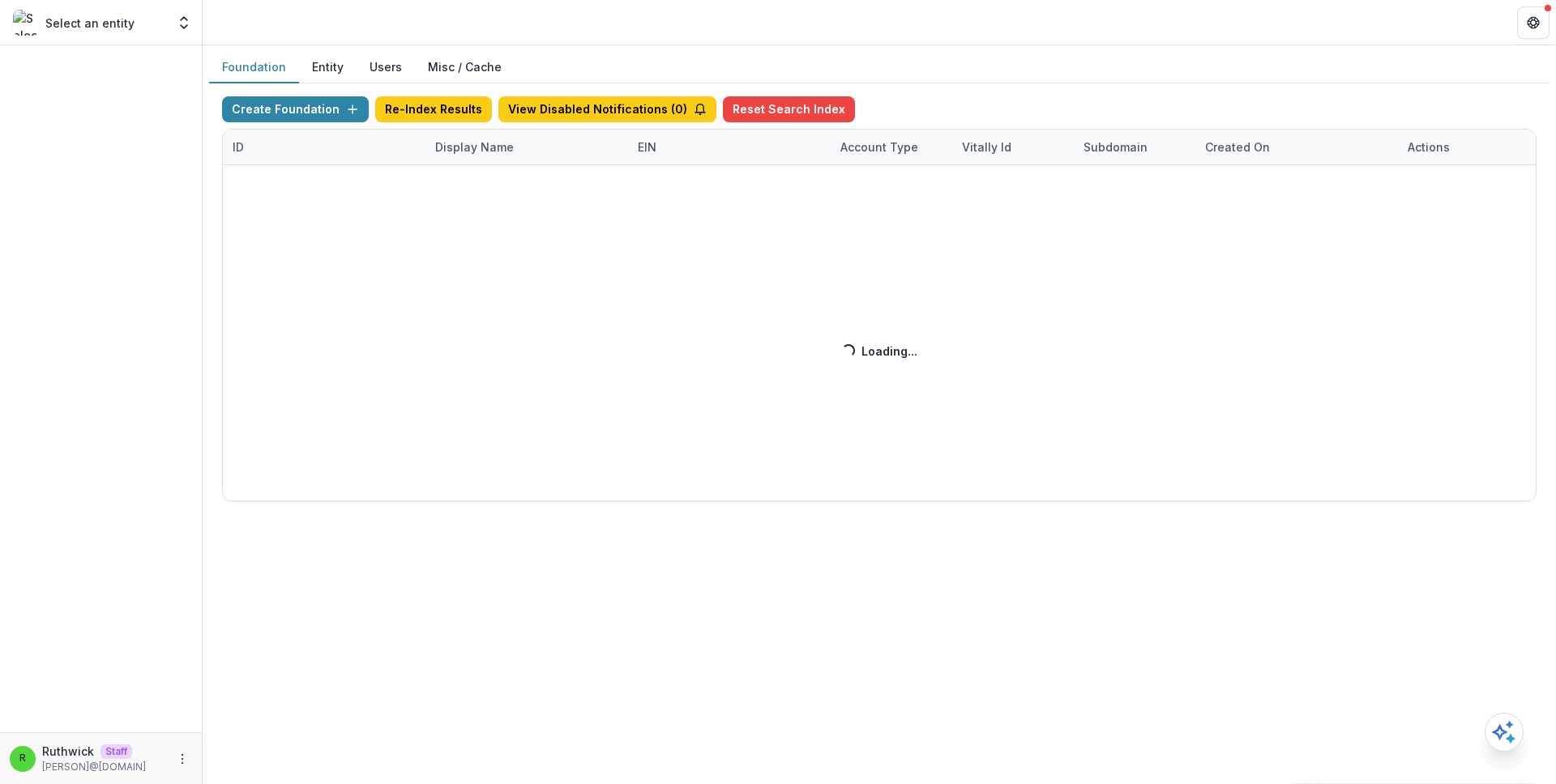 click on "Create Foundation Re-Index Results View Disabled Notifications ( 0 ) Reset Search Index ID Display Name EIN Account Type Vitally Id Subdomain Created on Actions Feature Flags Loading... Loading..." at bounding box center (879, 299) 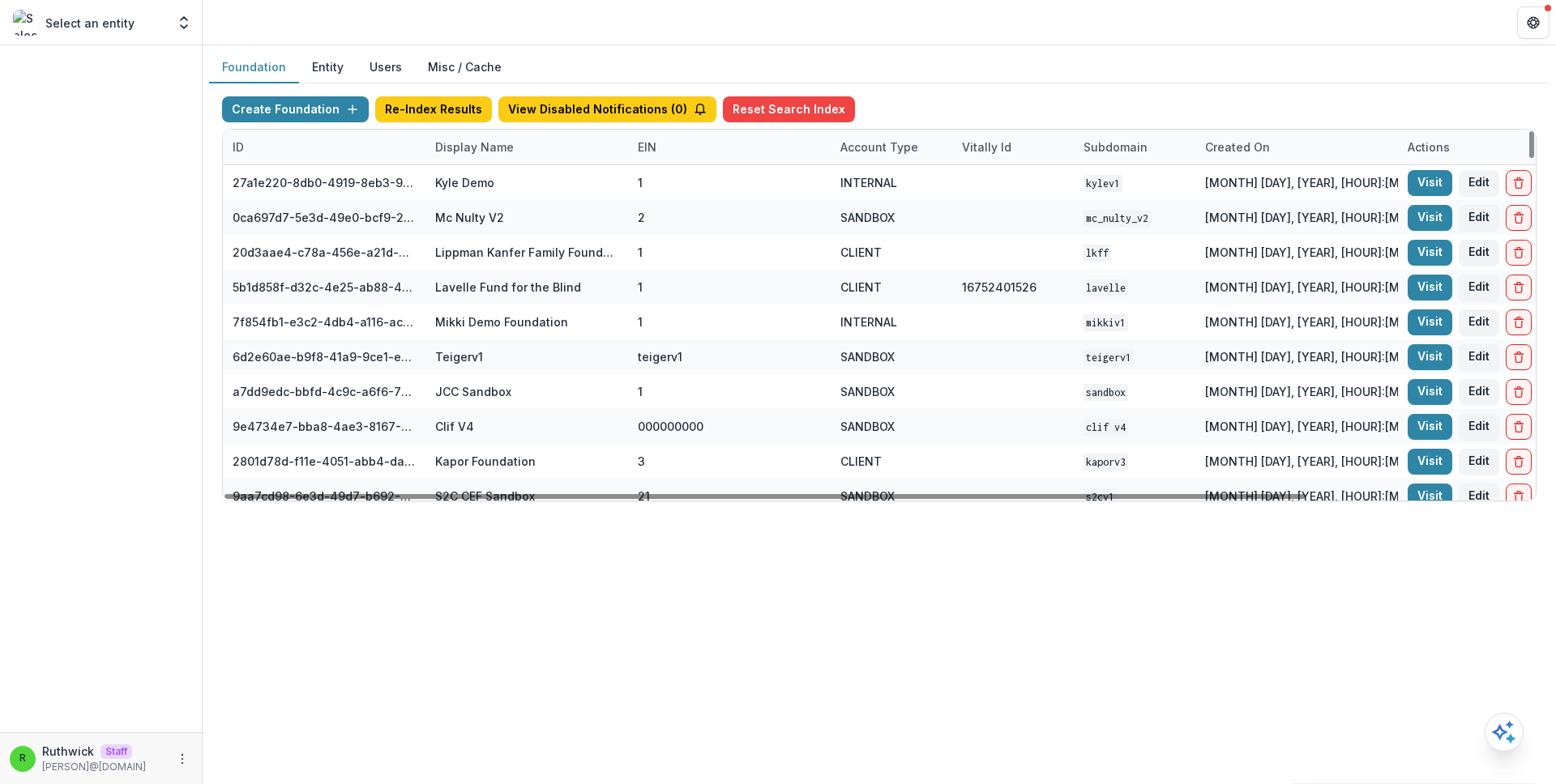 click on "Display Name" at bounding box center (474, 147) 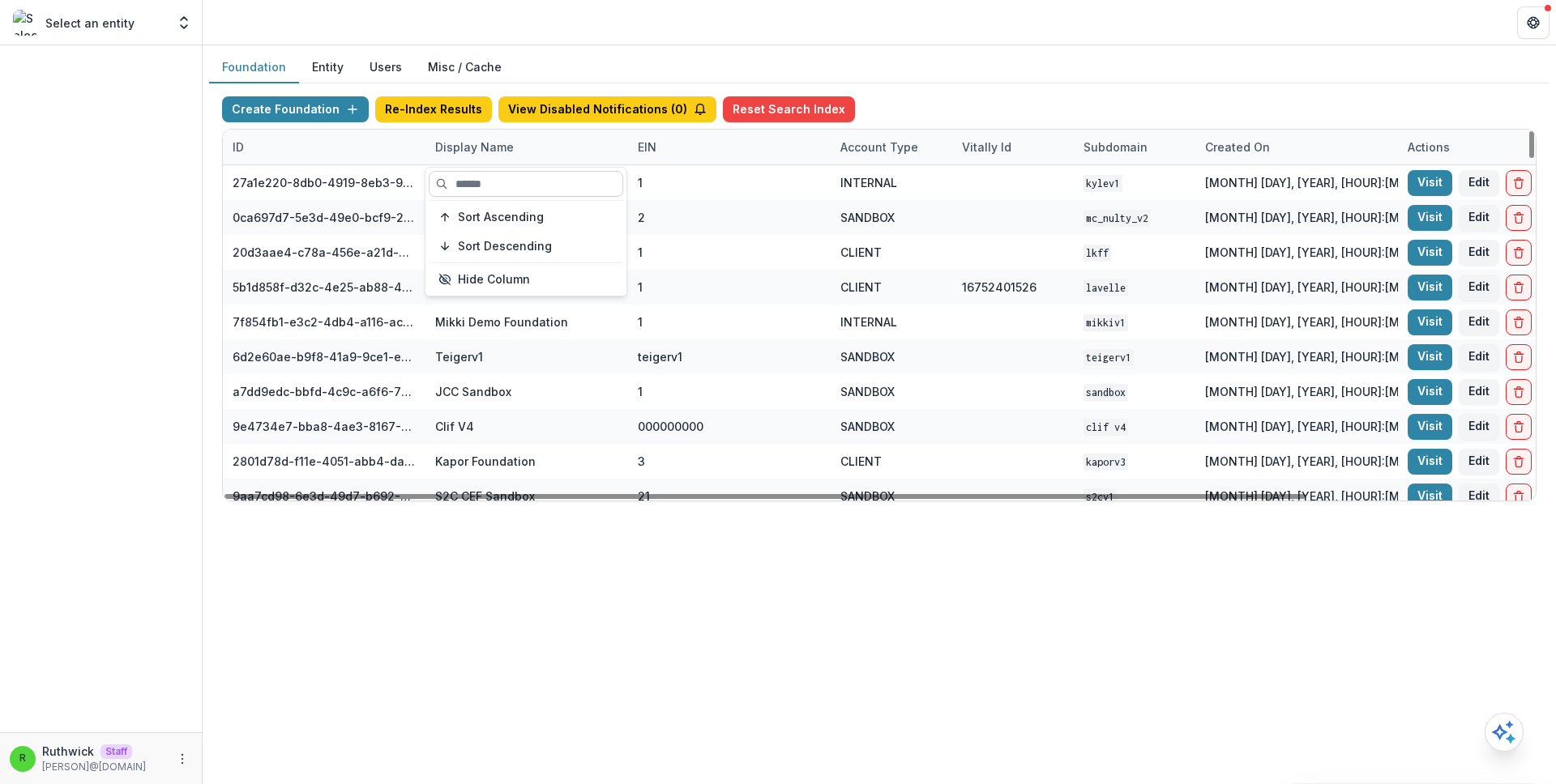 click at bounding box center [526, 184] 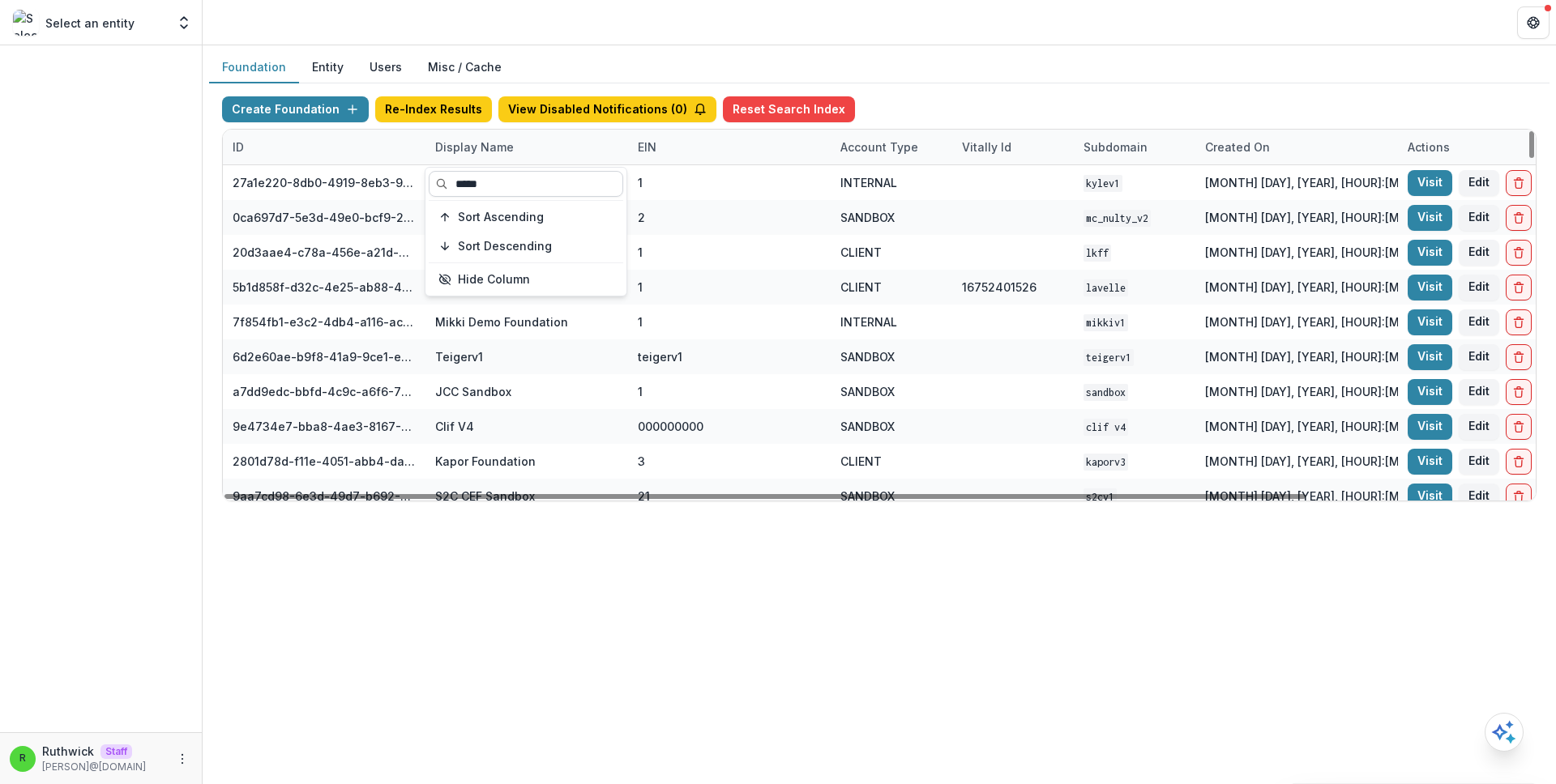 type on "******" 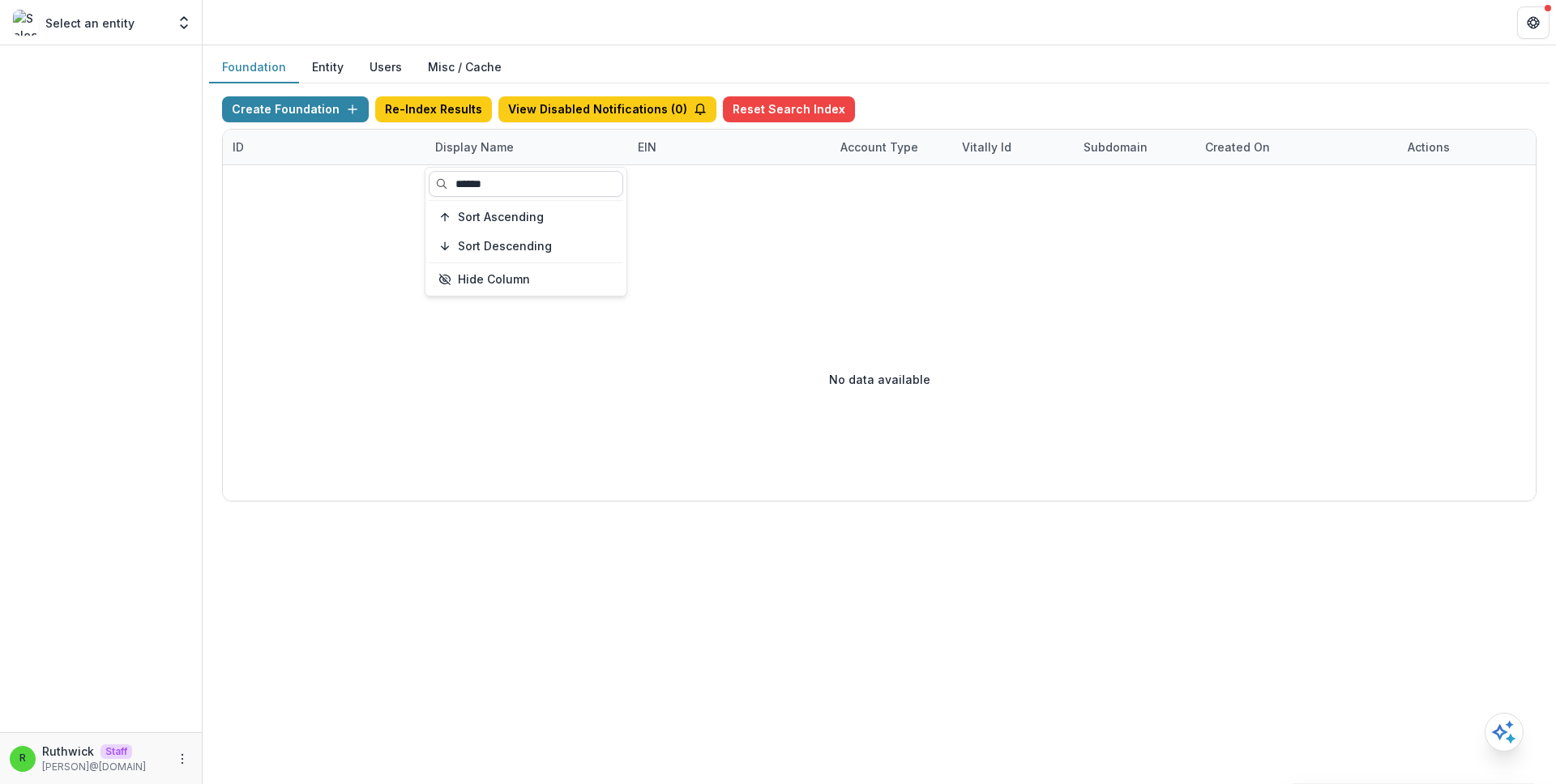 type on "*****" 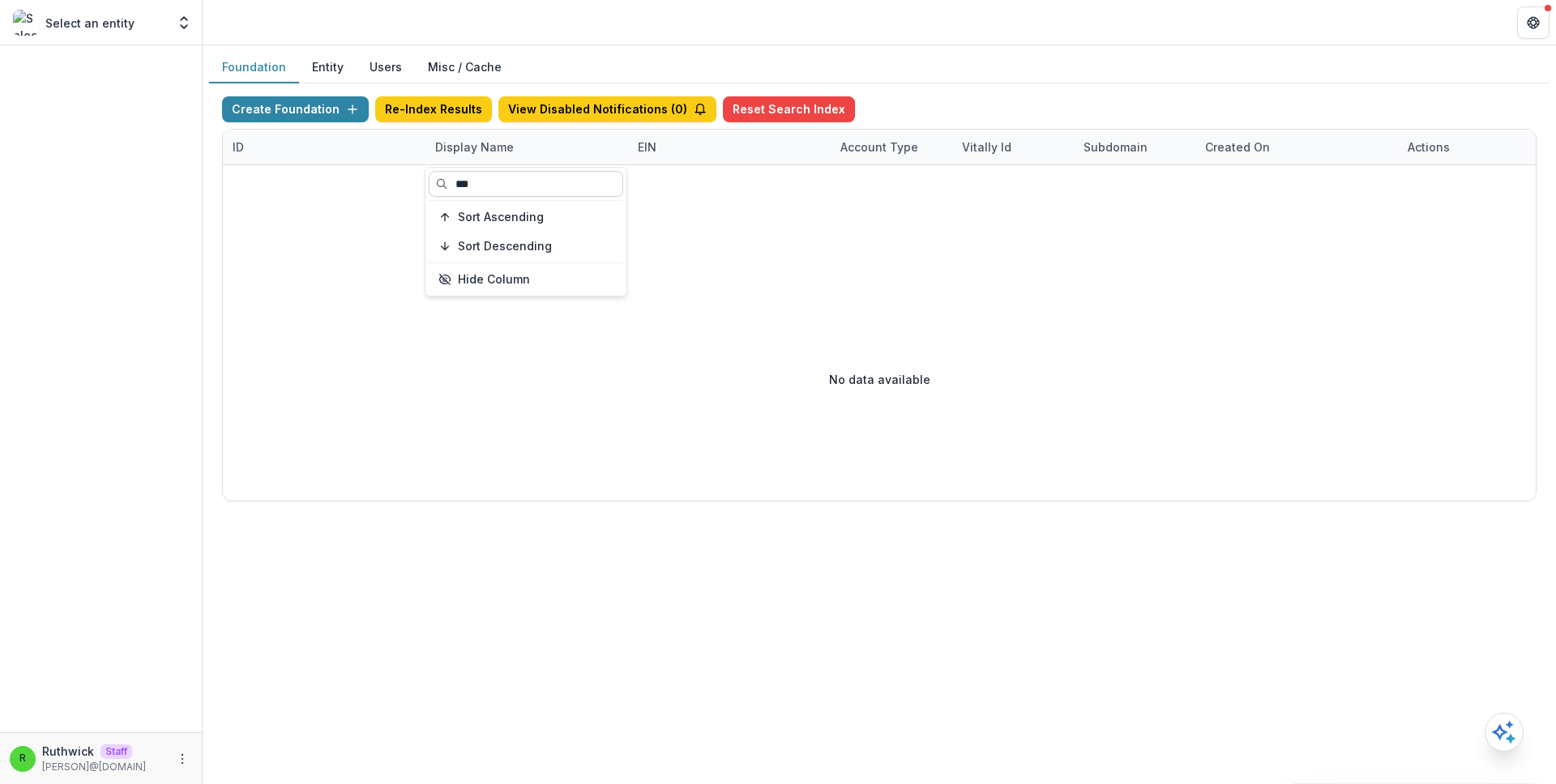 type on "**" 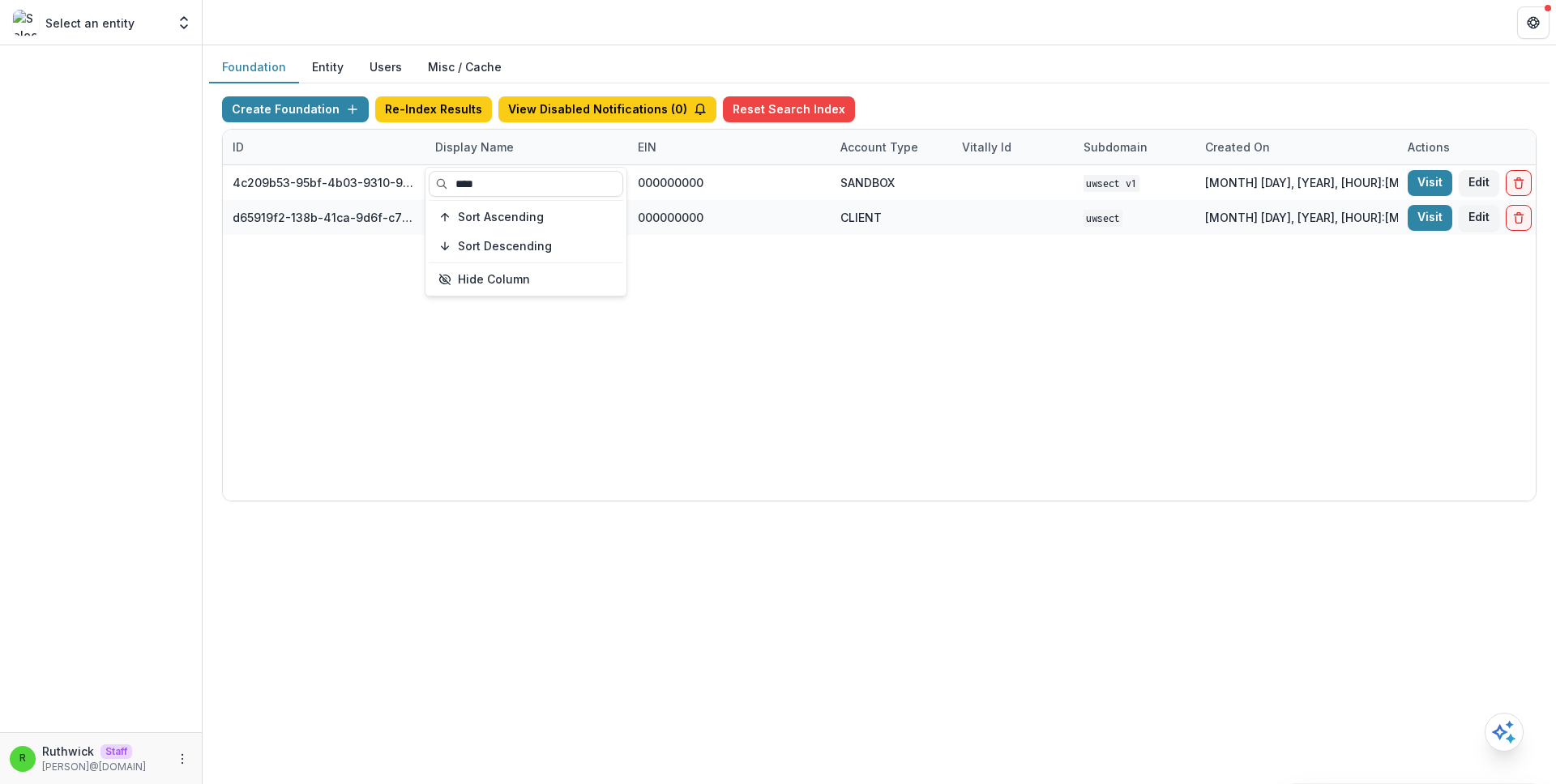 type on "****" 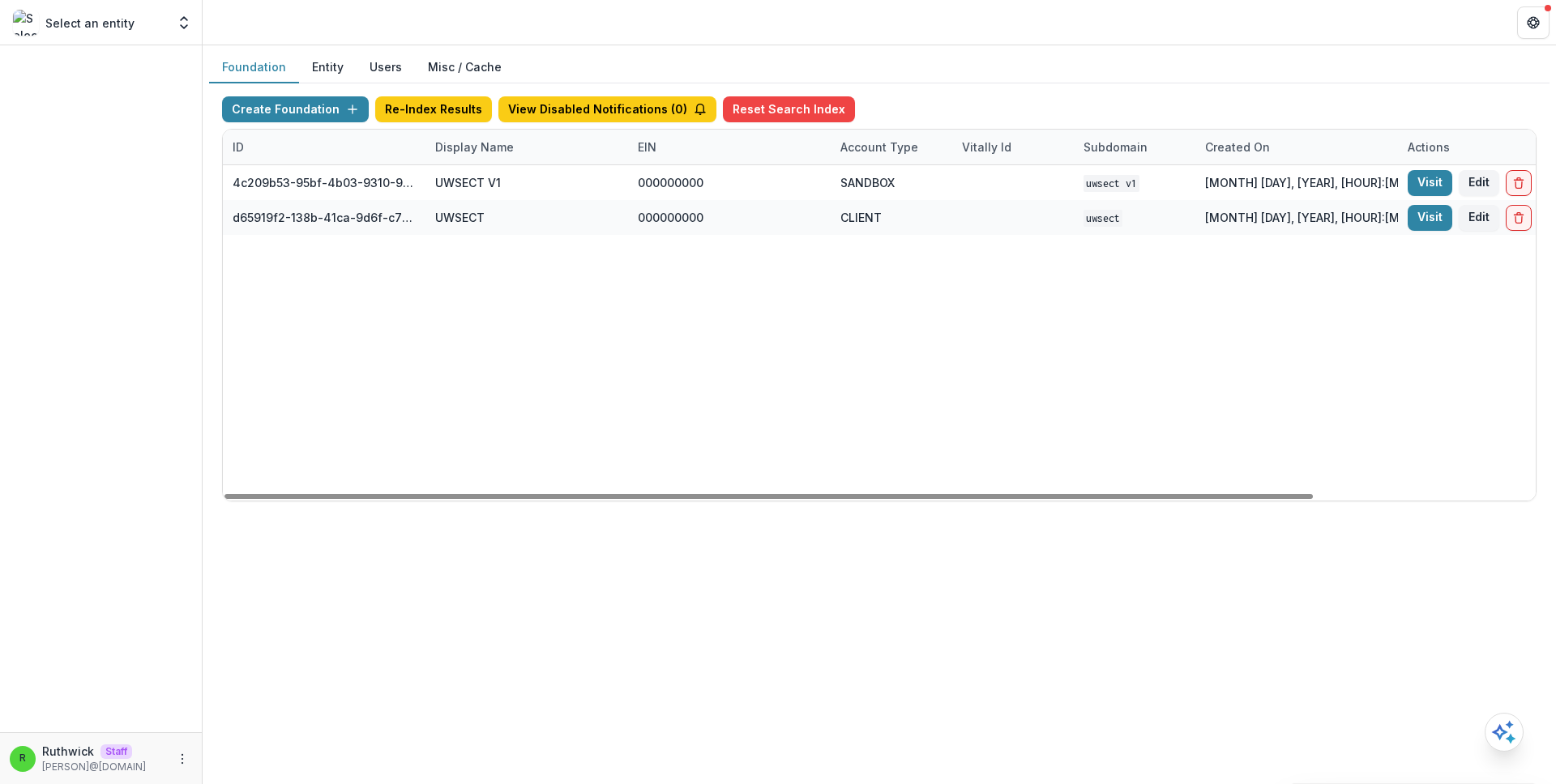 click on "4c209b53-95bf-4b03-9310-90df52d4ee3d UWSECT V1 000000000 SANDBOX UWSECT V1 Oct 29, 2024, 3:00 PM Visit Edit Feature Flags d65919f2-138b-41ca-9d6f-c72f25d7a58f UWSECT 000000000 CLIENT UWSECT Nov 26, 2024, 11:33 AM Visit Edit Feature Flags" at bounding box center [1013, 333] 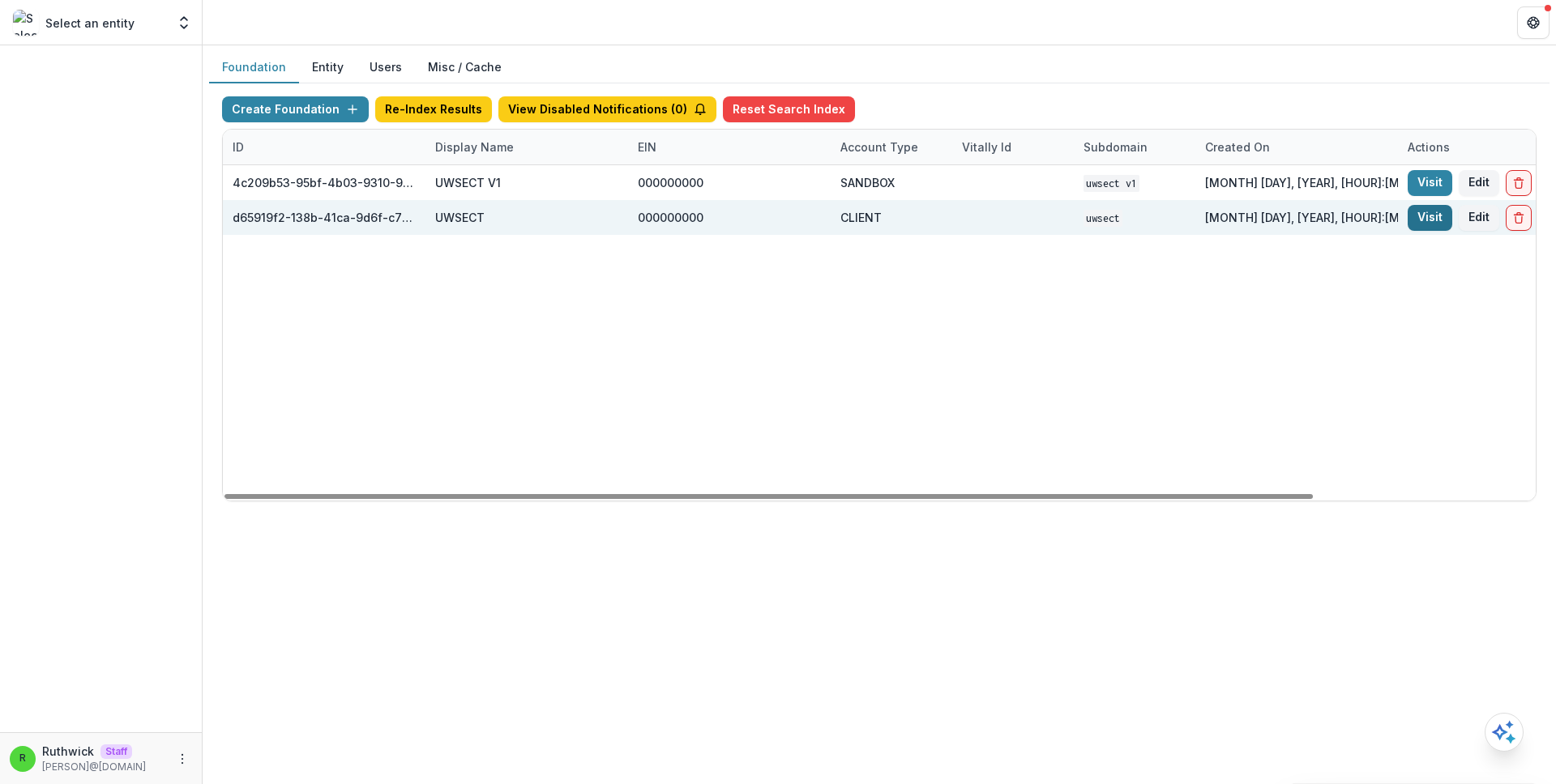 click on "Visit" at bounding box center (1430, 218) 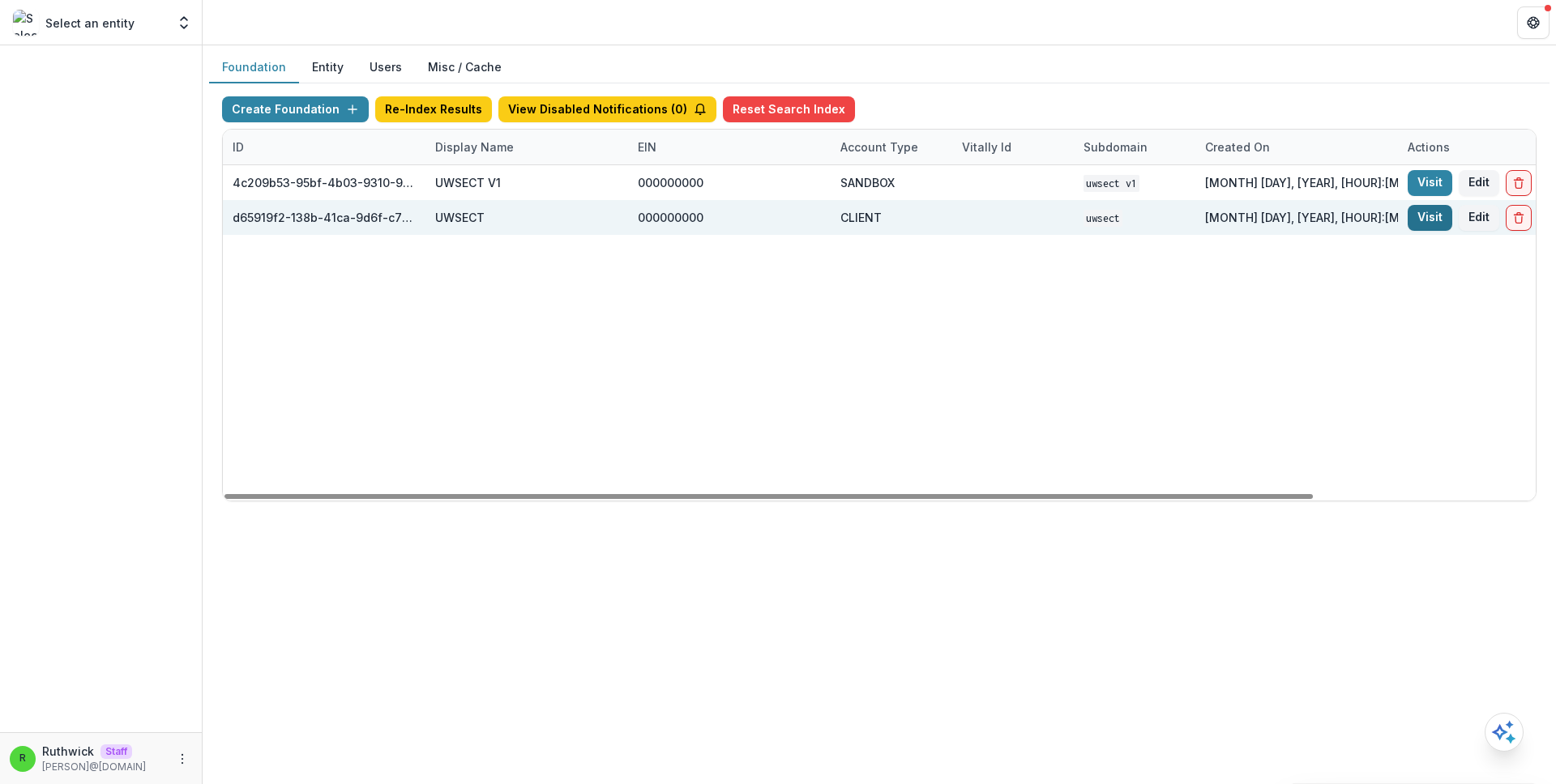 click on "Visit" at bounding box center (1430, 218) 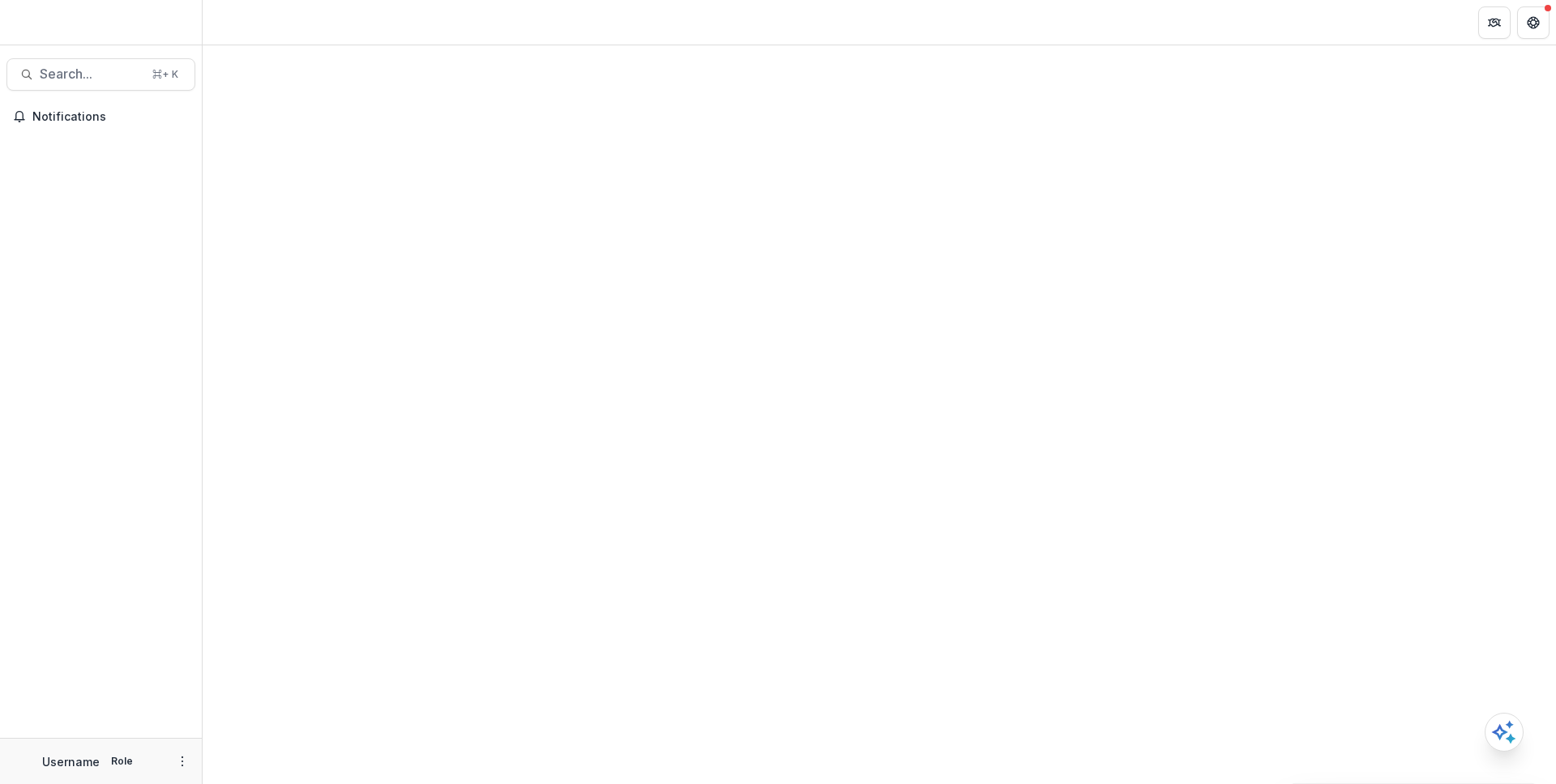scroll, scrollTop: 0, scrollLeft: 0, axis: both 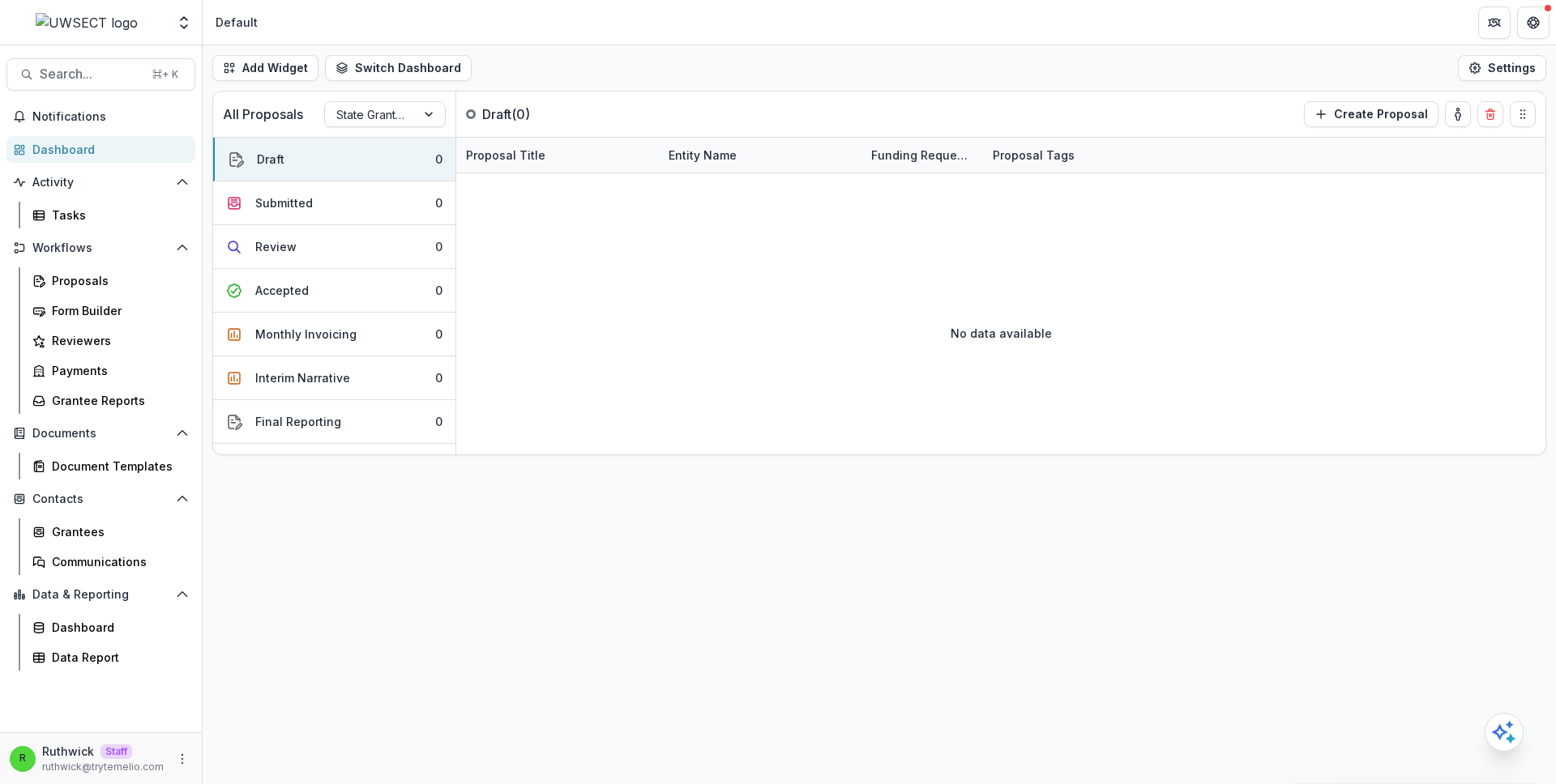 click on "R [LAST] Staff [EMAIL]" at bounding box center [100, 758] 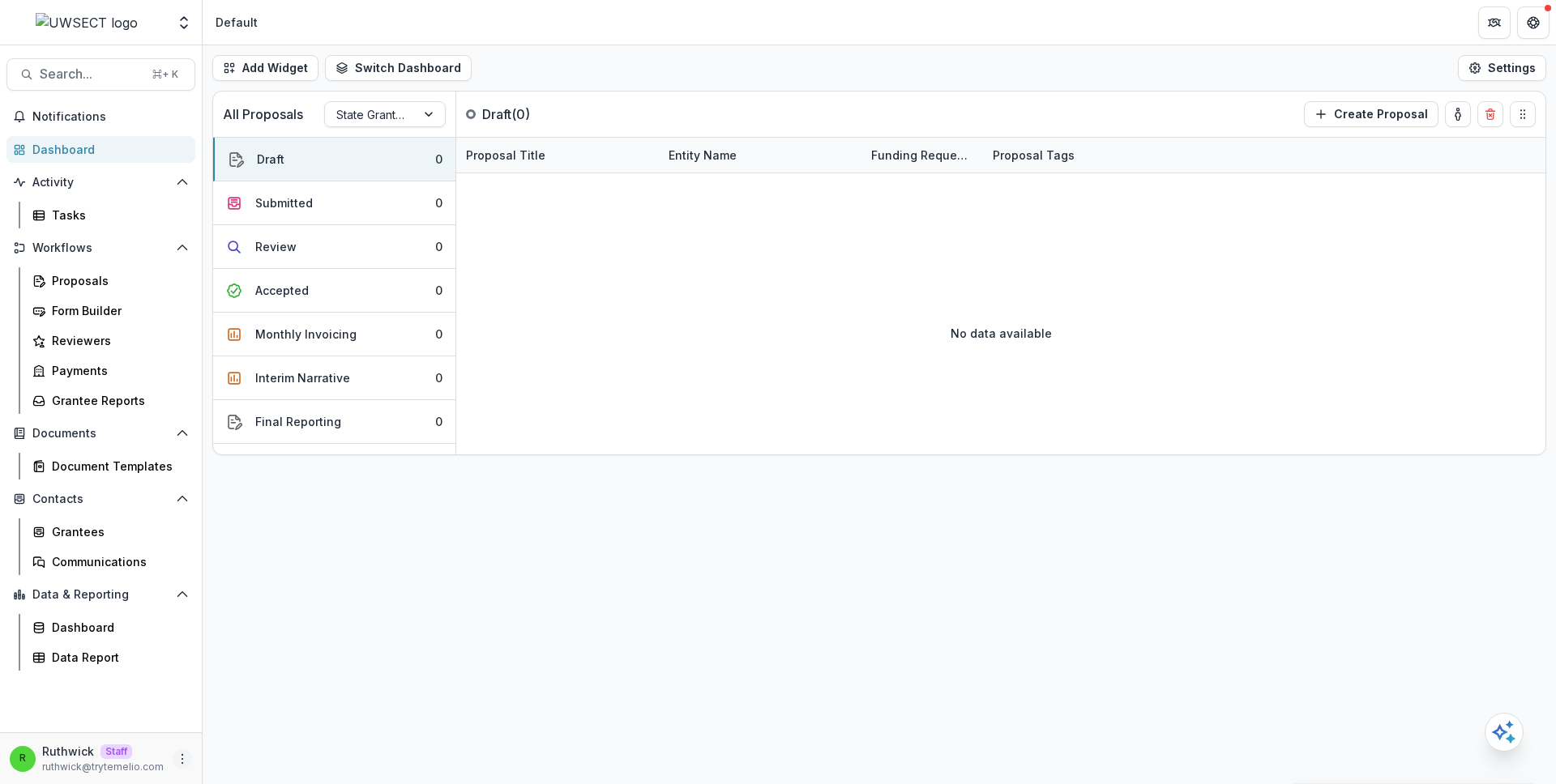 click 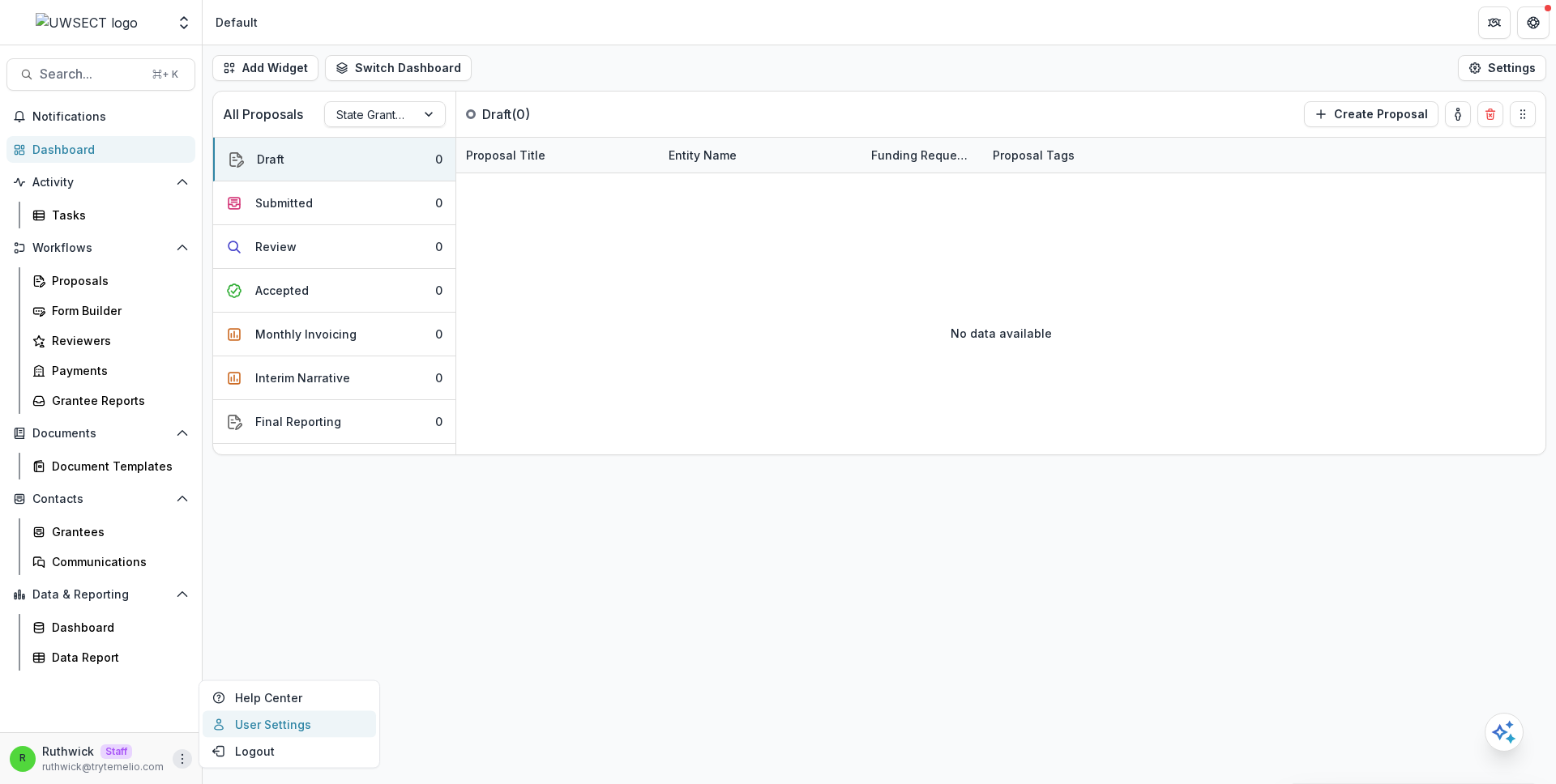 click on "User Settings" at bounding box center (289, 724) 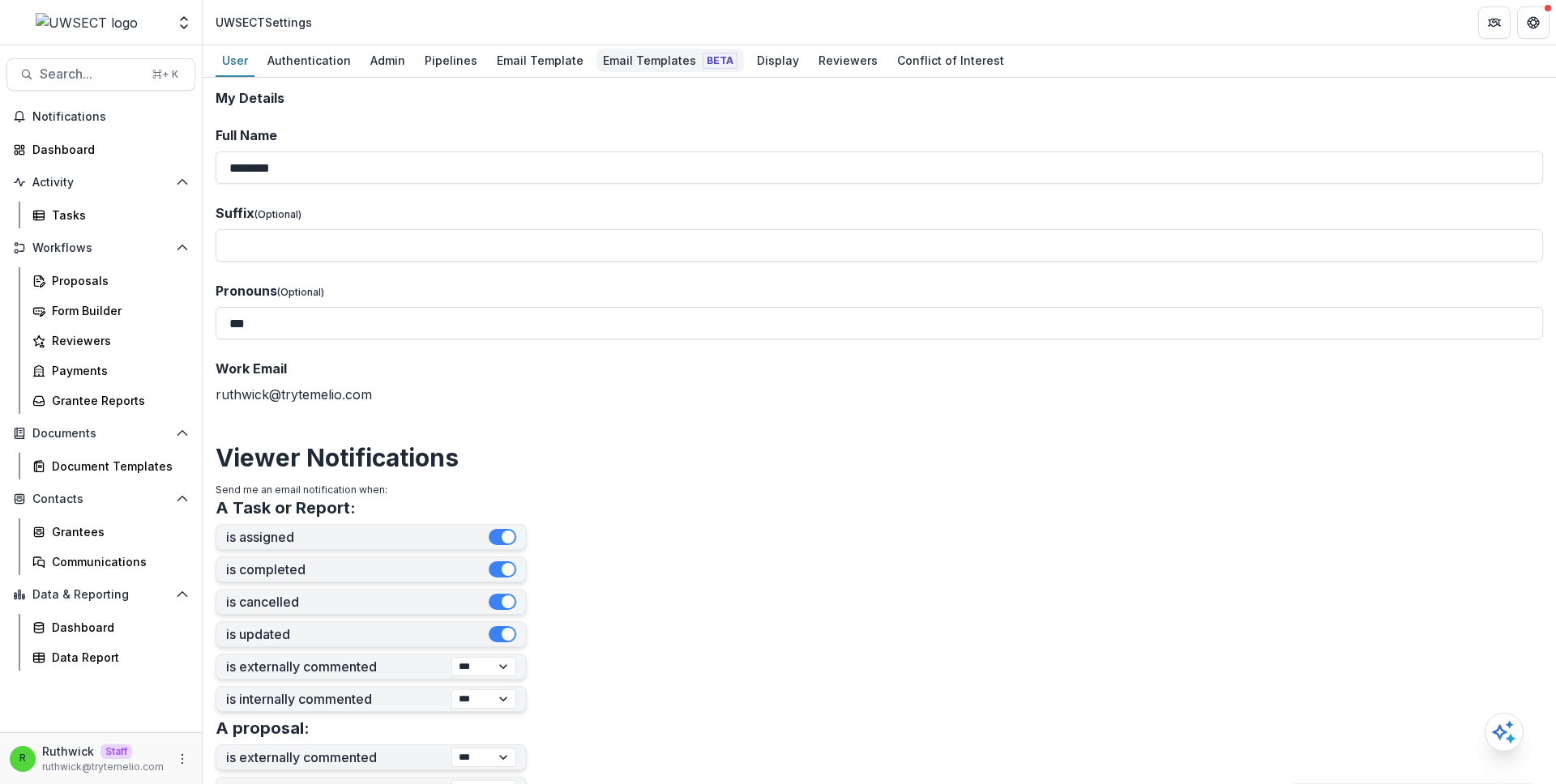 click on "Email Templates   Beta" at bounding box center [670, 60] 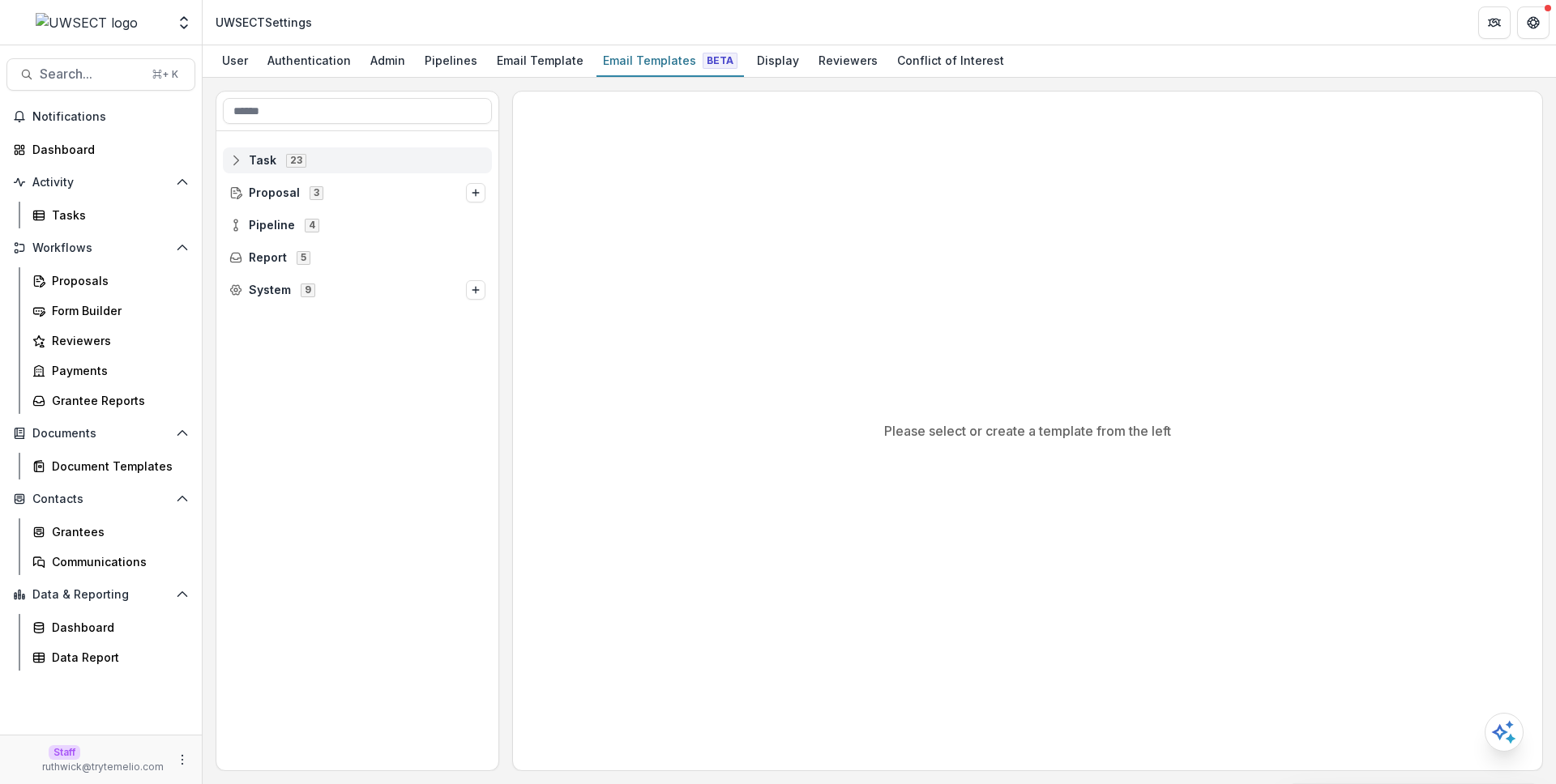 click on "Task 23" at bounding box center [357, 160] 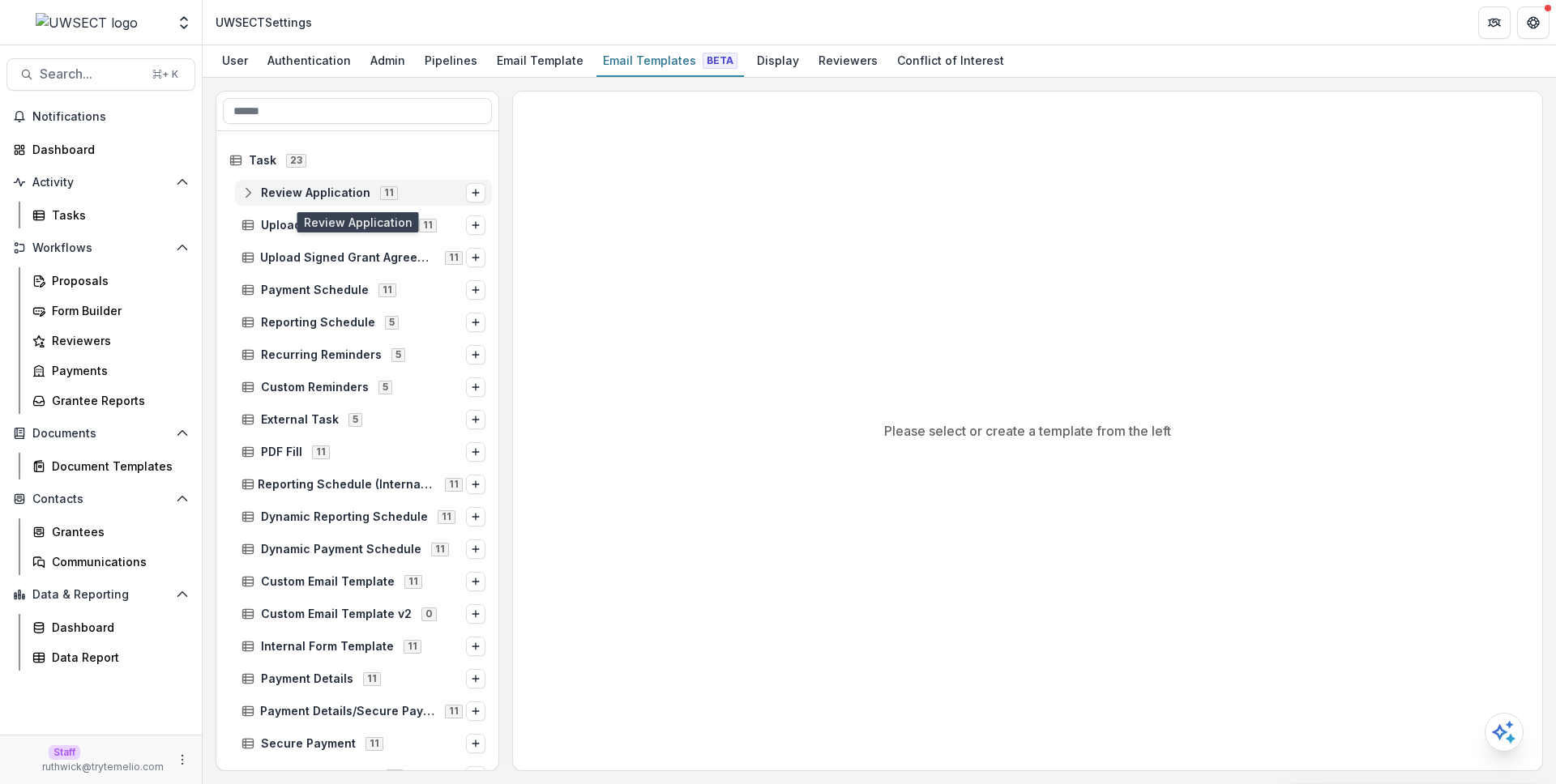 click 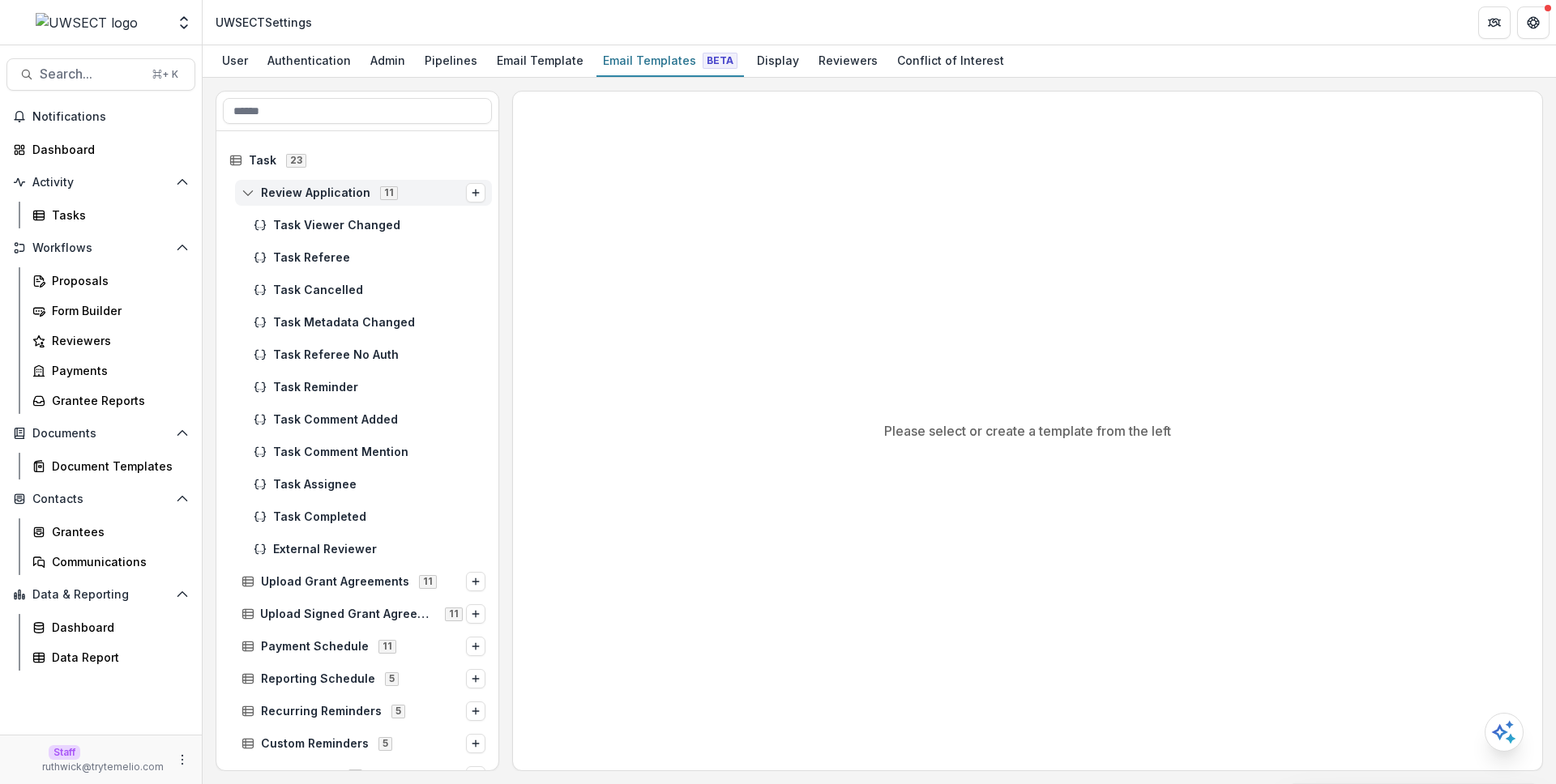 click 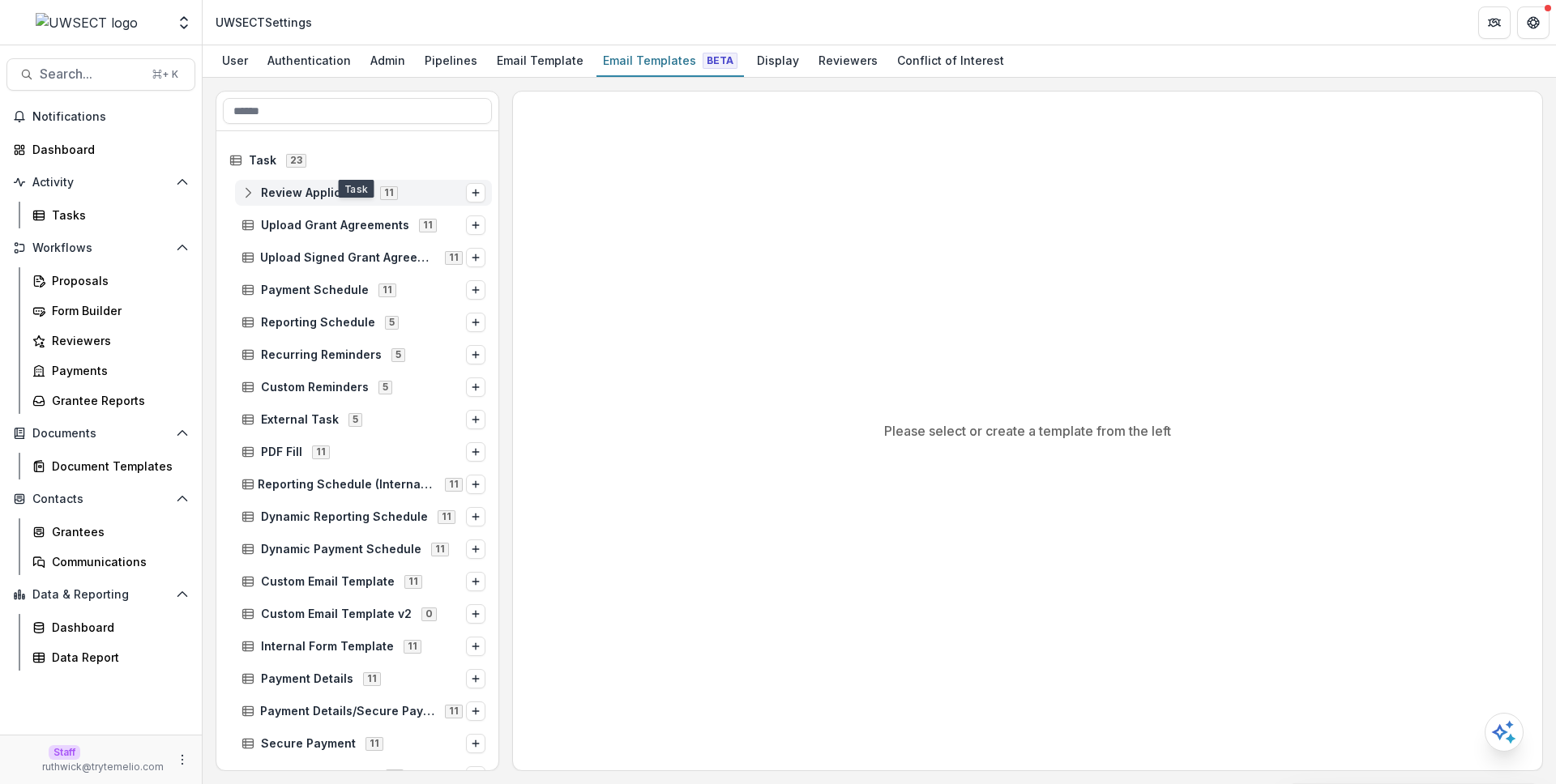click 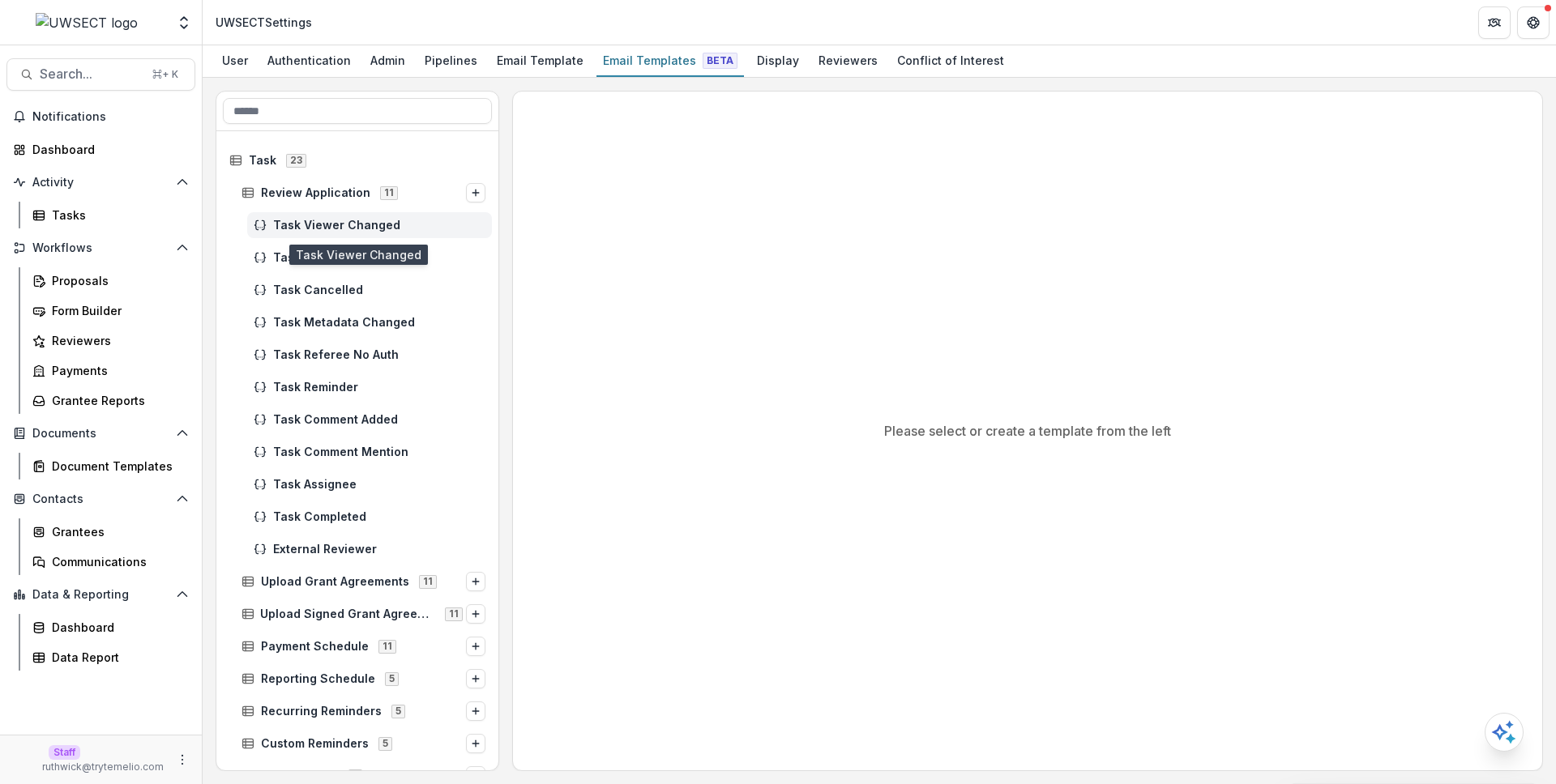 click 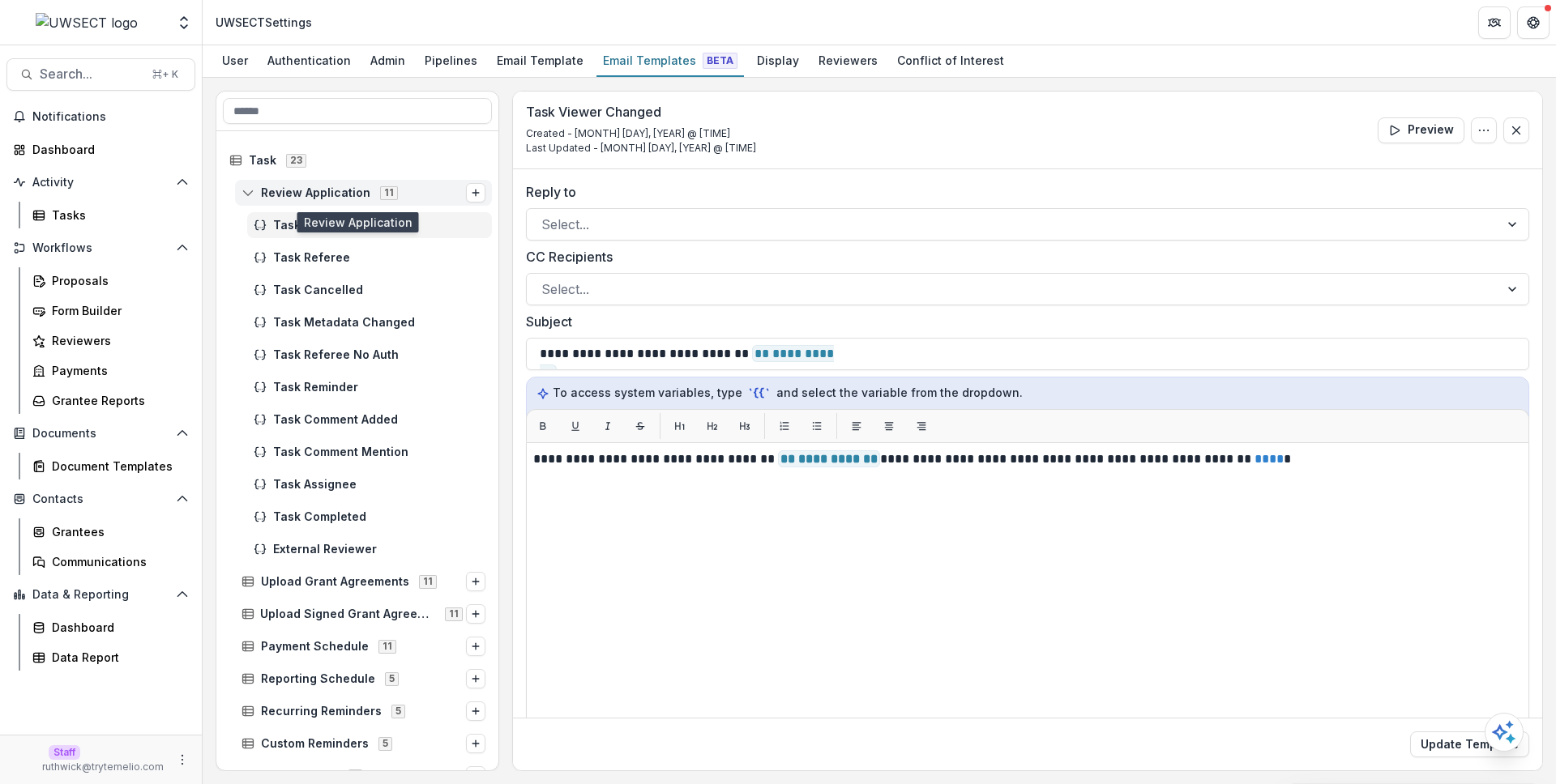 click 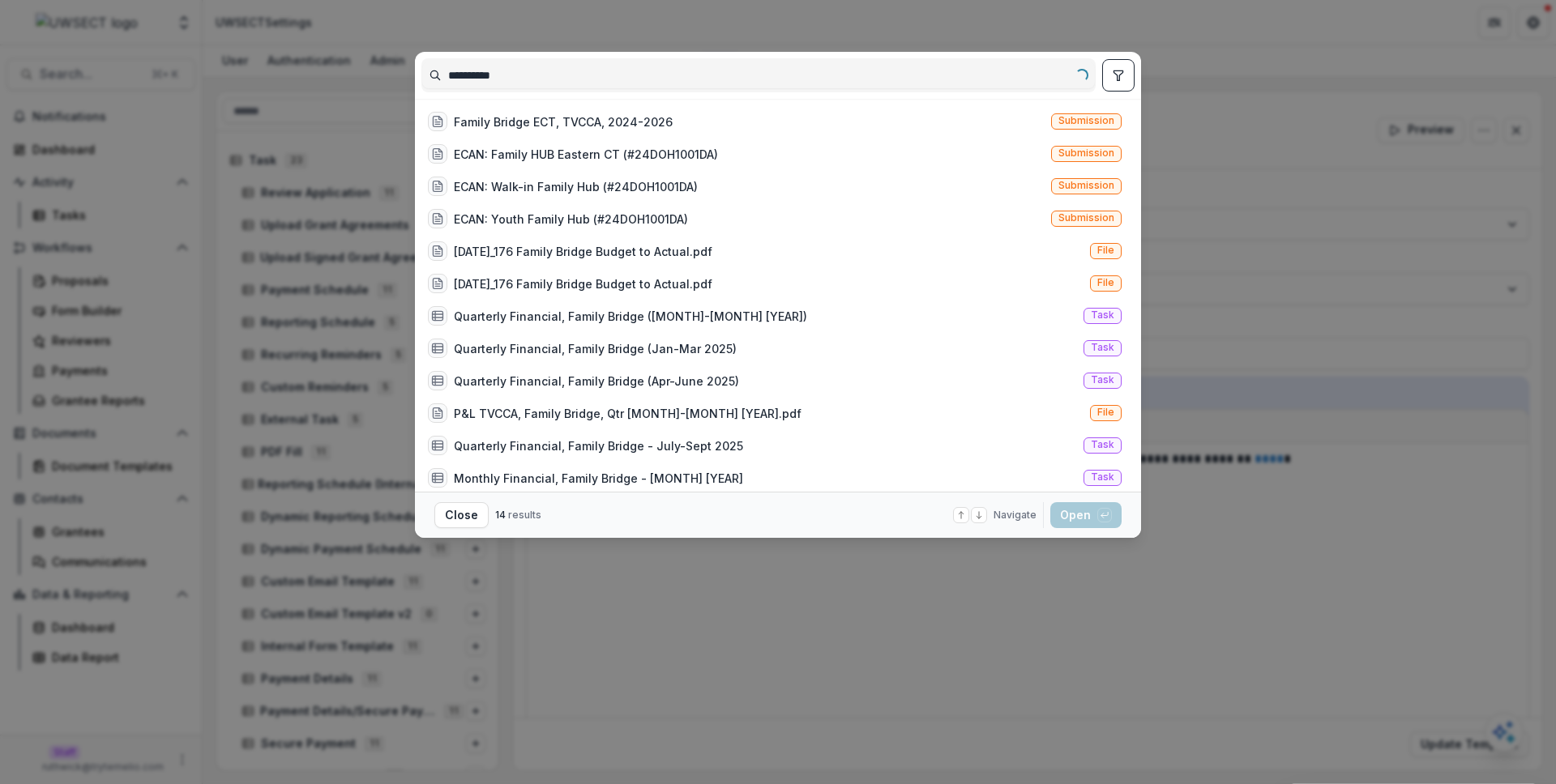 type on "**********" 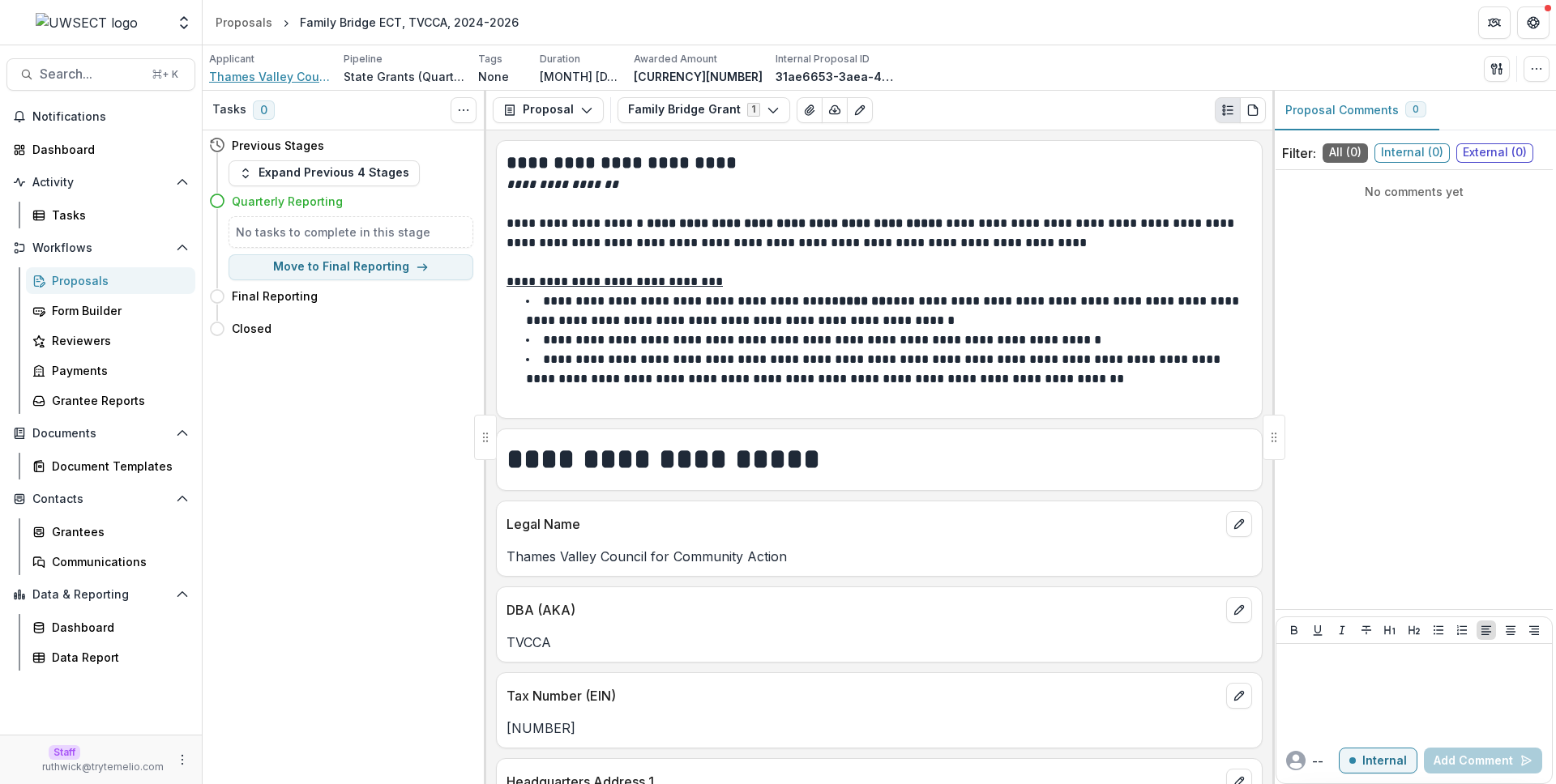 click on "Thames Valley Council for Community Action" at bounding box center (270, 76) 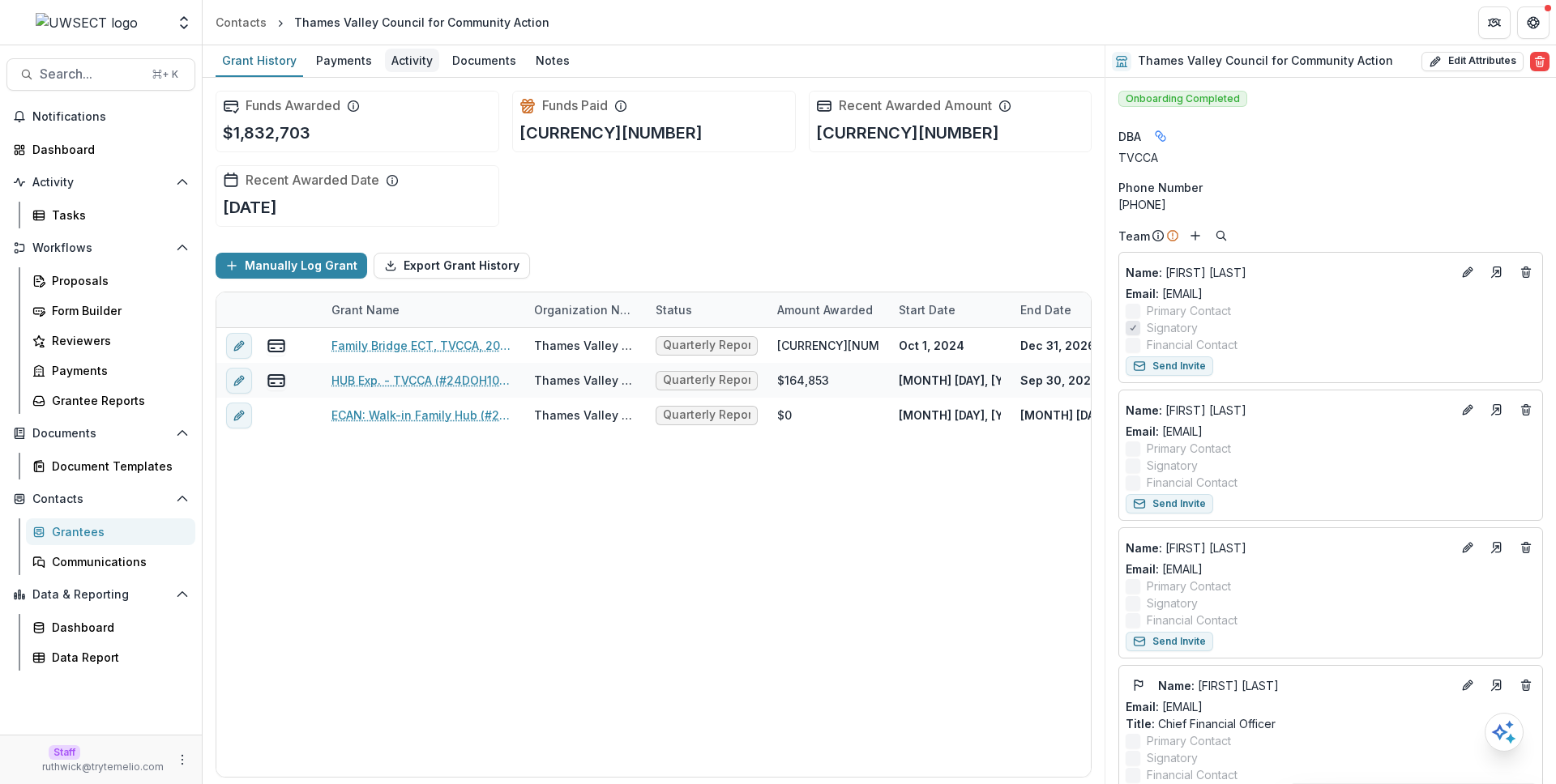 click on "Activity" at bounding box center (412, 60) 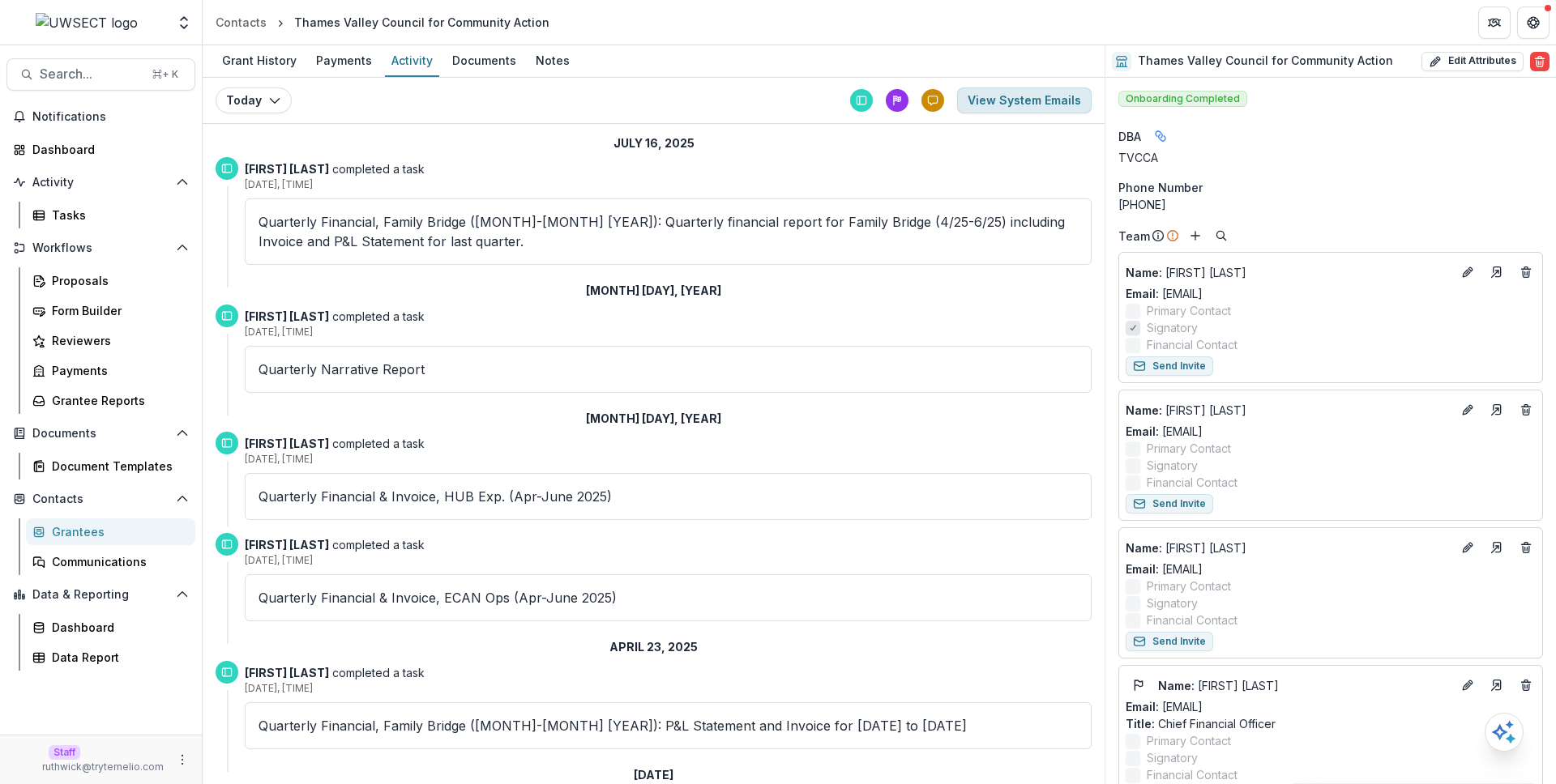 click on "View System Emails" at bounding box center [1024, 100] 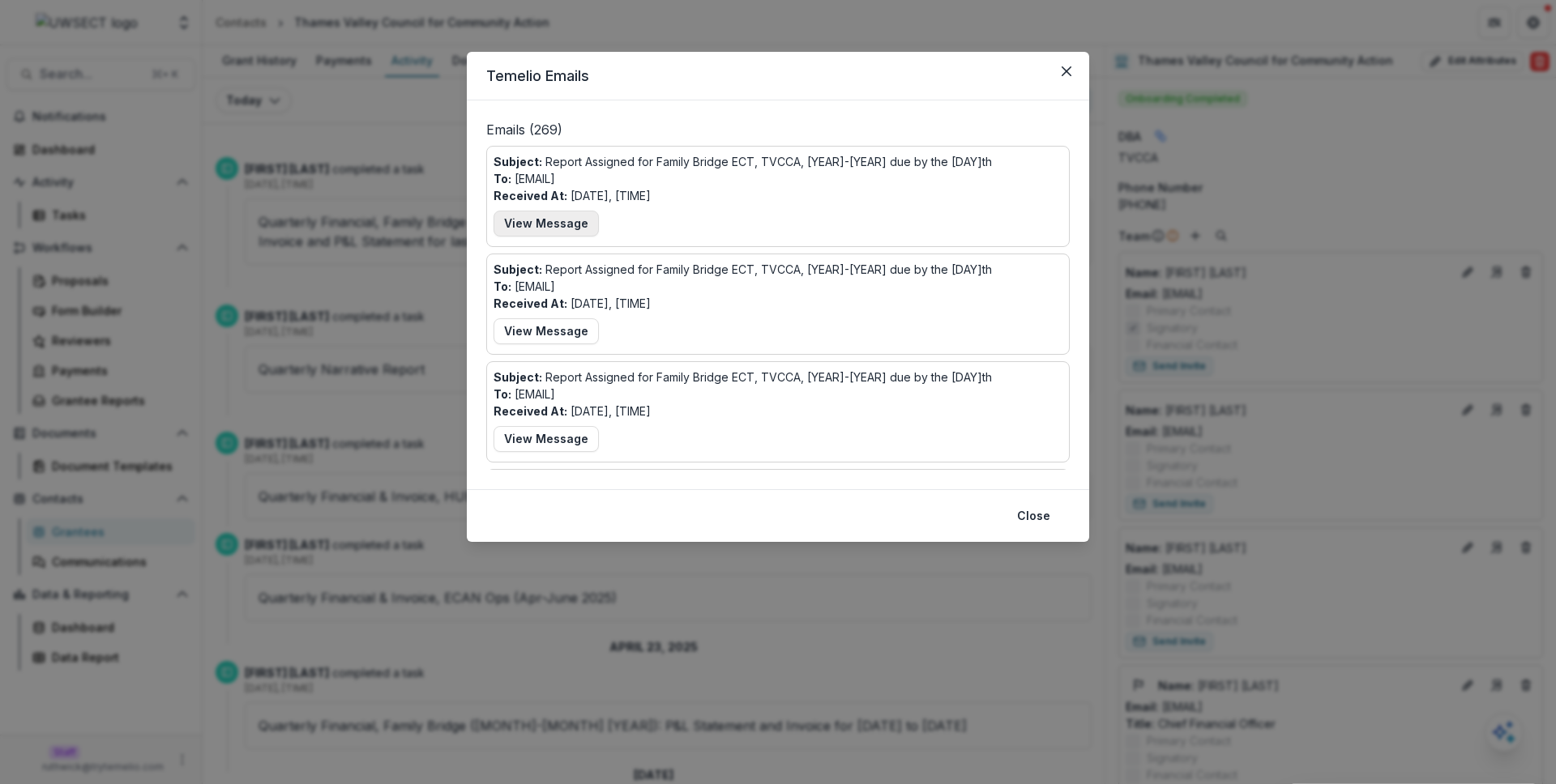 click on "View Message" at bounding box center [546, 224] 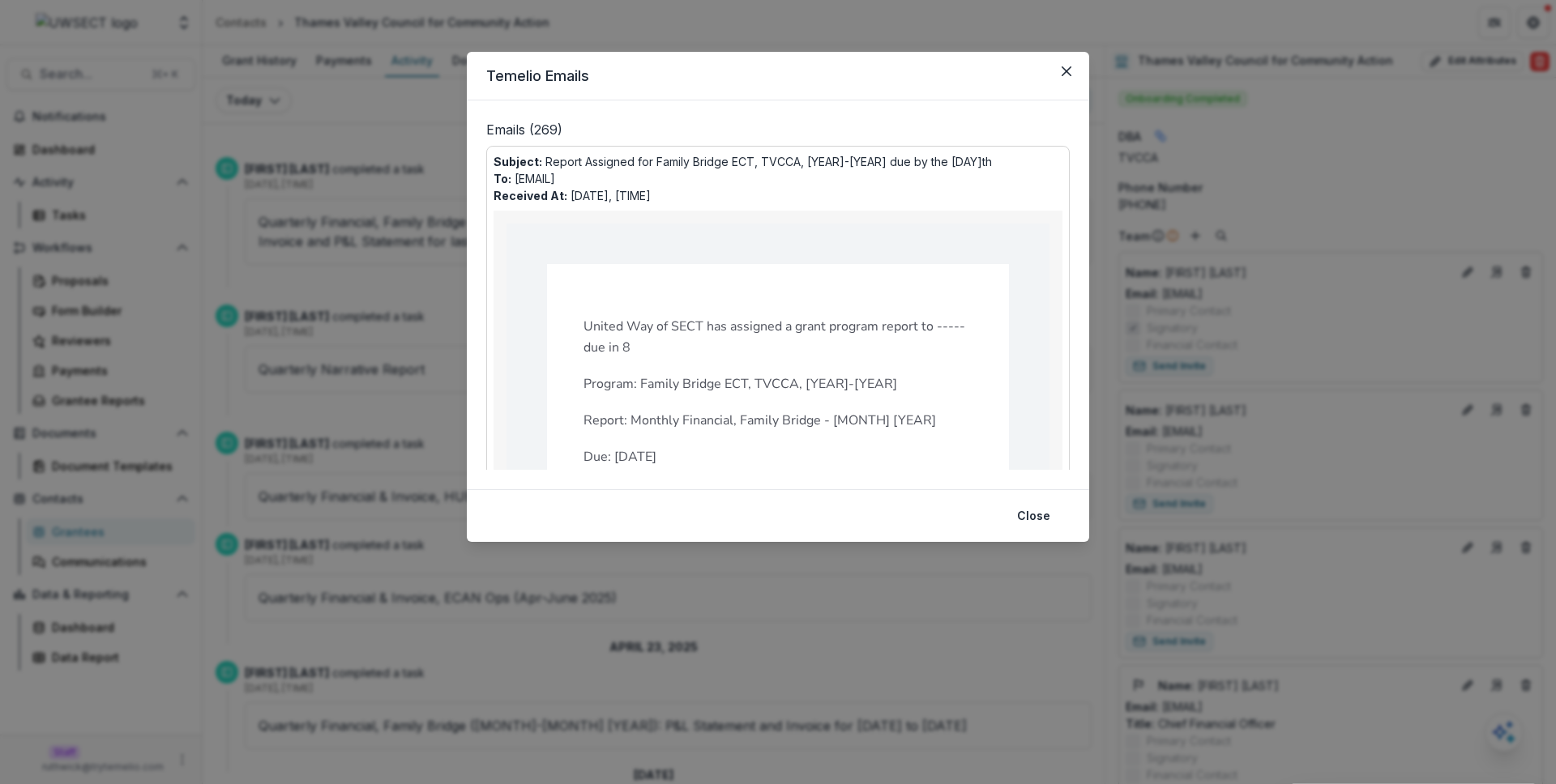 scroll, scrollTop: 11, scrollLeft: 0, axis: vertical 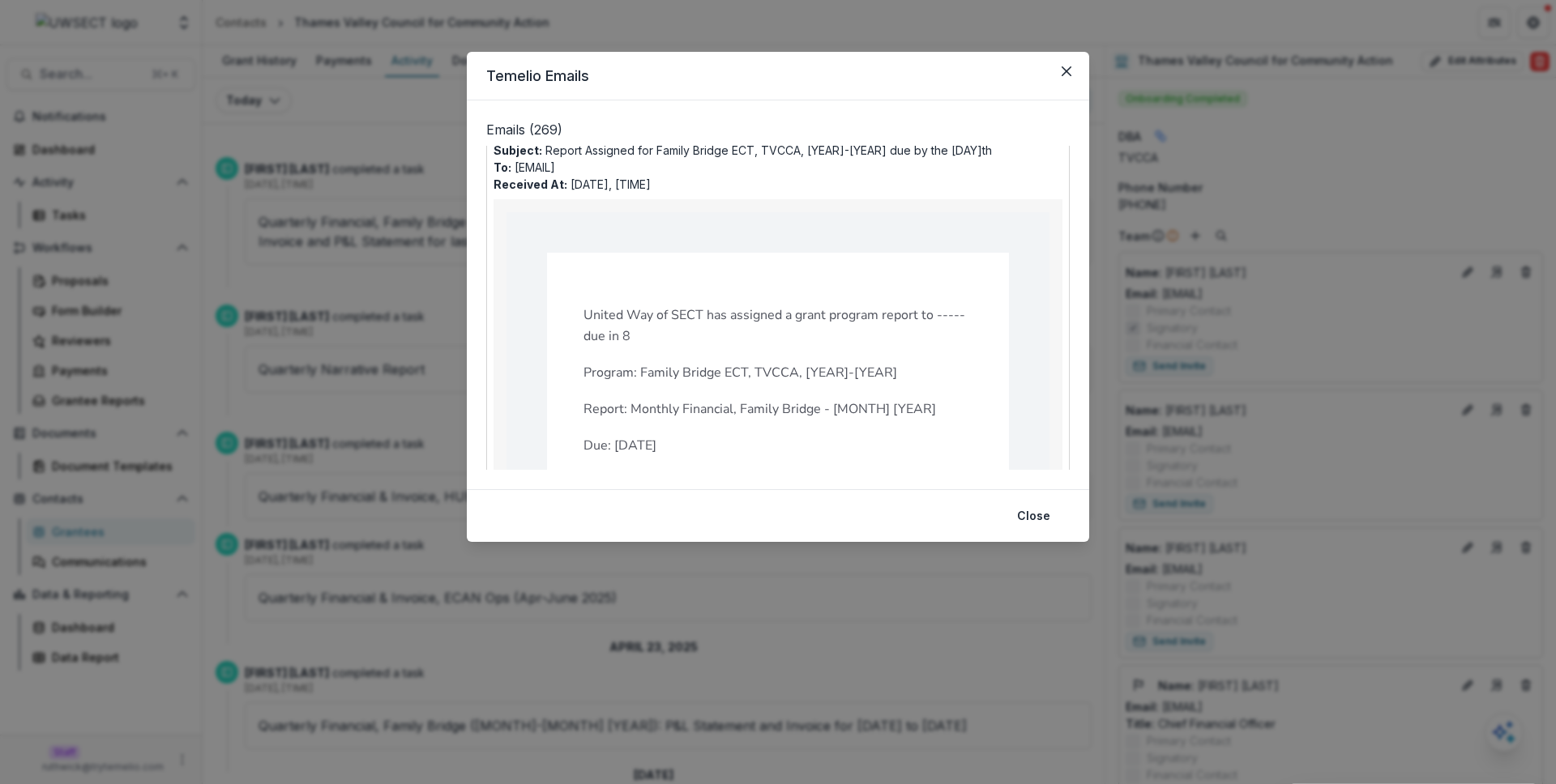 click on "United Way of SECT has assigned a grant program report to -----  due in 8" at bounding box center (778, 326) 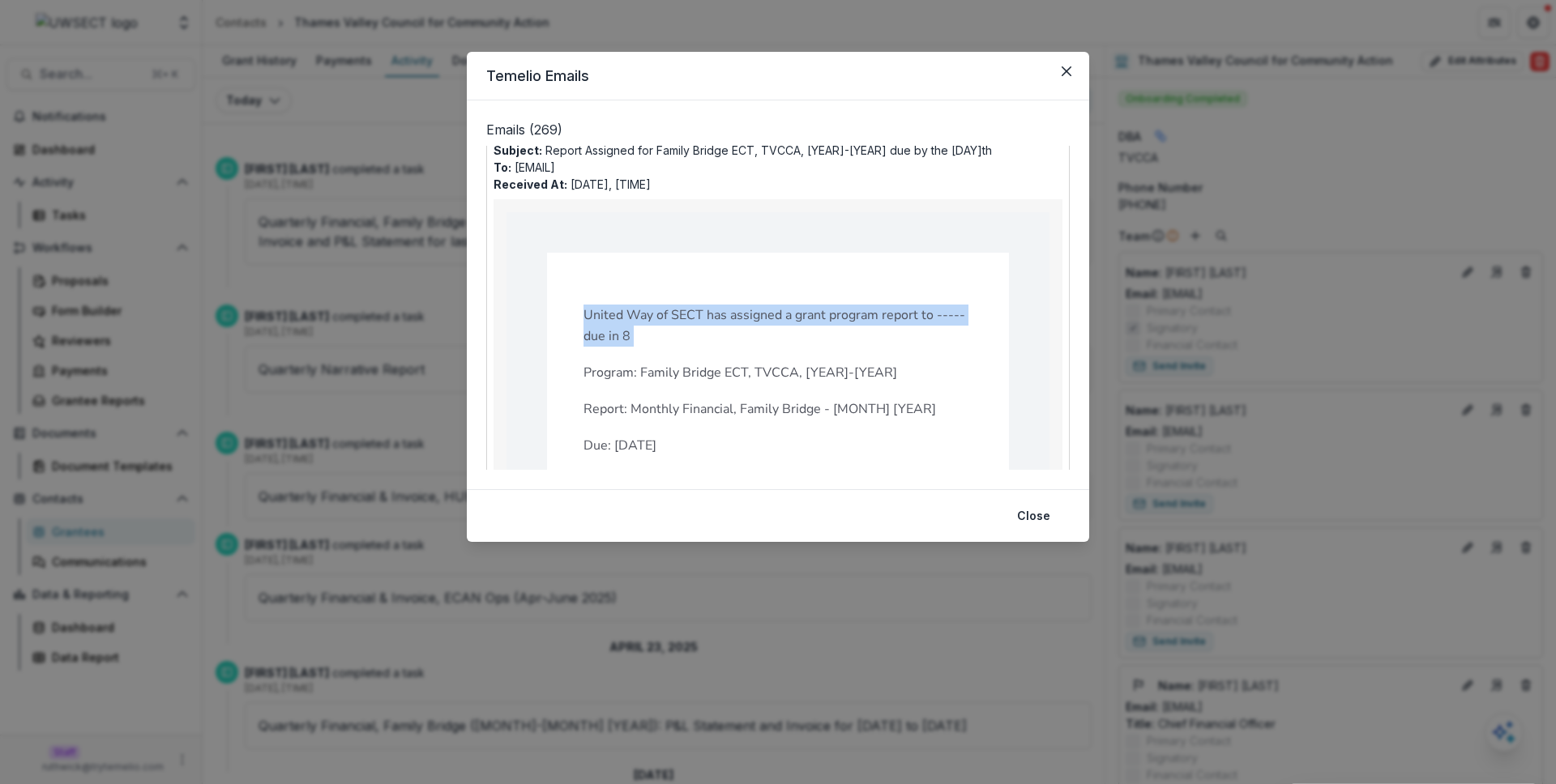drag, startPoint x: 592, startPoint y: 313, endPoint x: 609, endPoint y: 326, distance: 21.400935 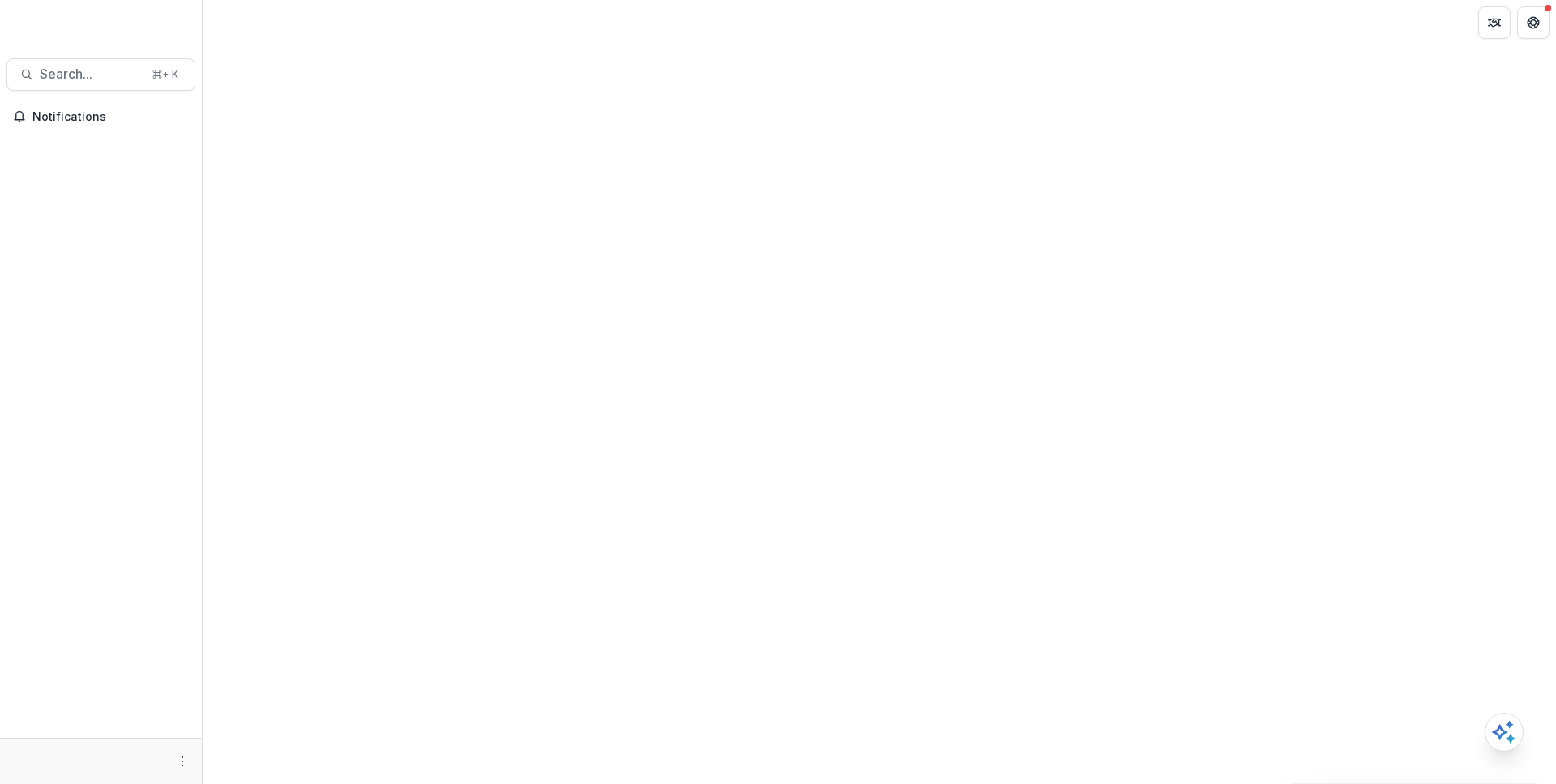 scroll, scrollTop: 0, scrollLeft: 0, axis: both 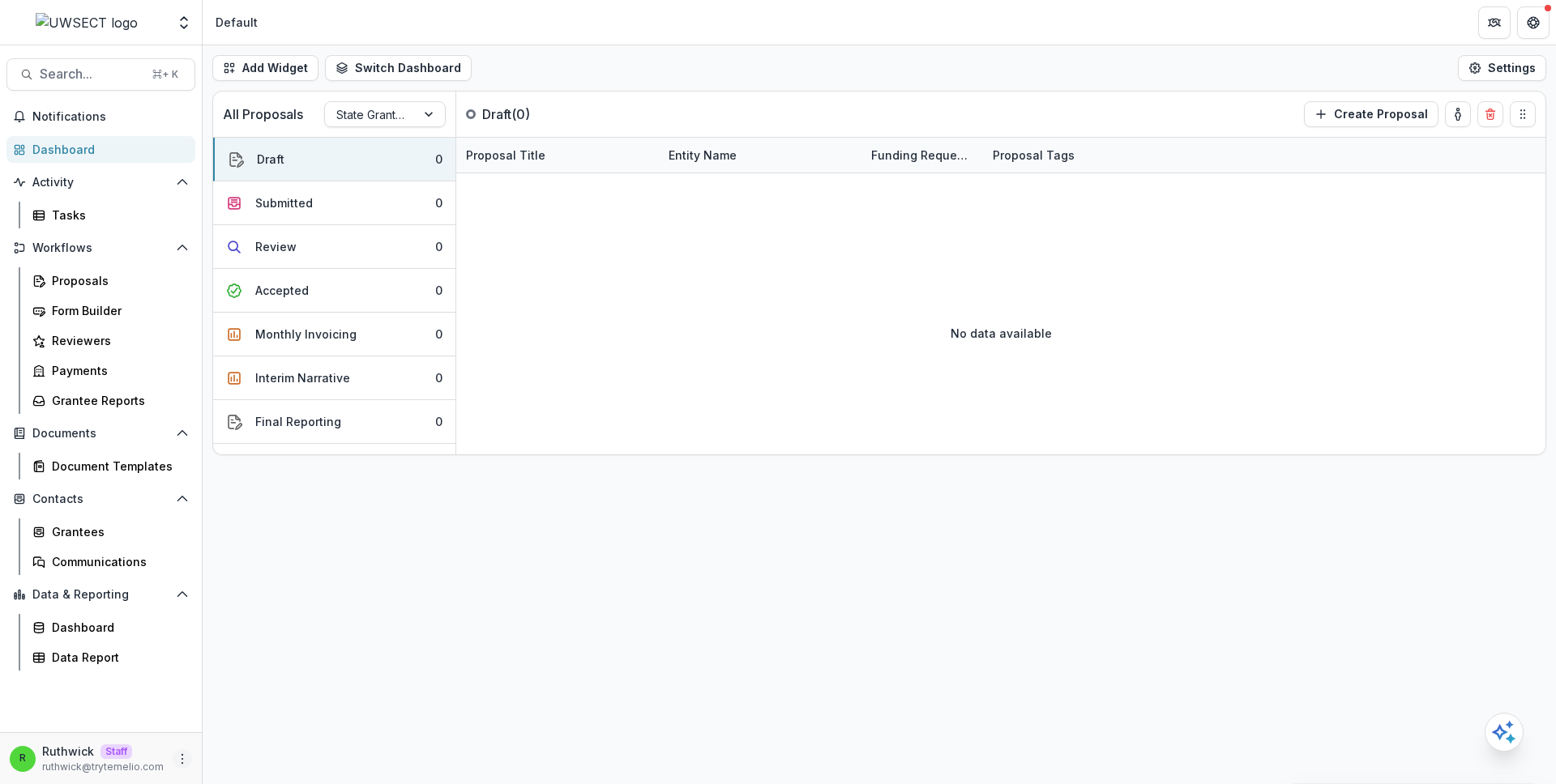 click 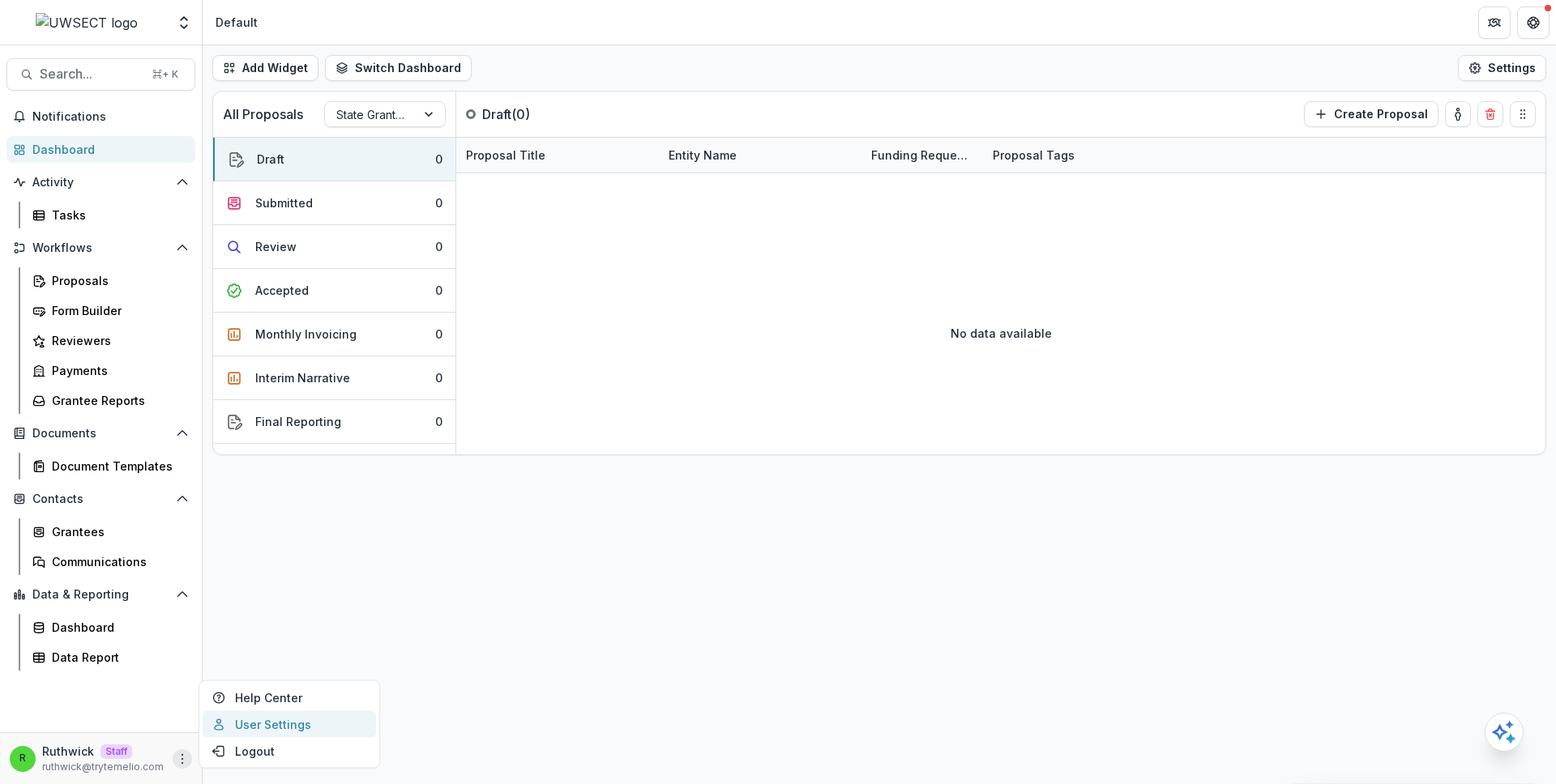 click on "User Settings" at bounding box center [289, 724] 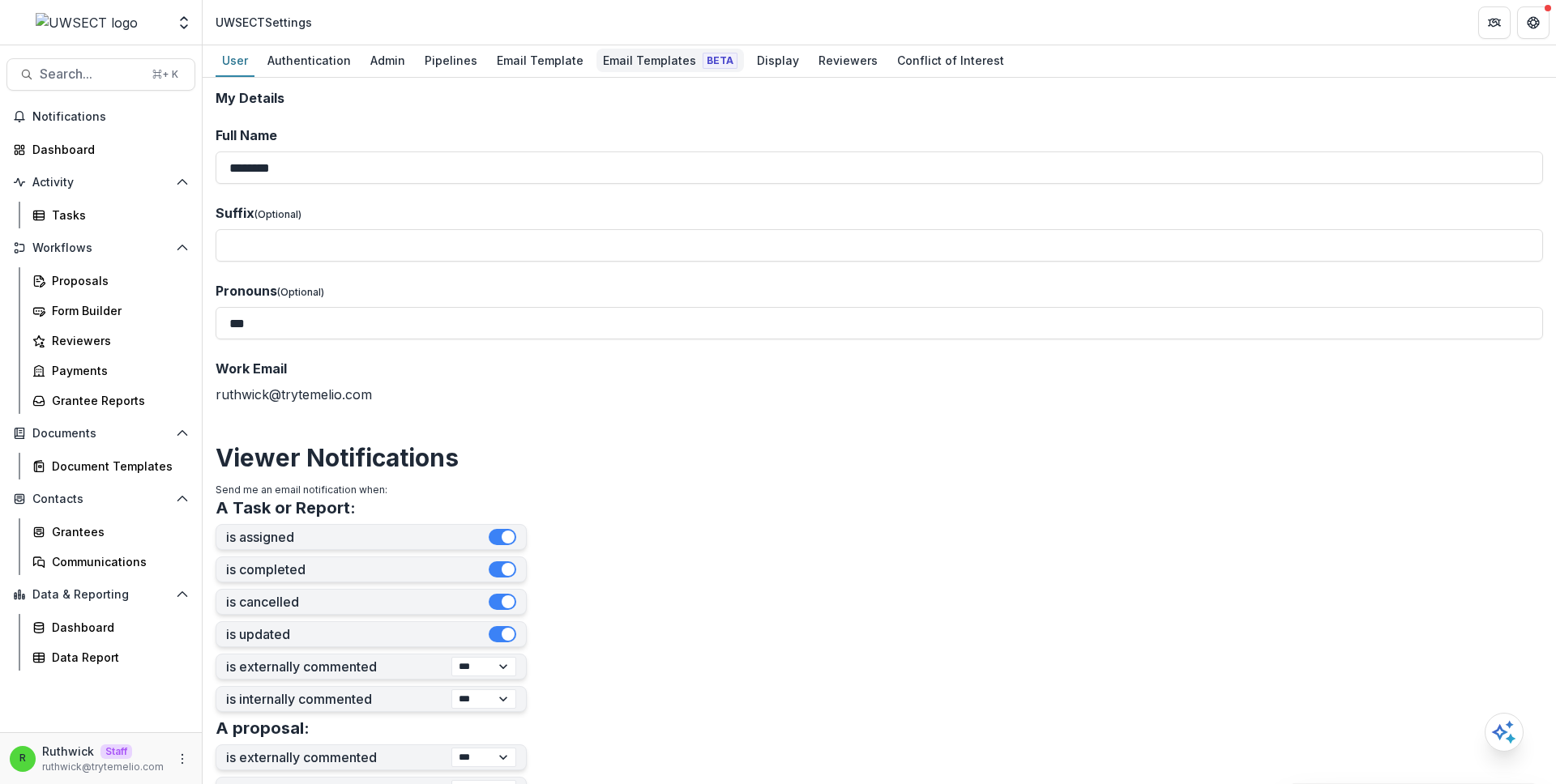click on "Email Templates   Beta" at bounding box center [670, 60] 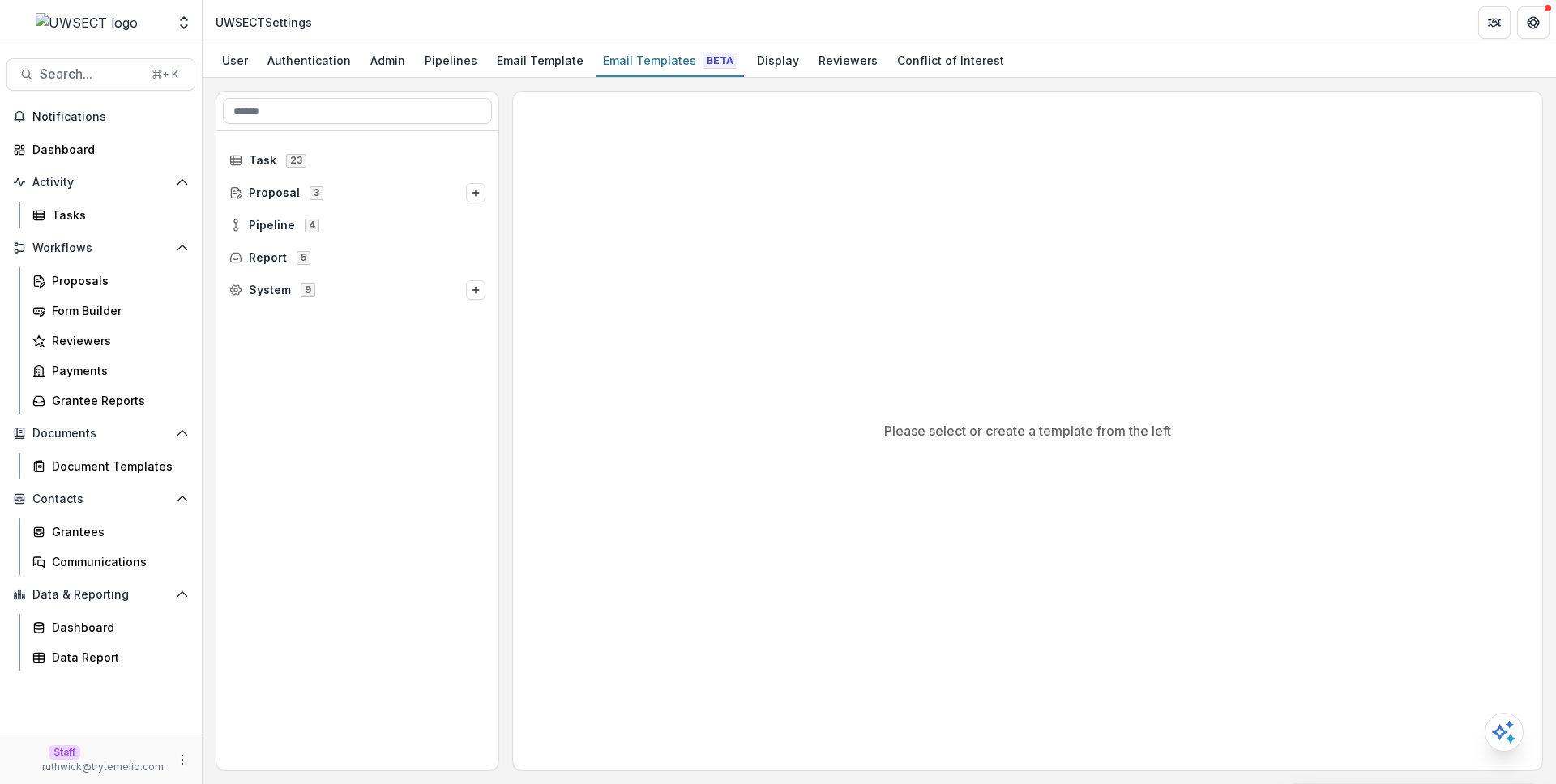 click at bounding box center [357, 111] 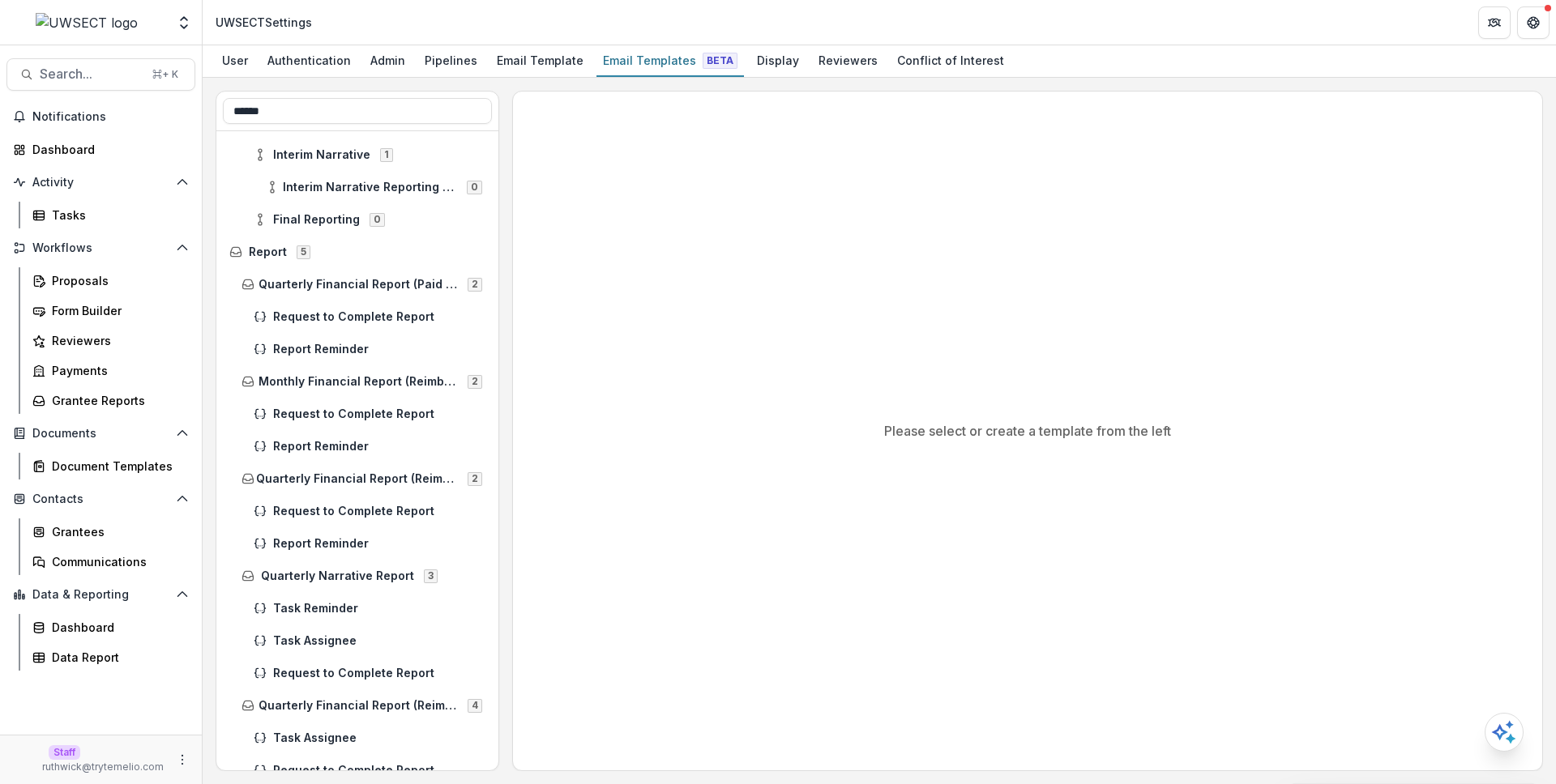 scroll, scrollTop: 437, scrollLeft: 0, axis: vertical 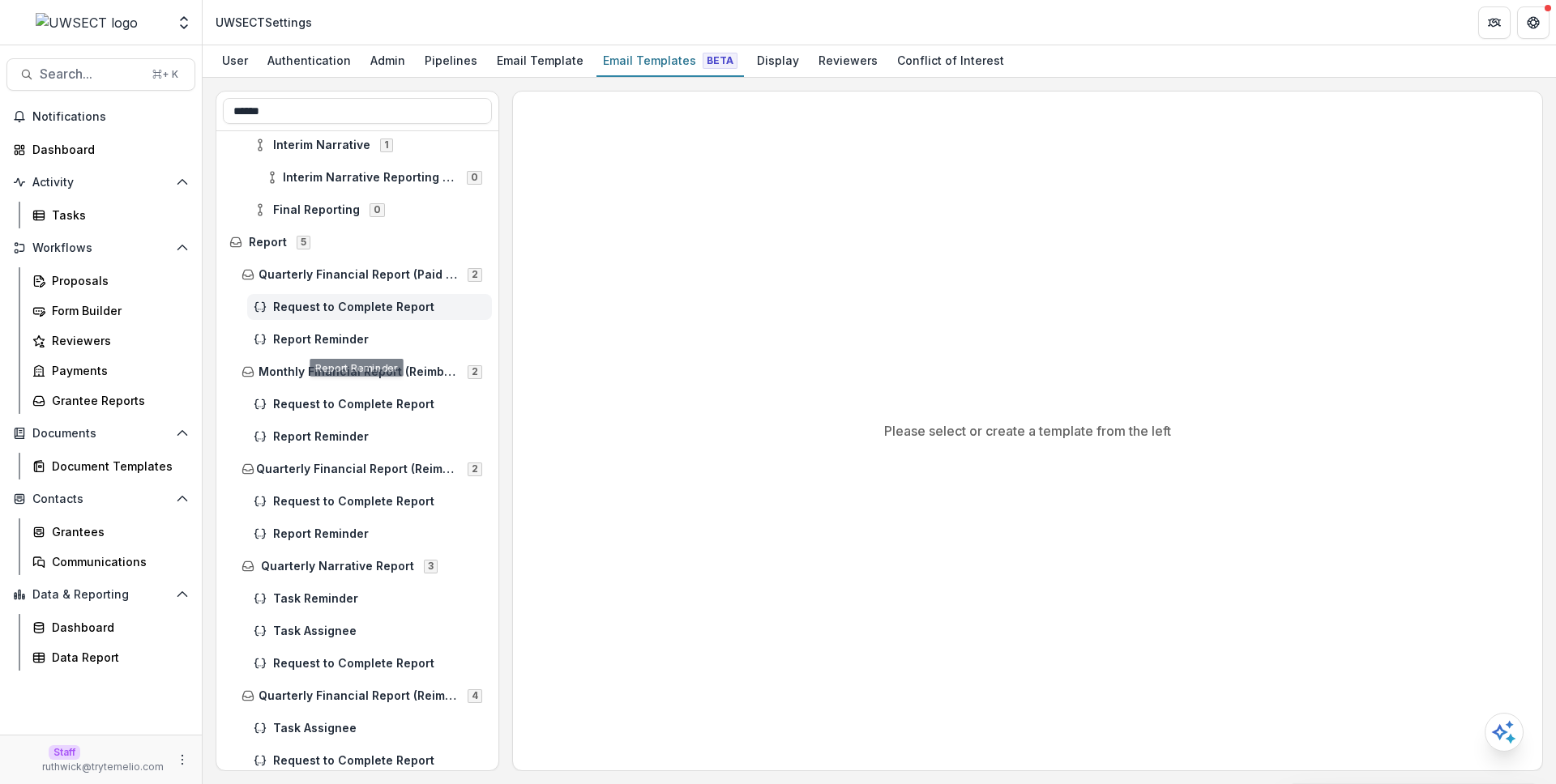type on "******" 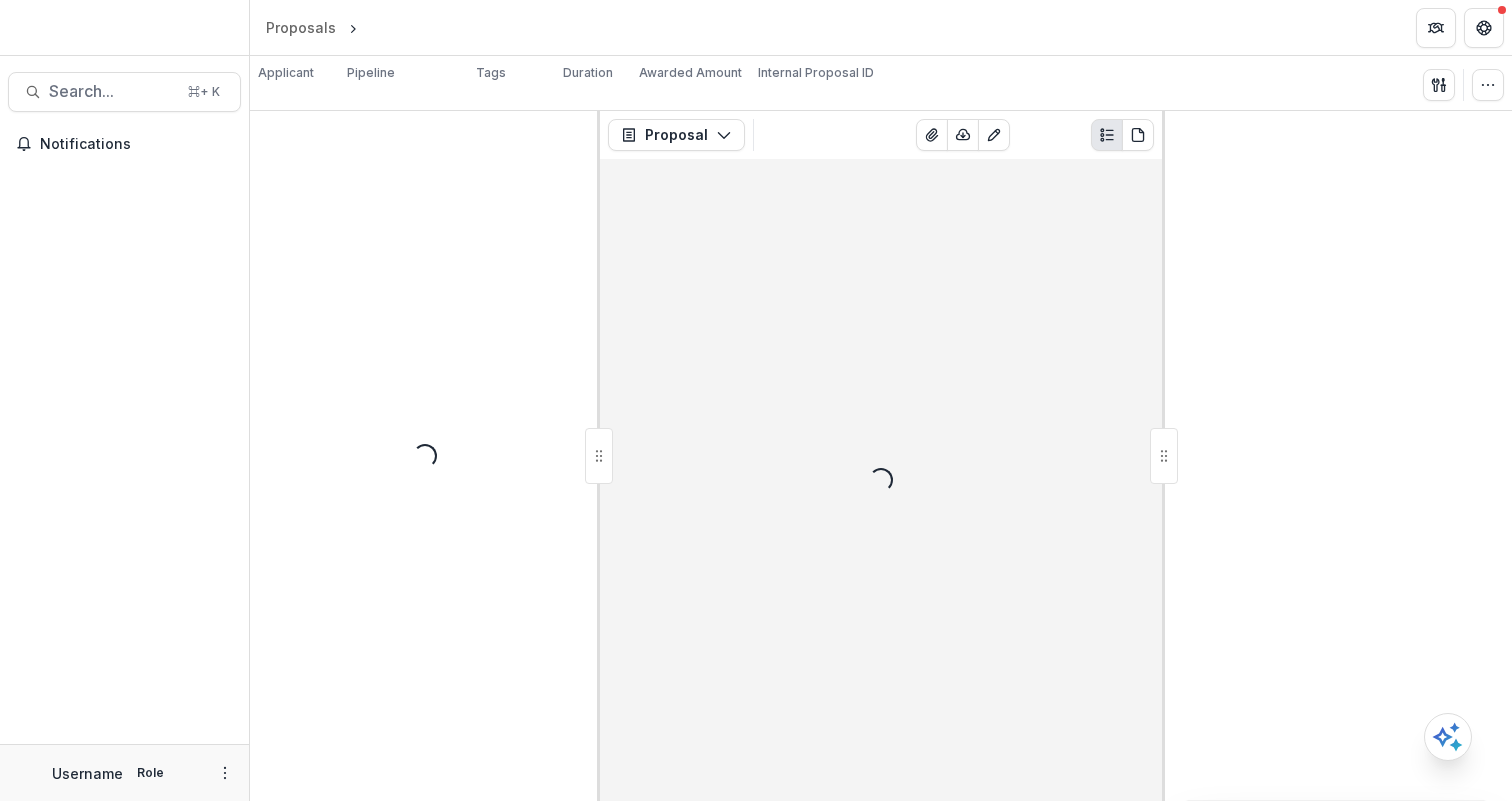 scroll, scrollTop: 0, scrollLeft: 0, axis: both 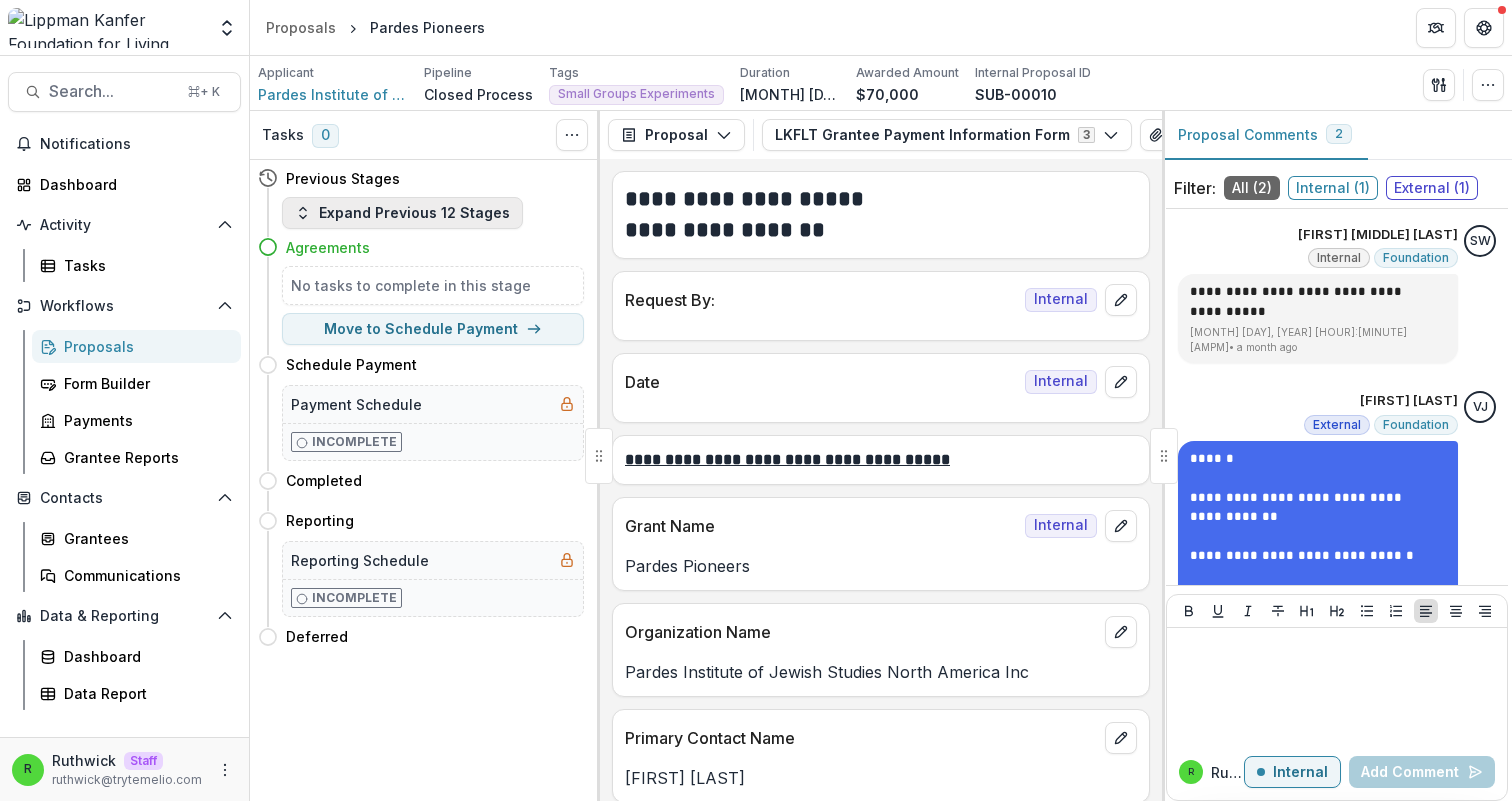 click on "Expand Previous 12 Stages" at bounding box center (402, 213) 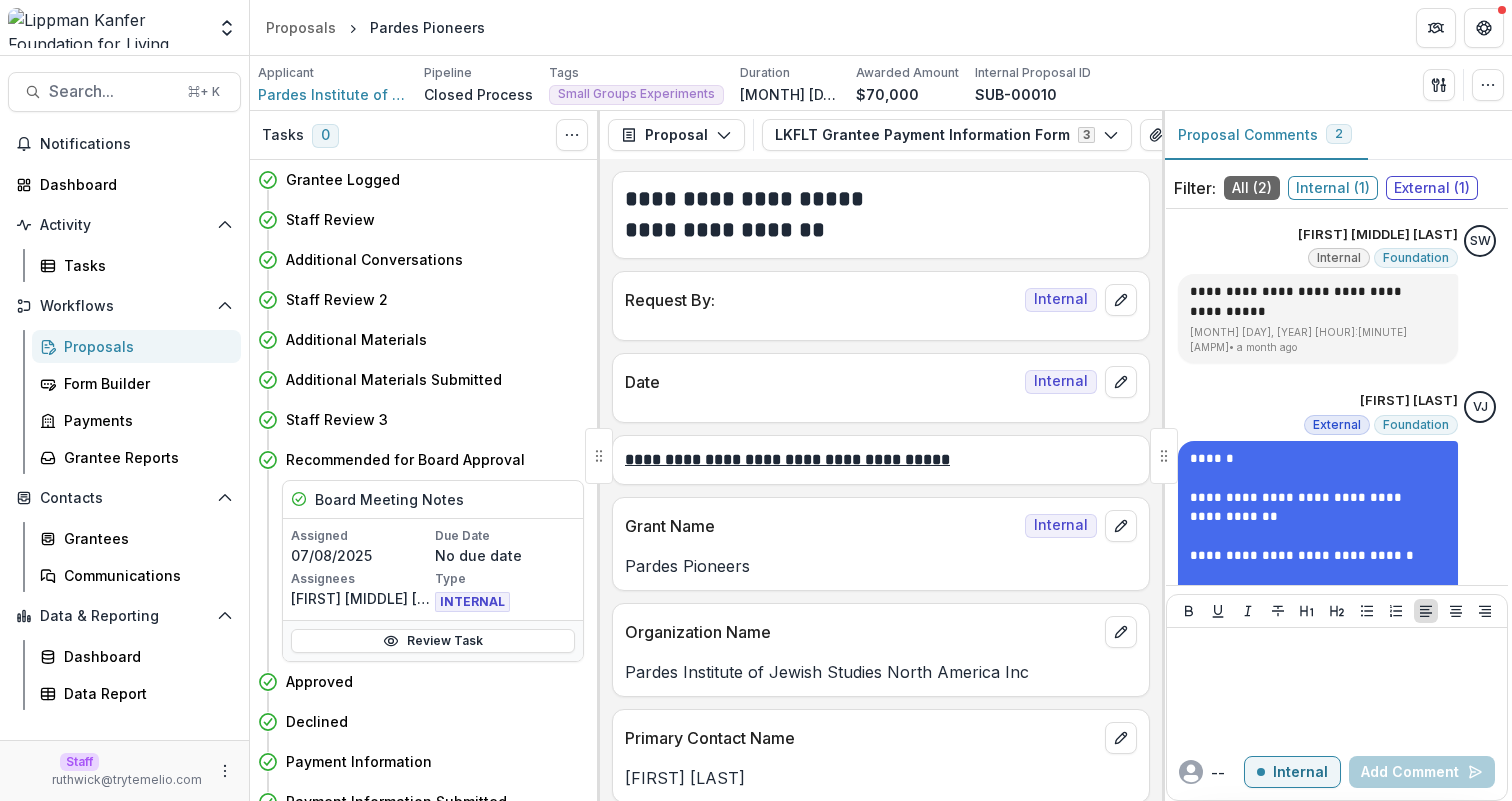type 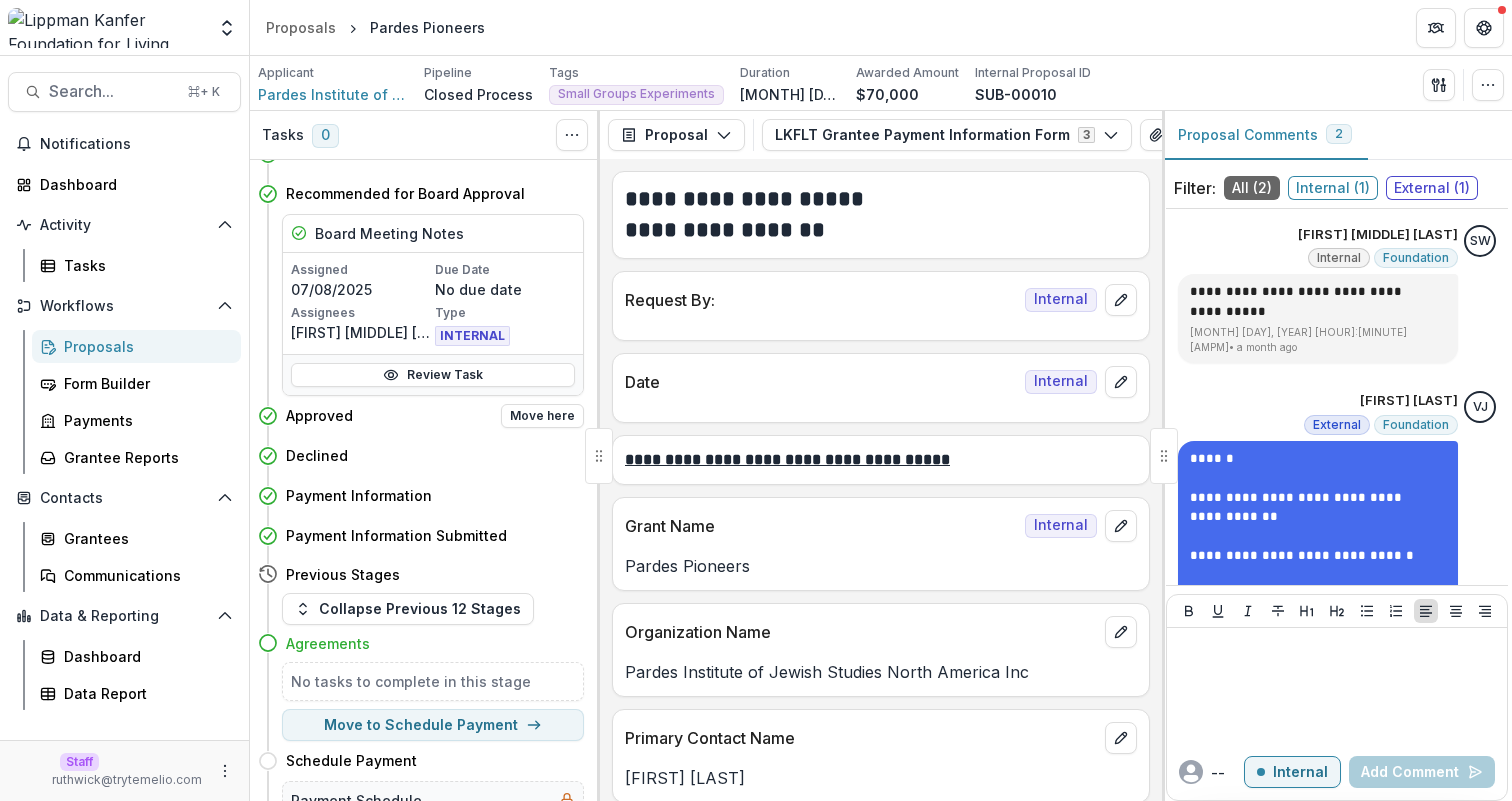 scroll, scrollTop: 533, scrollLeft: 0, axis: vertical 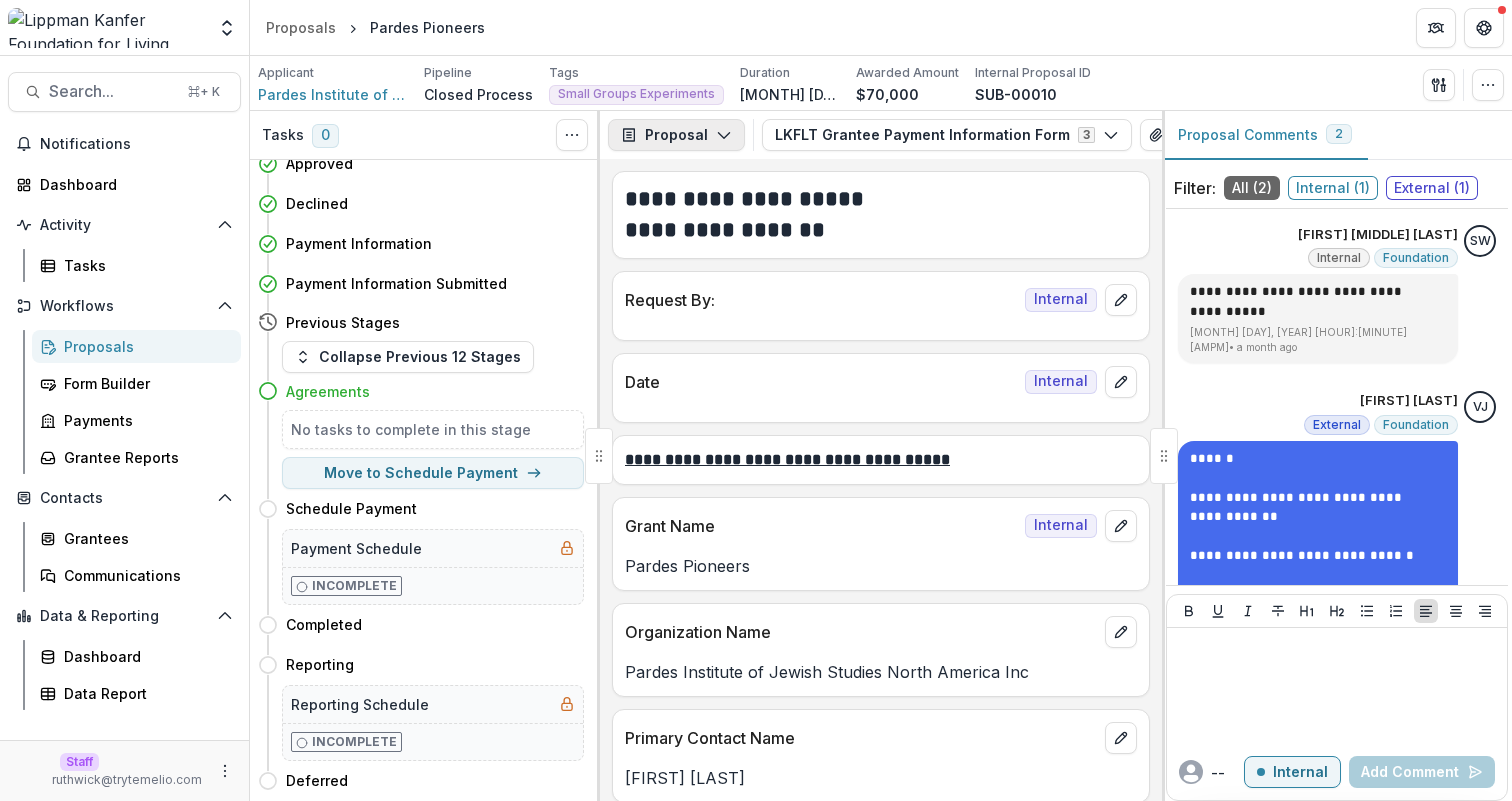 click on "Proposal" at bounding box center (676, 135) 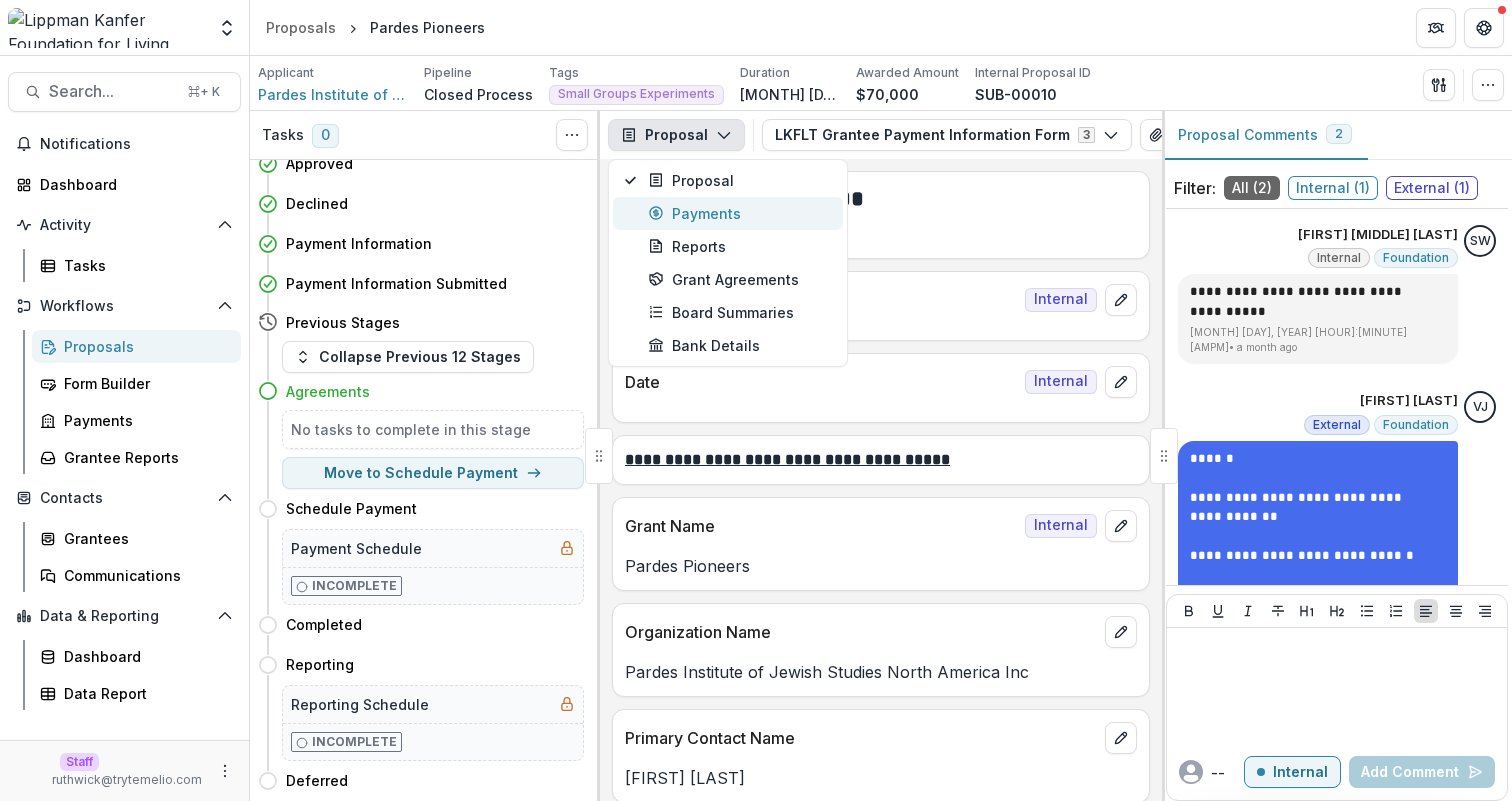 click on "Payments" at bounding box center [739, 213] 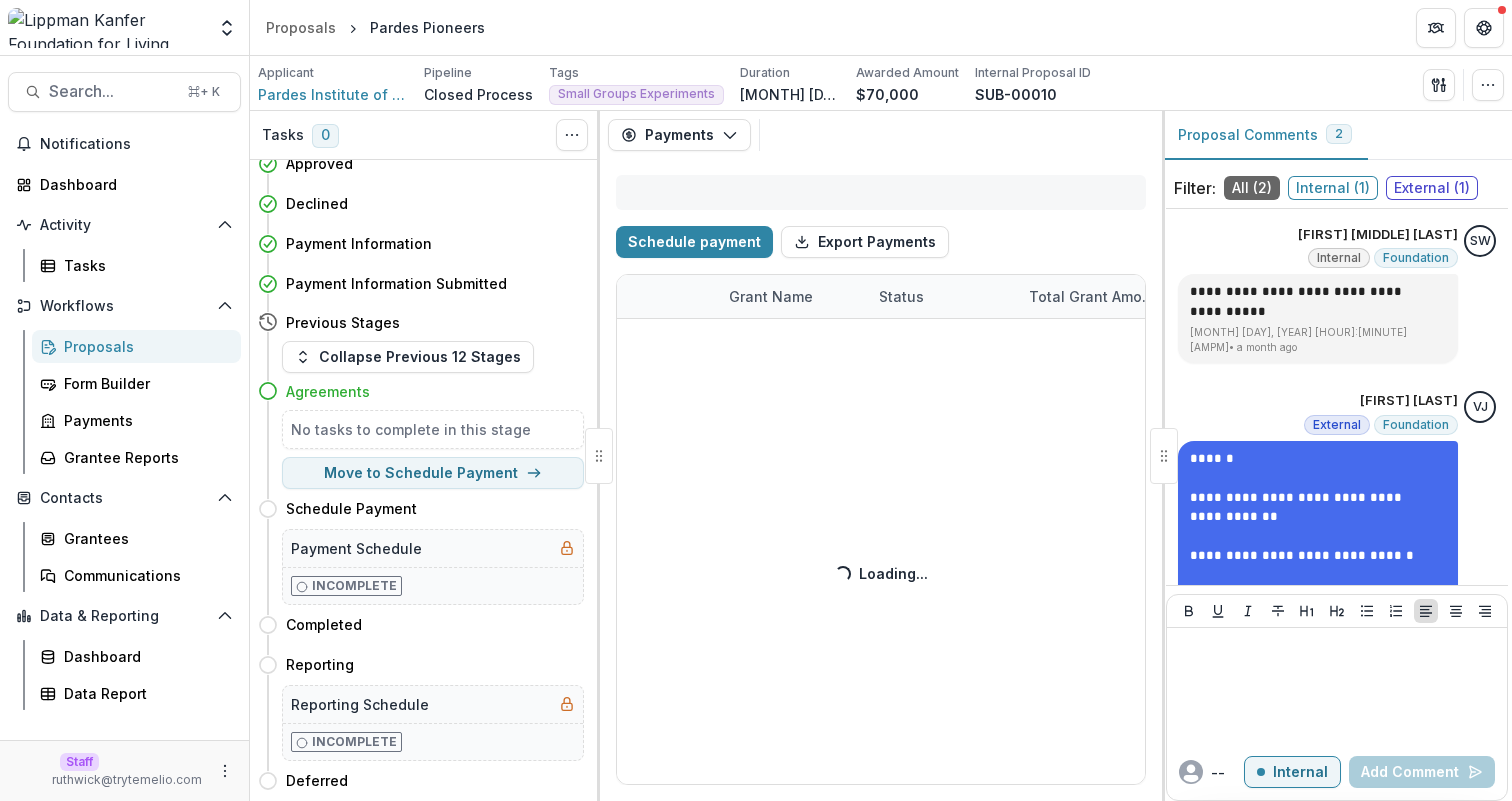 select on "******" 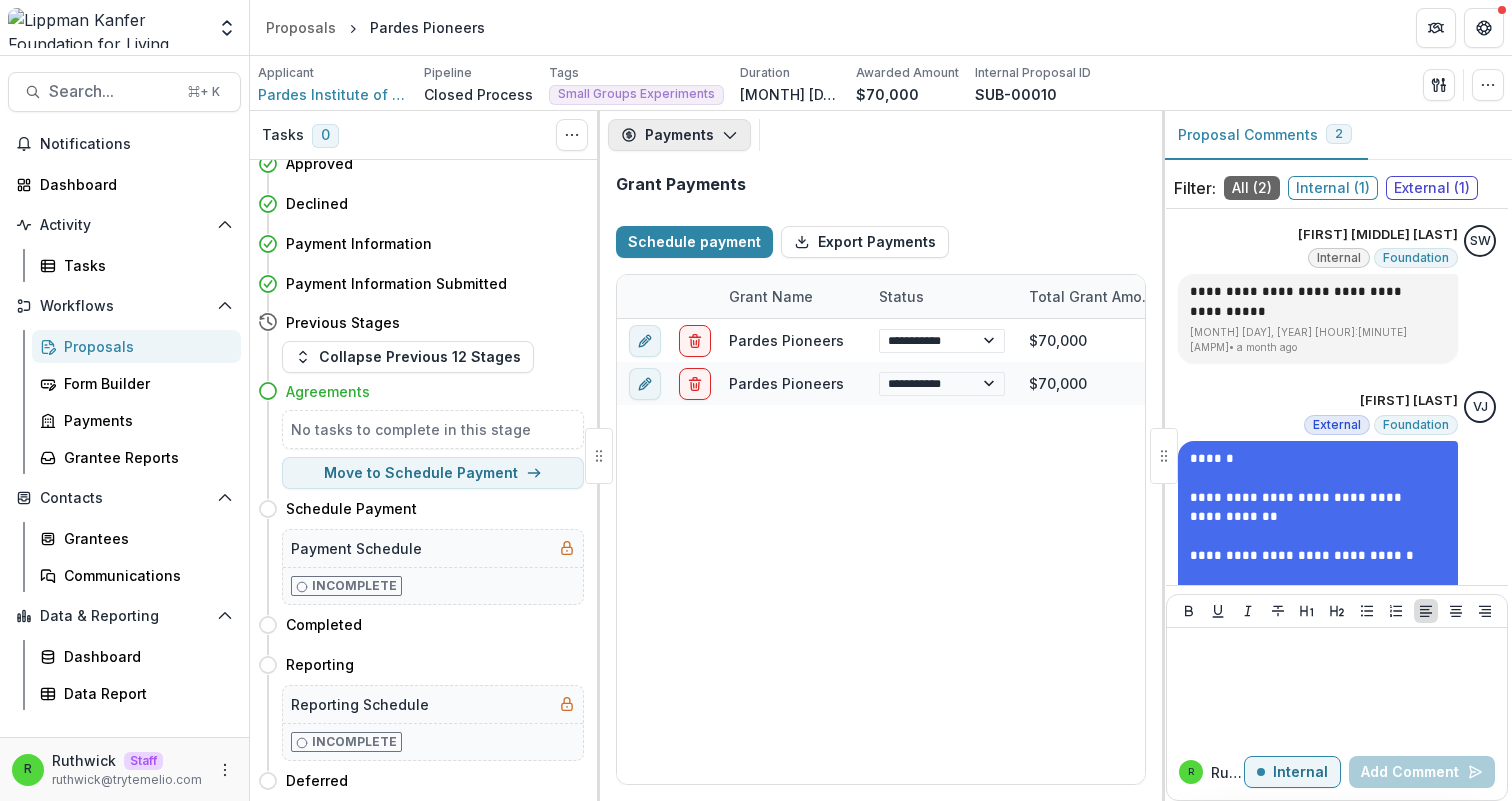 click on "Payments" at bounding box center [679, 135] 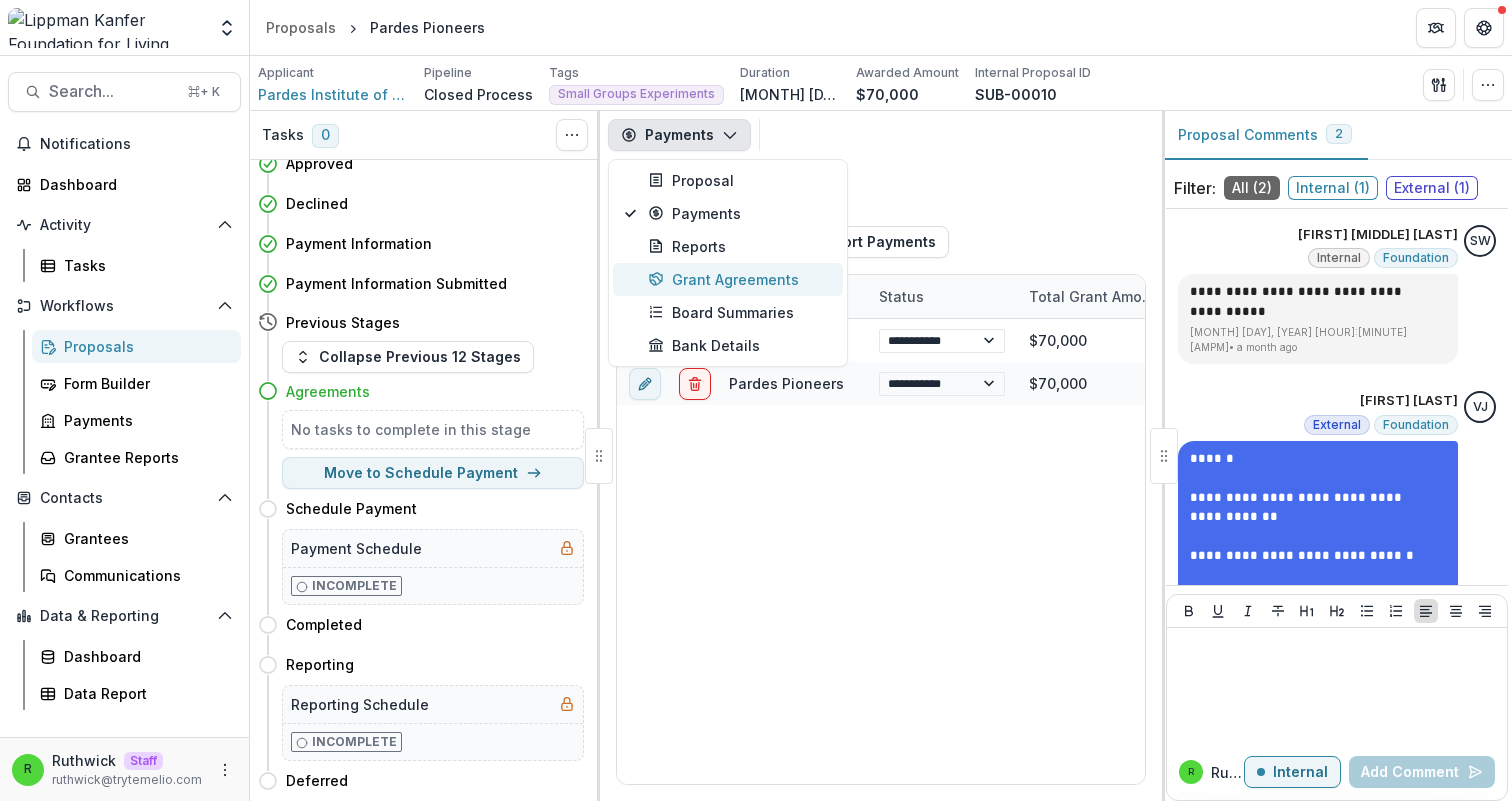click on "Grant Agreements" at bounding box center (739, 279) 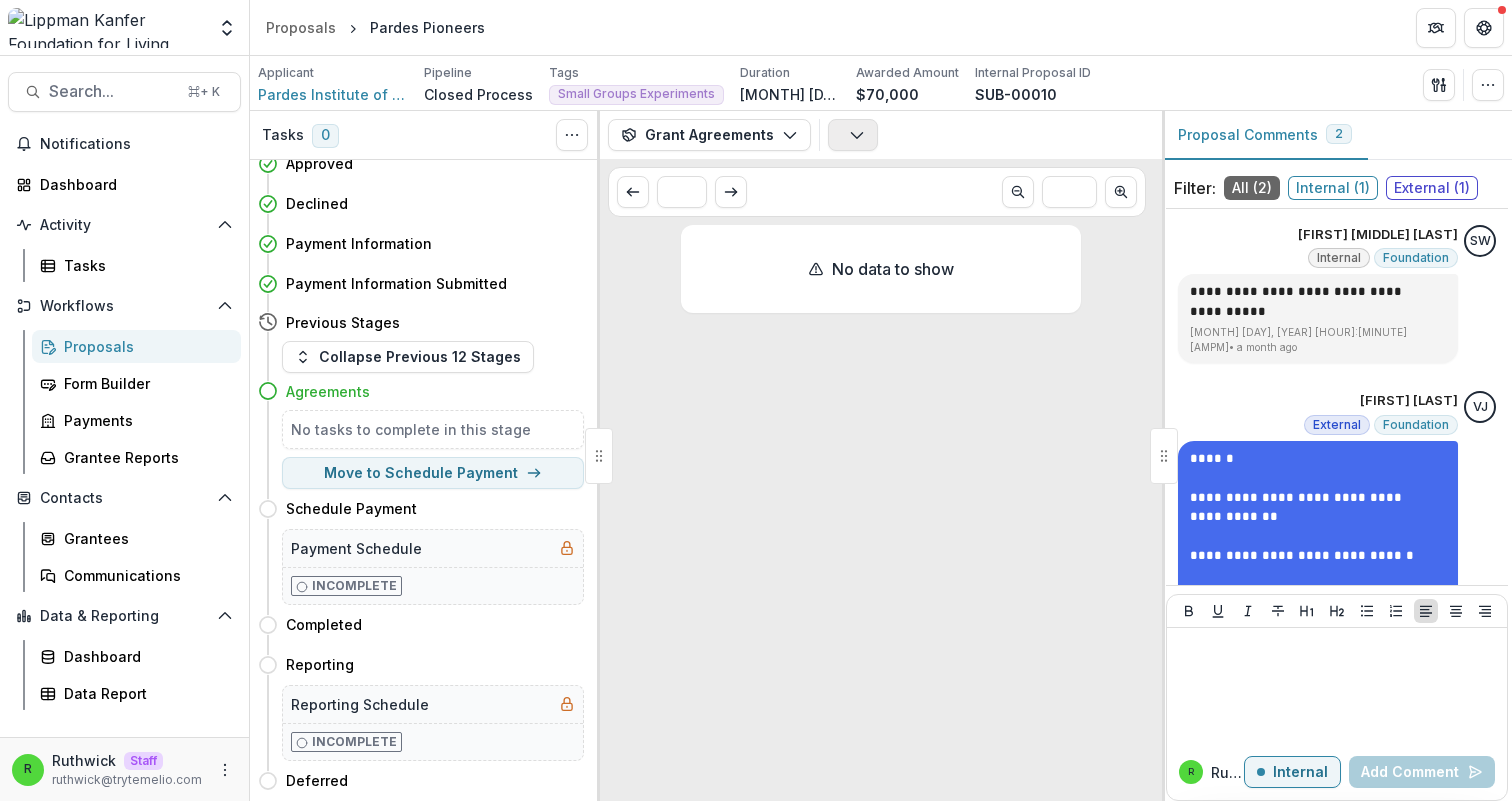 click 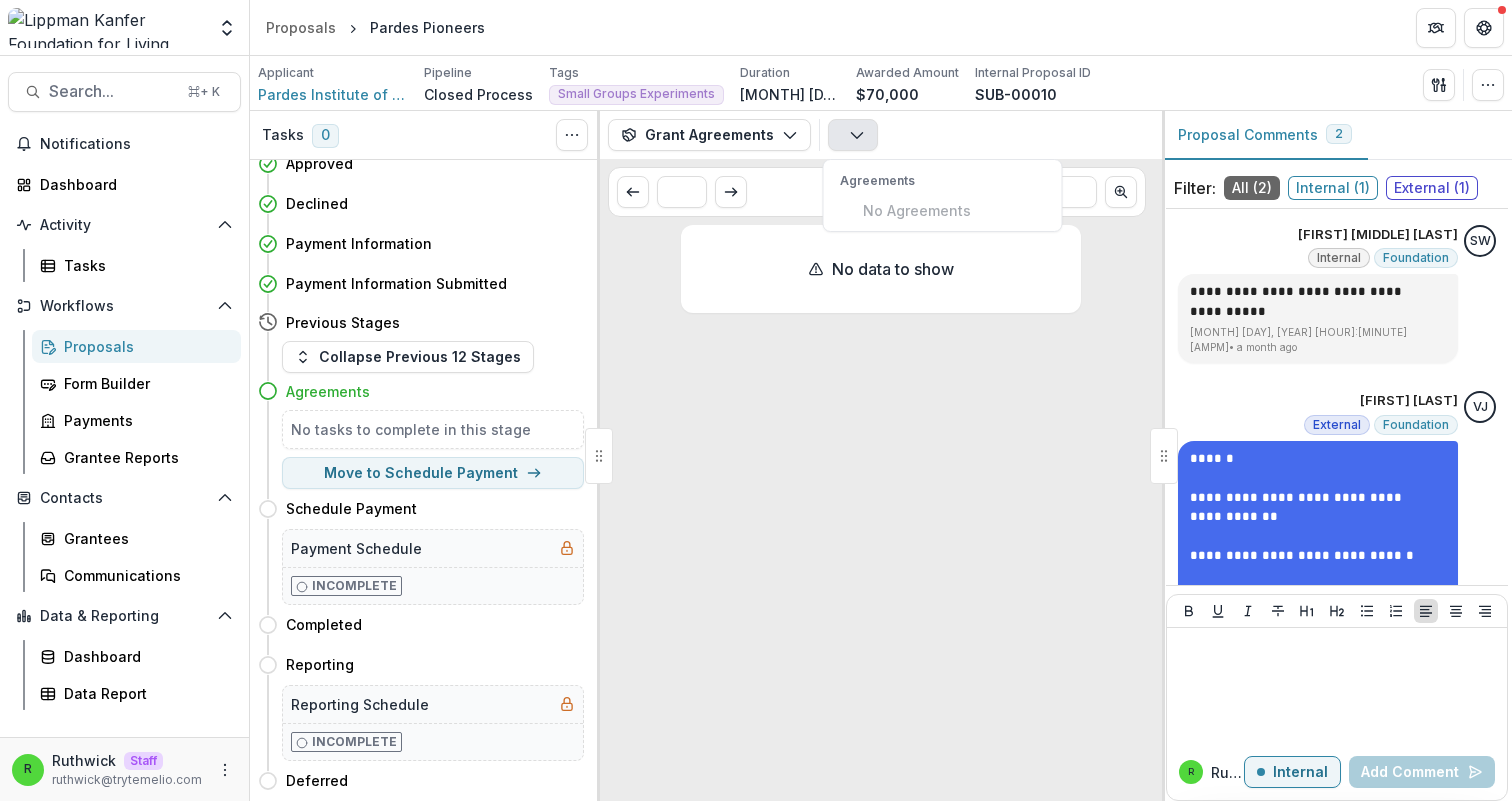 click 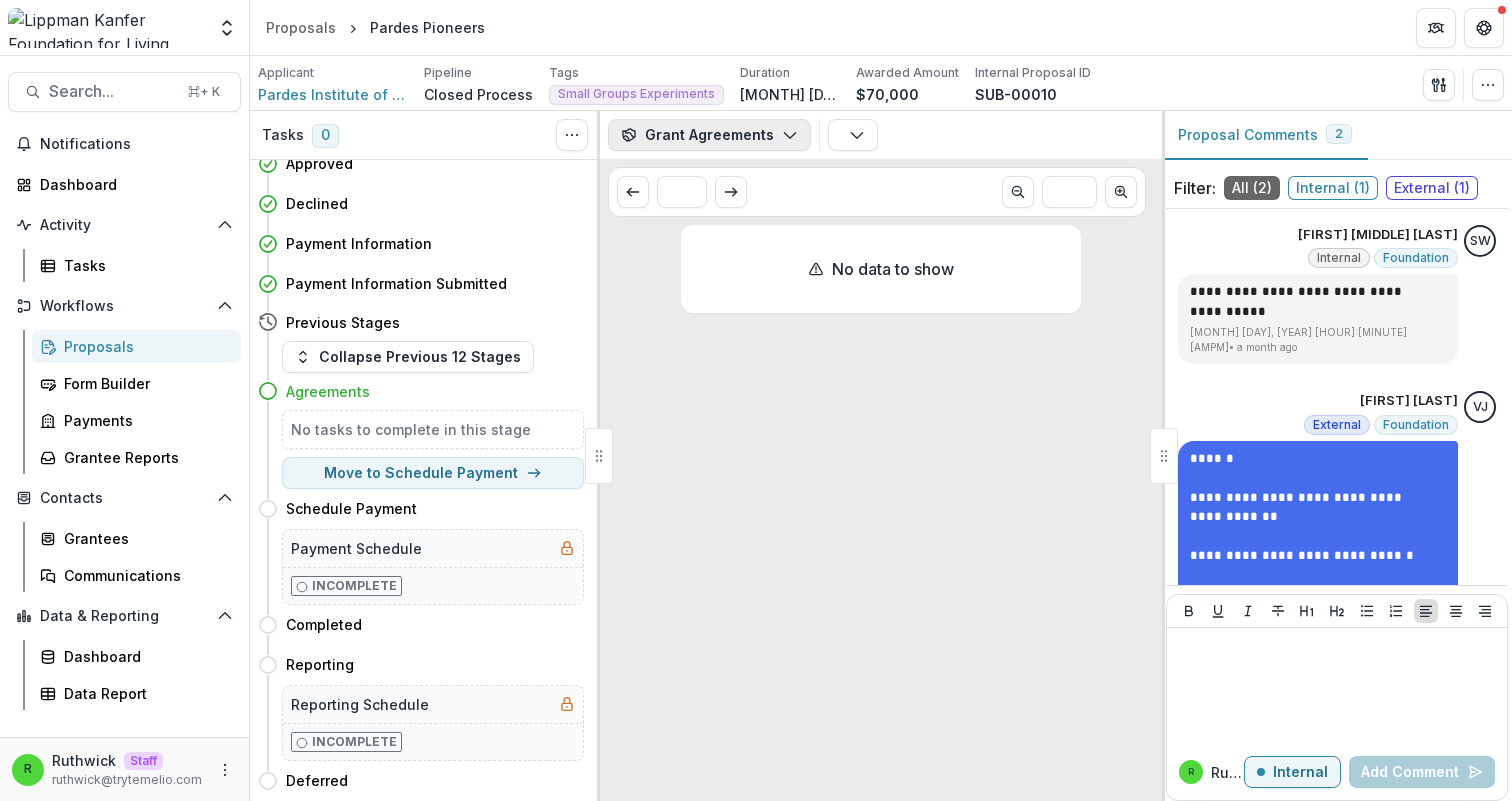 click on "Grant Agreements" at bounding box center [709, 135] 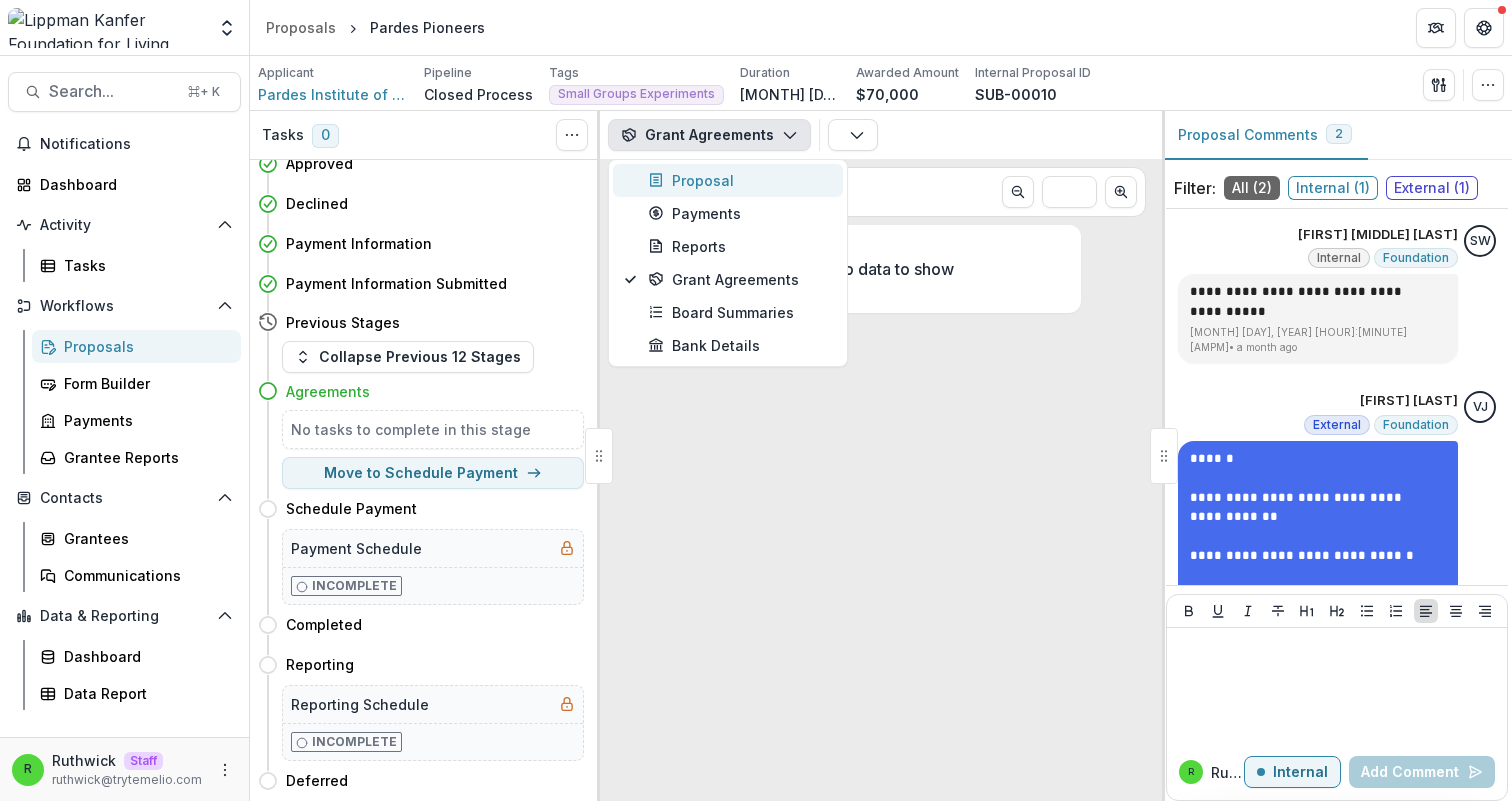 click on "Proposal" at bounding box center (739, 180) 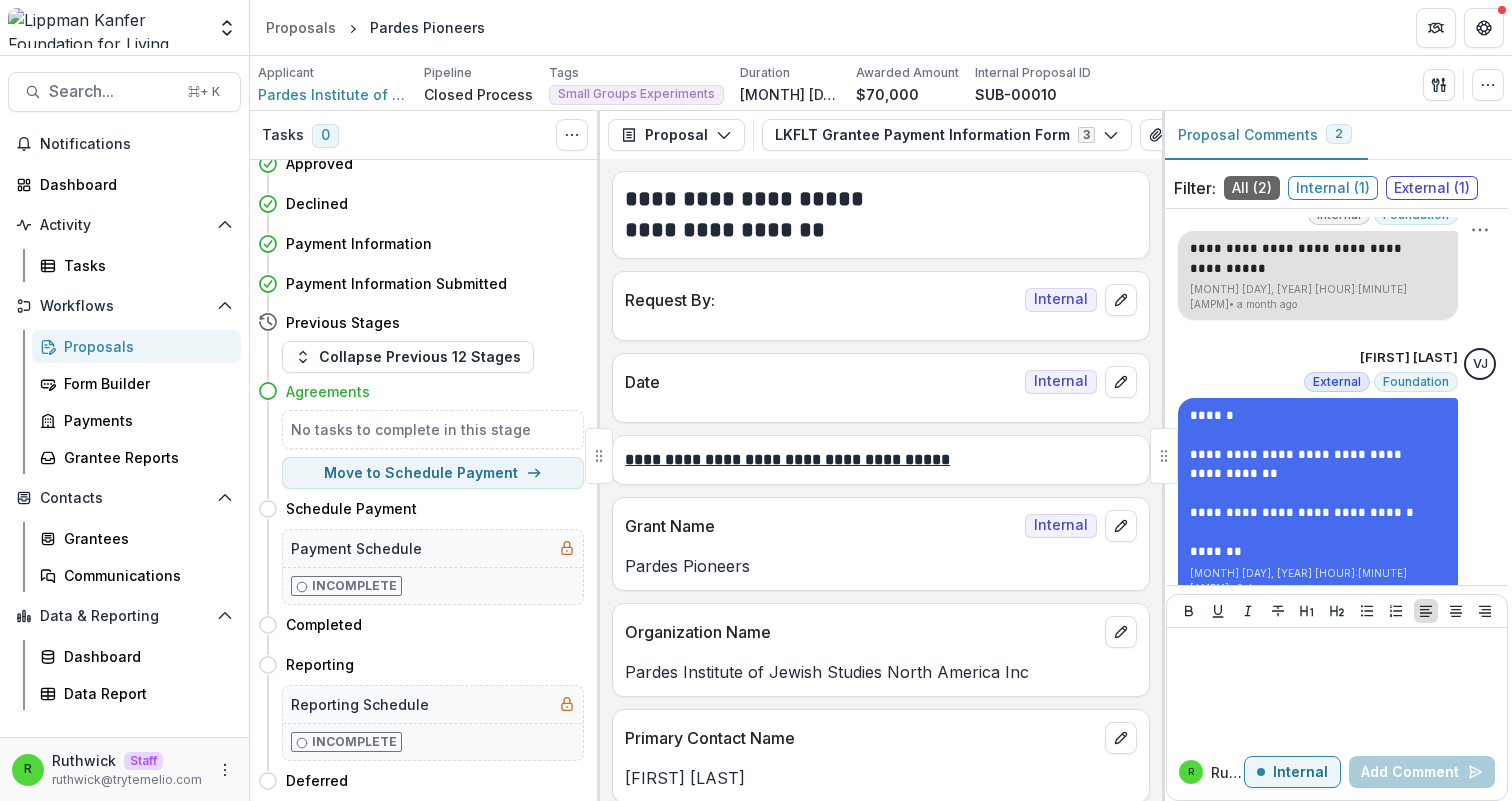 scroll, scrollTop: 0, scrollLeft: 0, axis: both 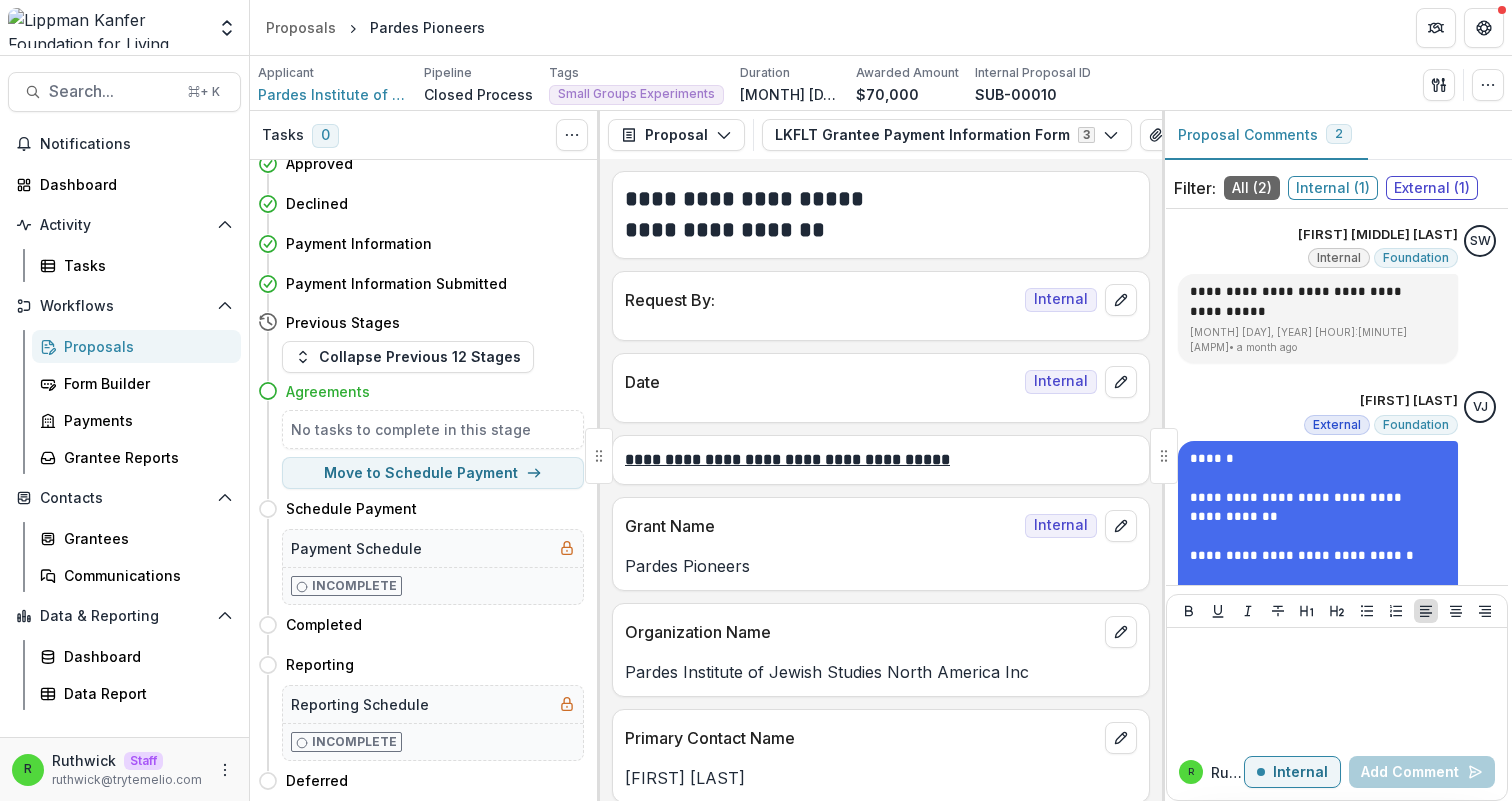type 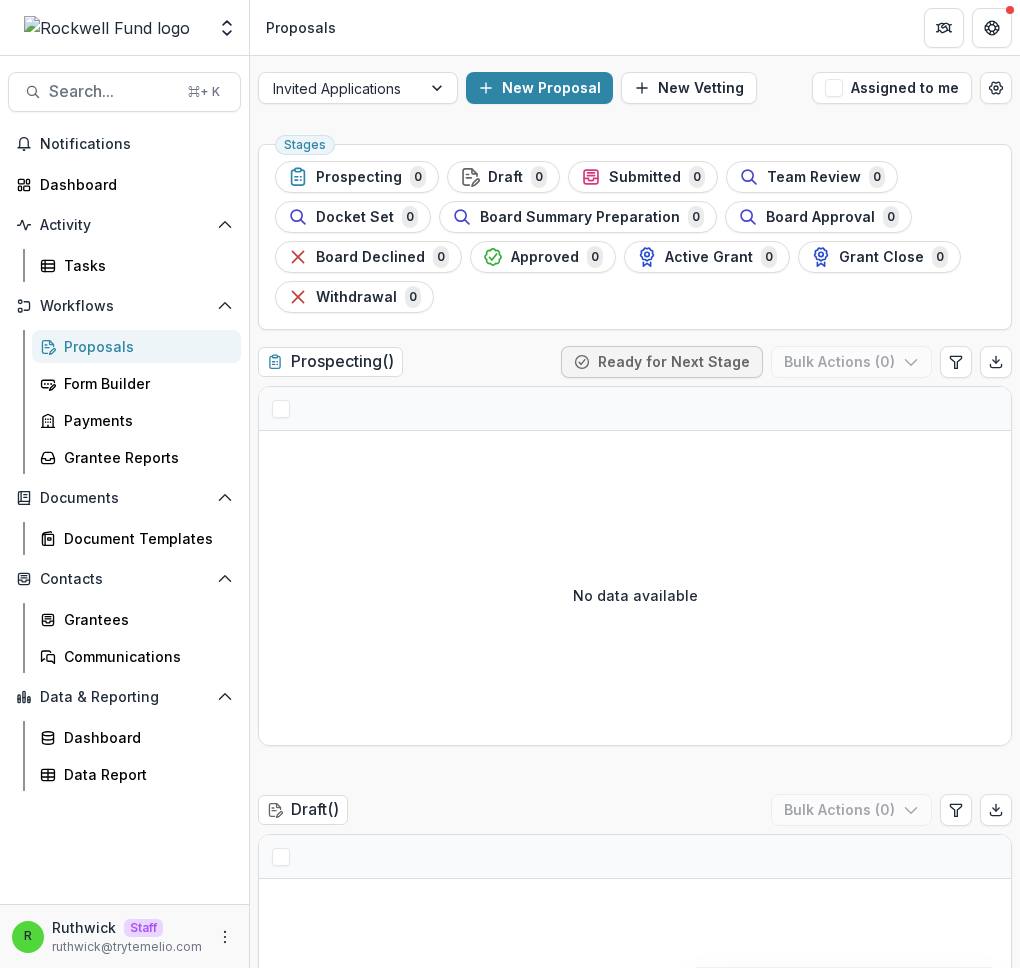 scroll, scrollTop: 0, scrollLeft: 0, axis: both 